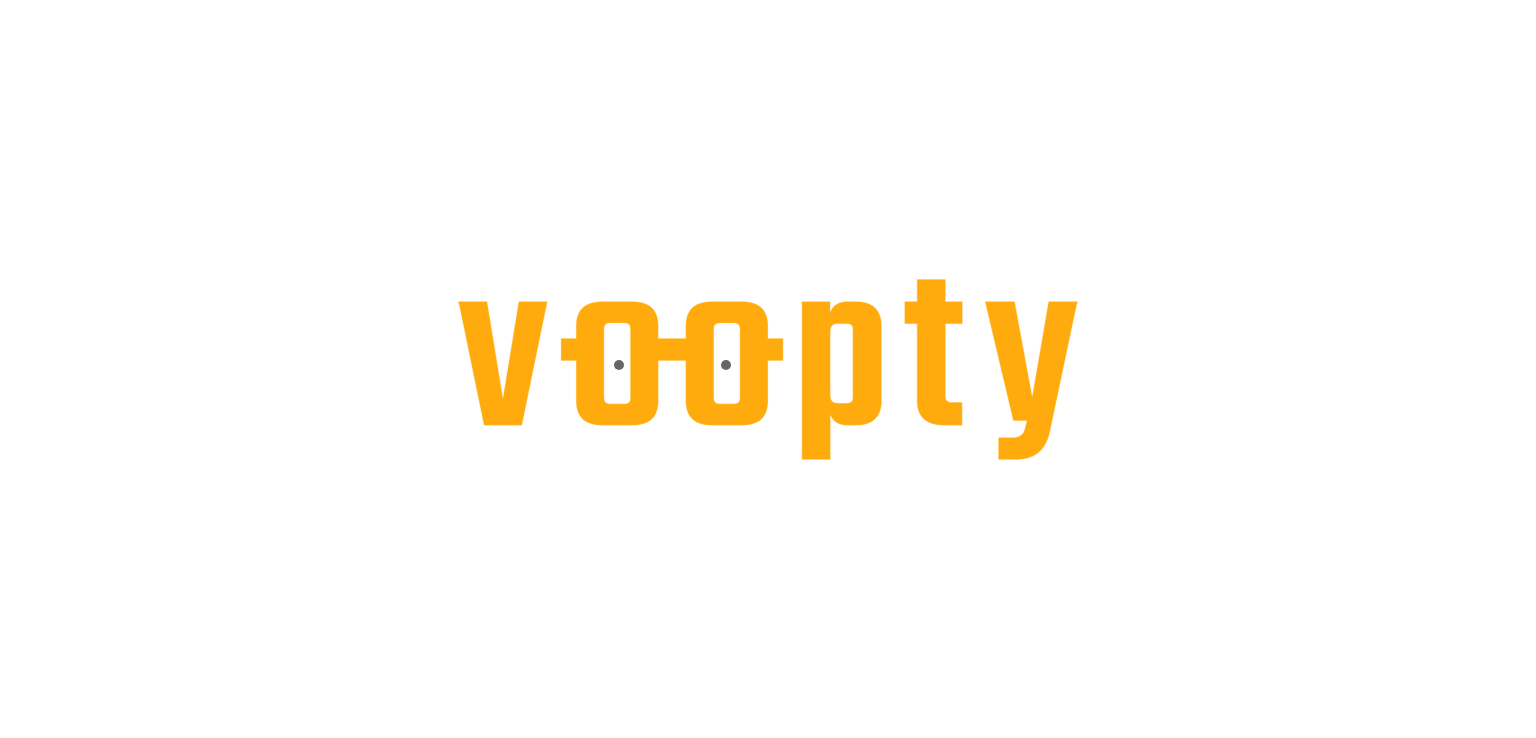 scroll, scrollTop: 0, scrollLeft: 0, axis: both 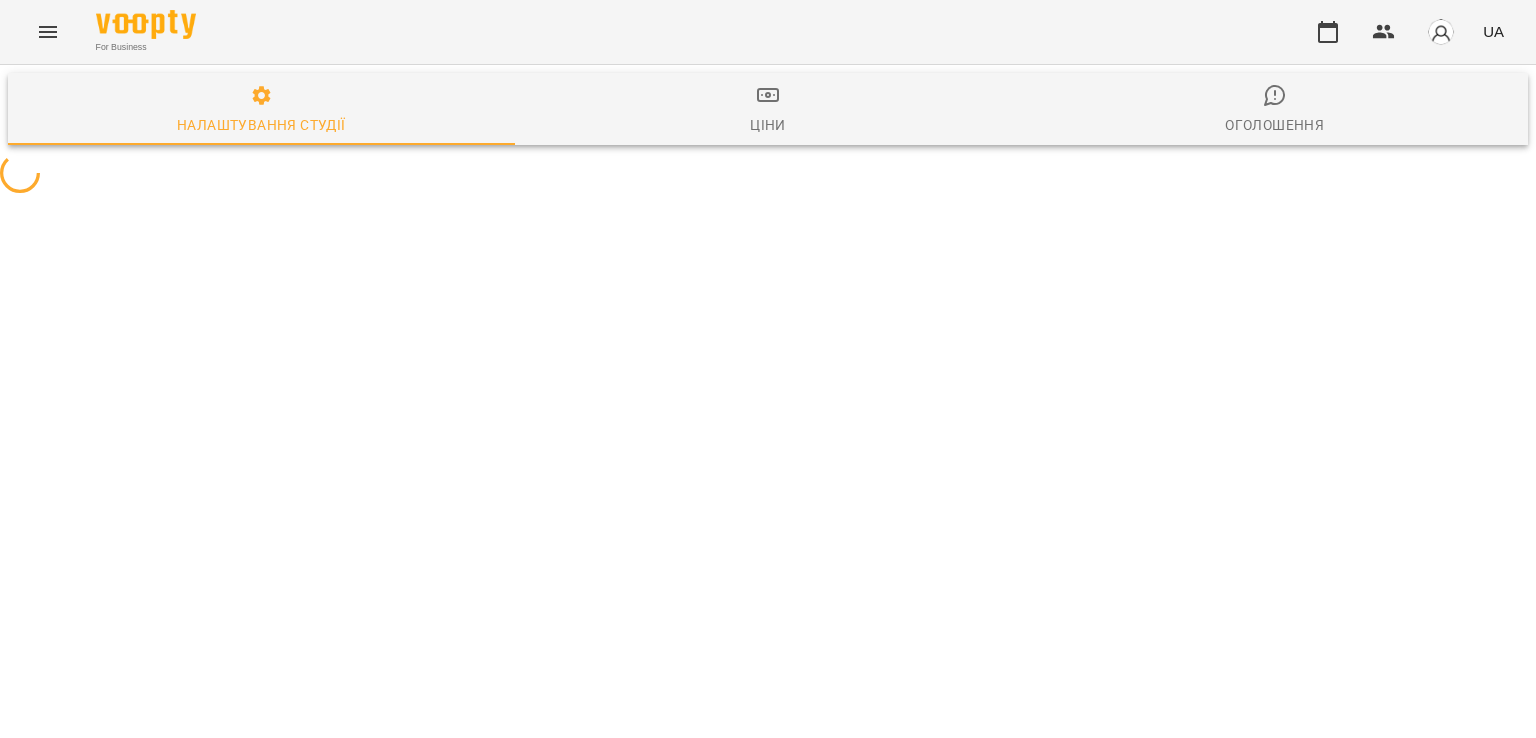 select on "**" 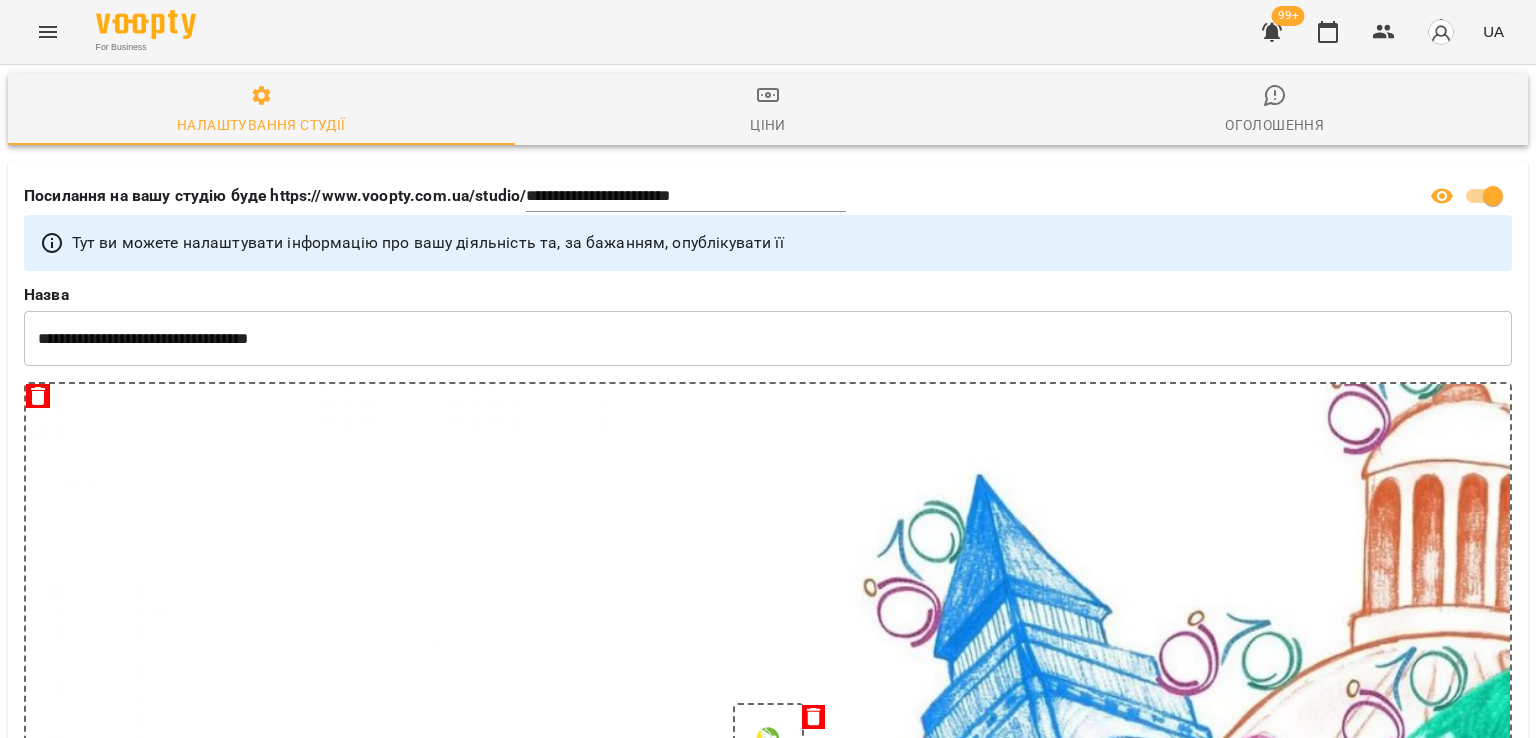 click 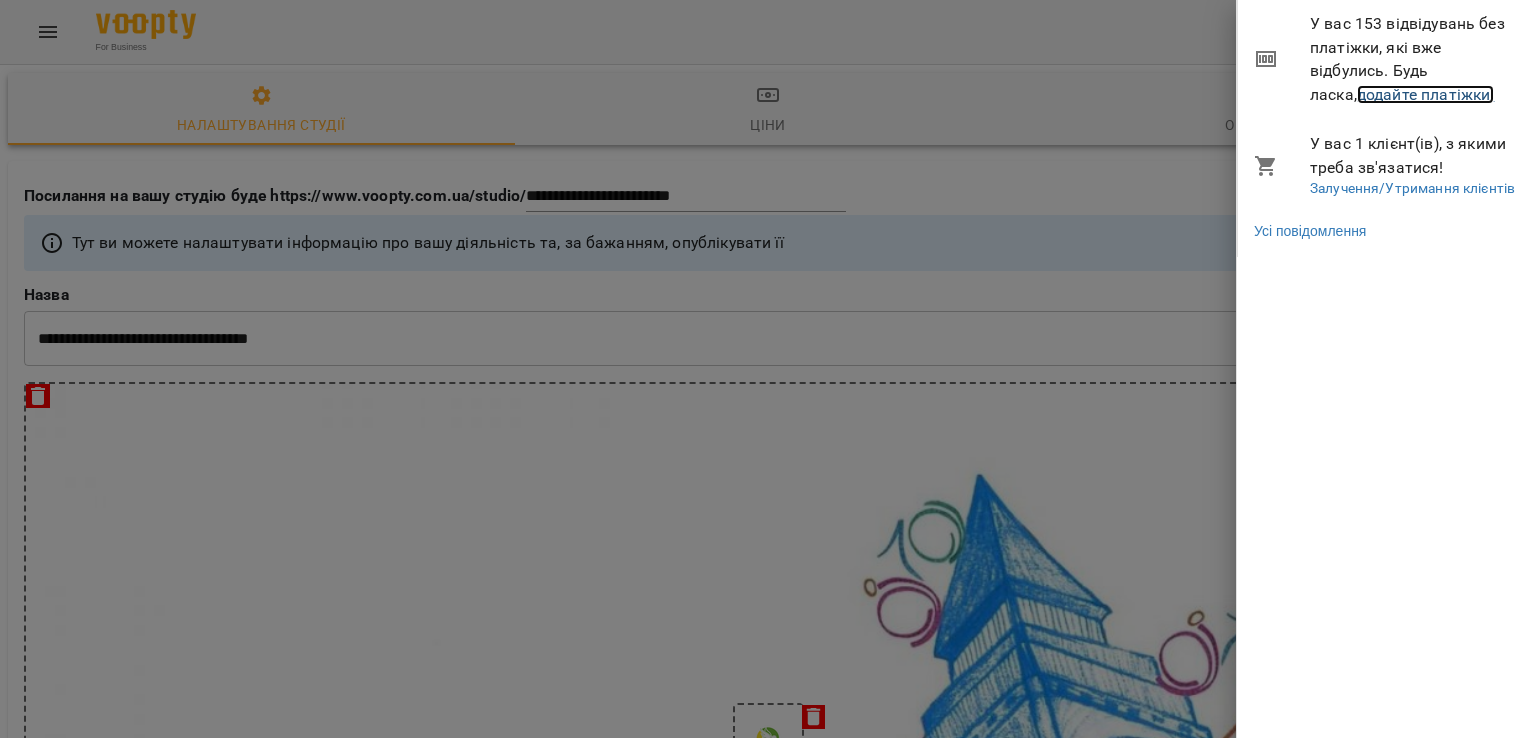 click on "додайте платіжки!" at bounding box center (1426, 94) 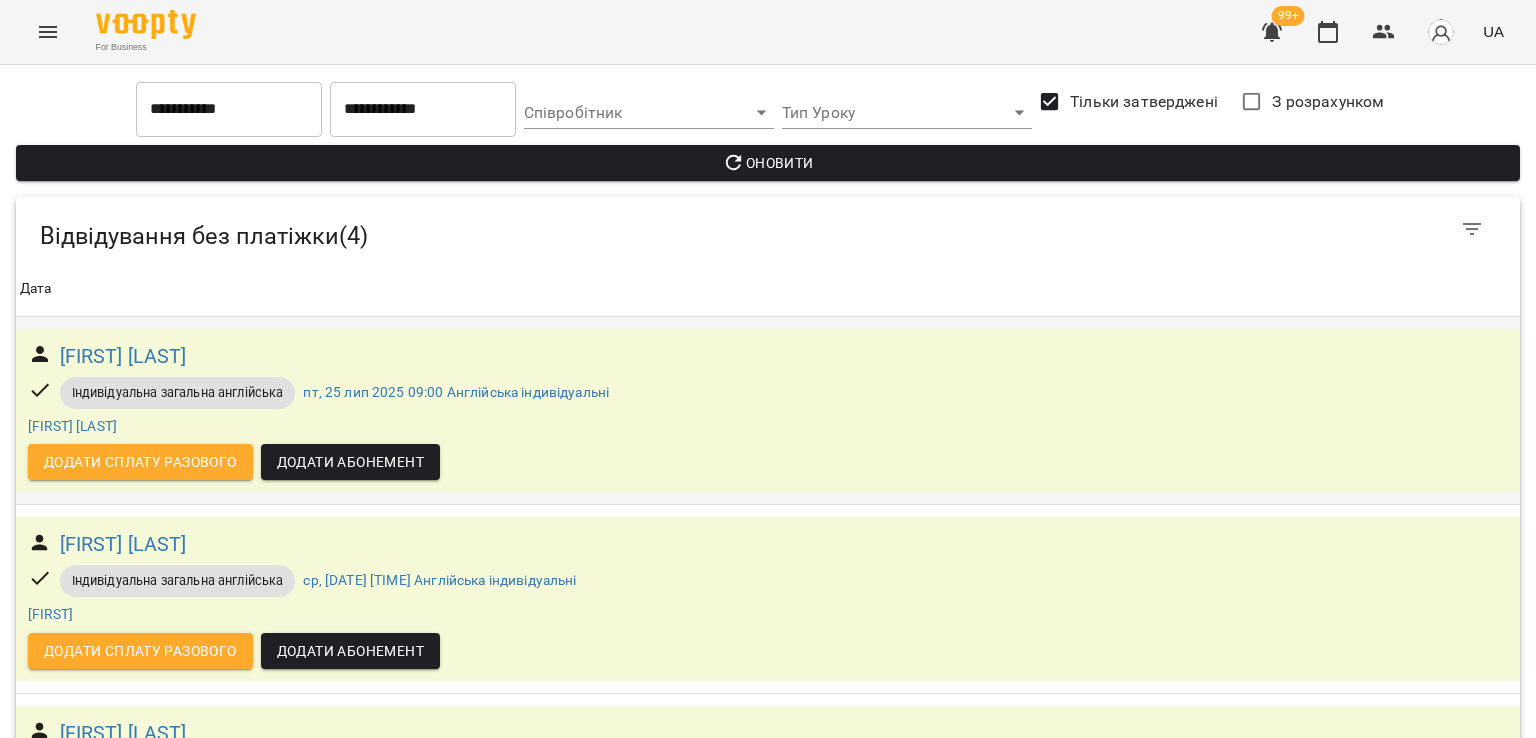 scroll, scrollTop: 0, scrollLeft: 0, axis: both 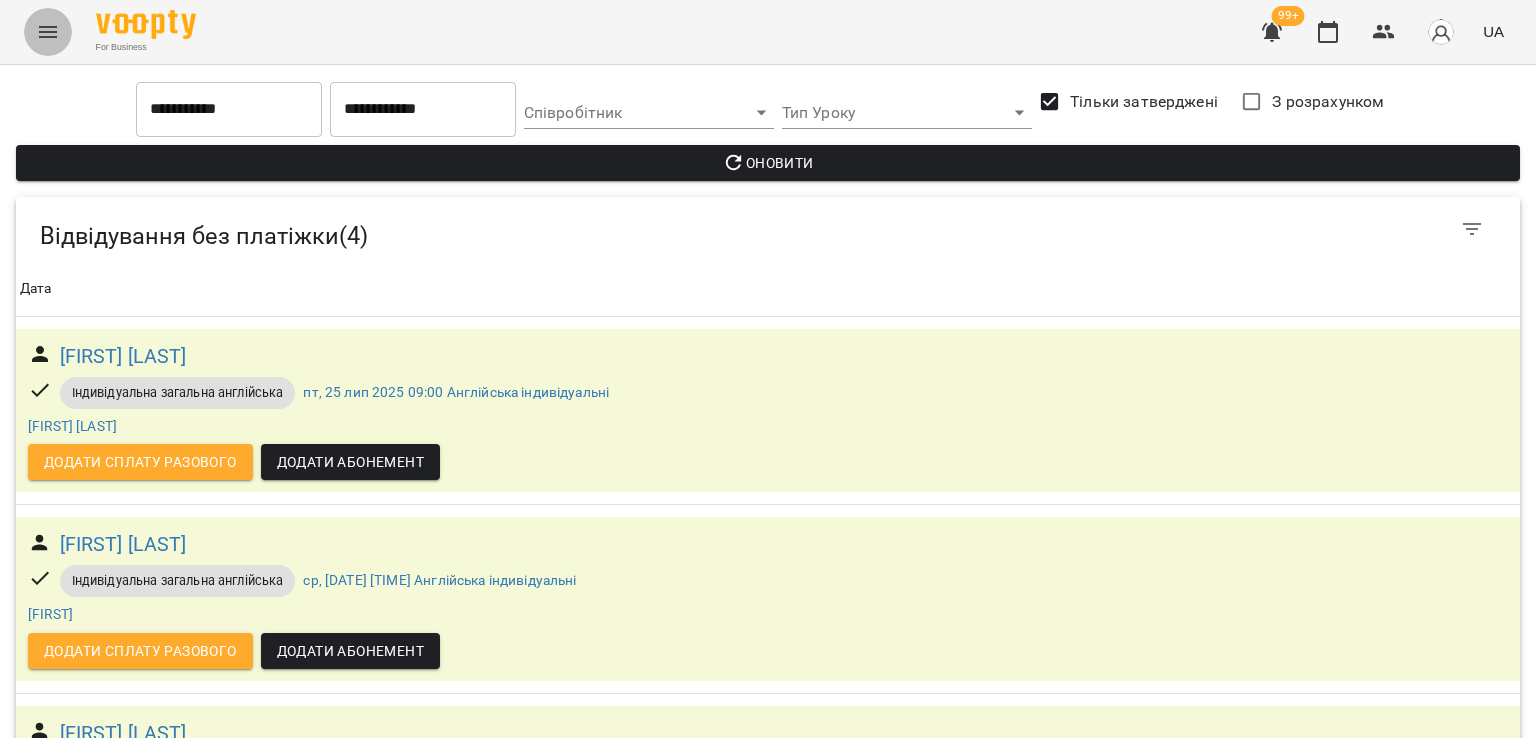 click at bounding box center [48, 32] 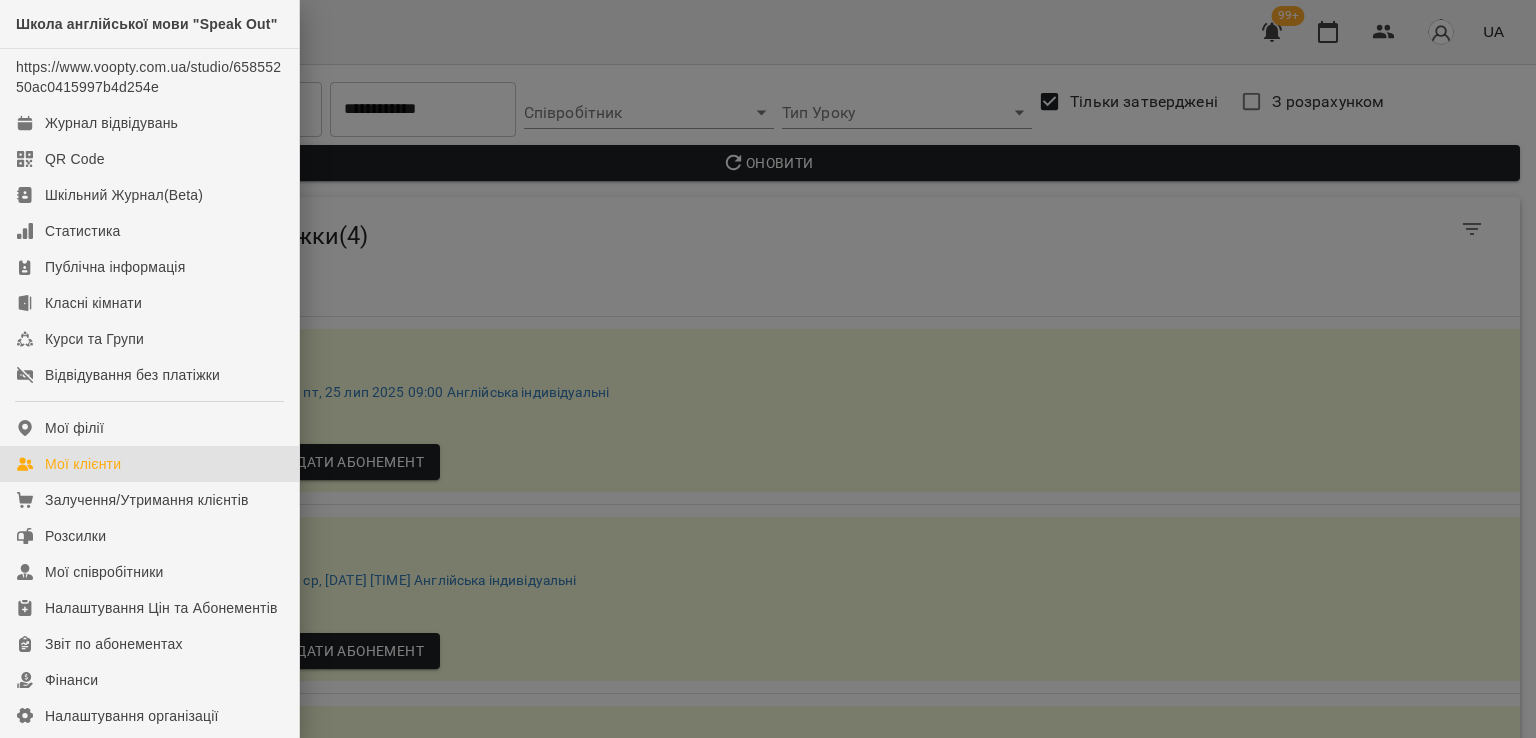 click on "Мої клієнти" at bounding box center (83, 464) 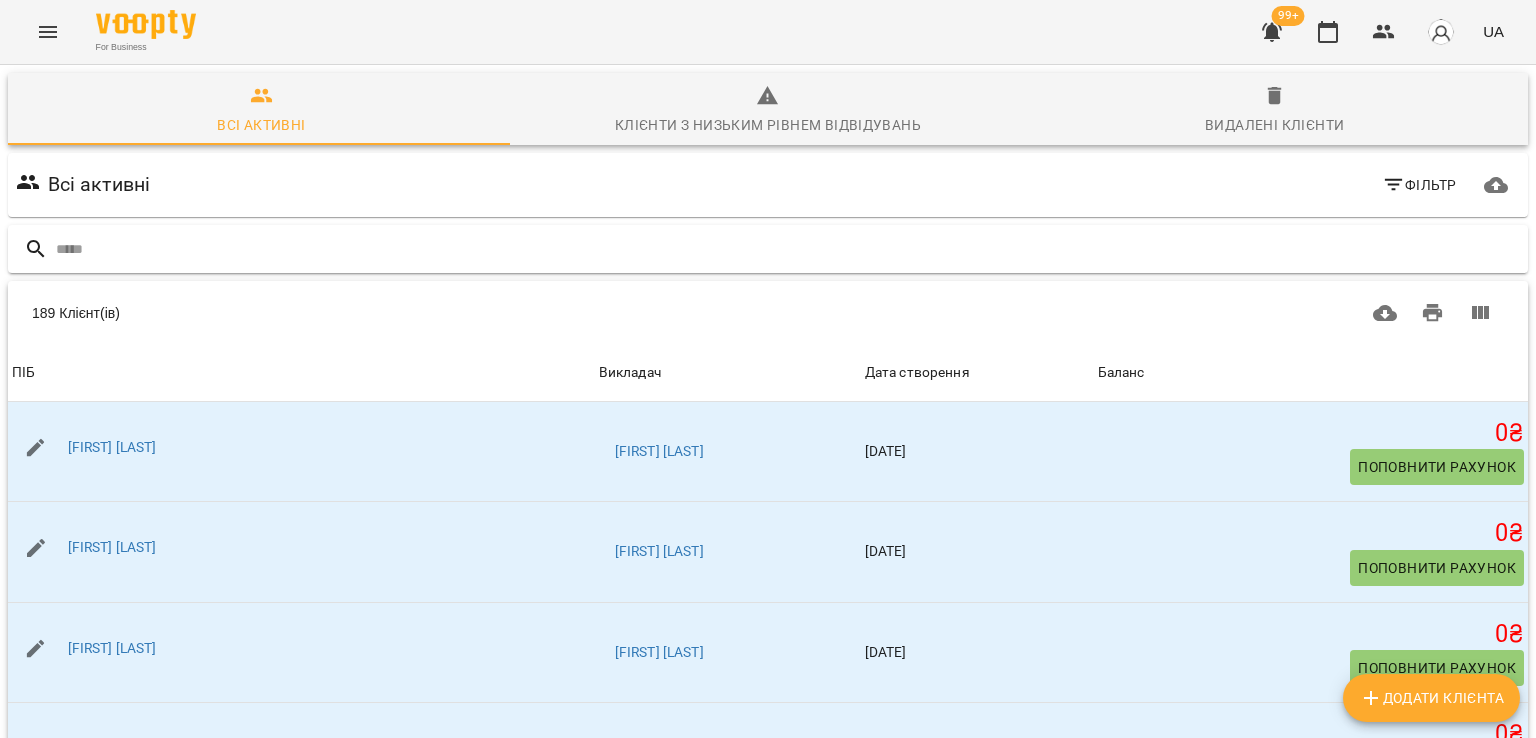 click at bounding box center [788, 249] 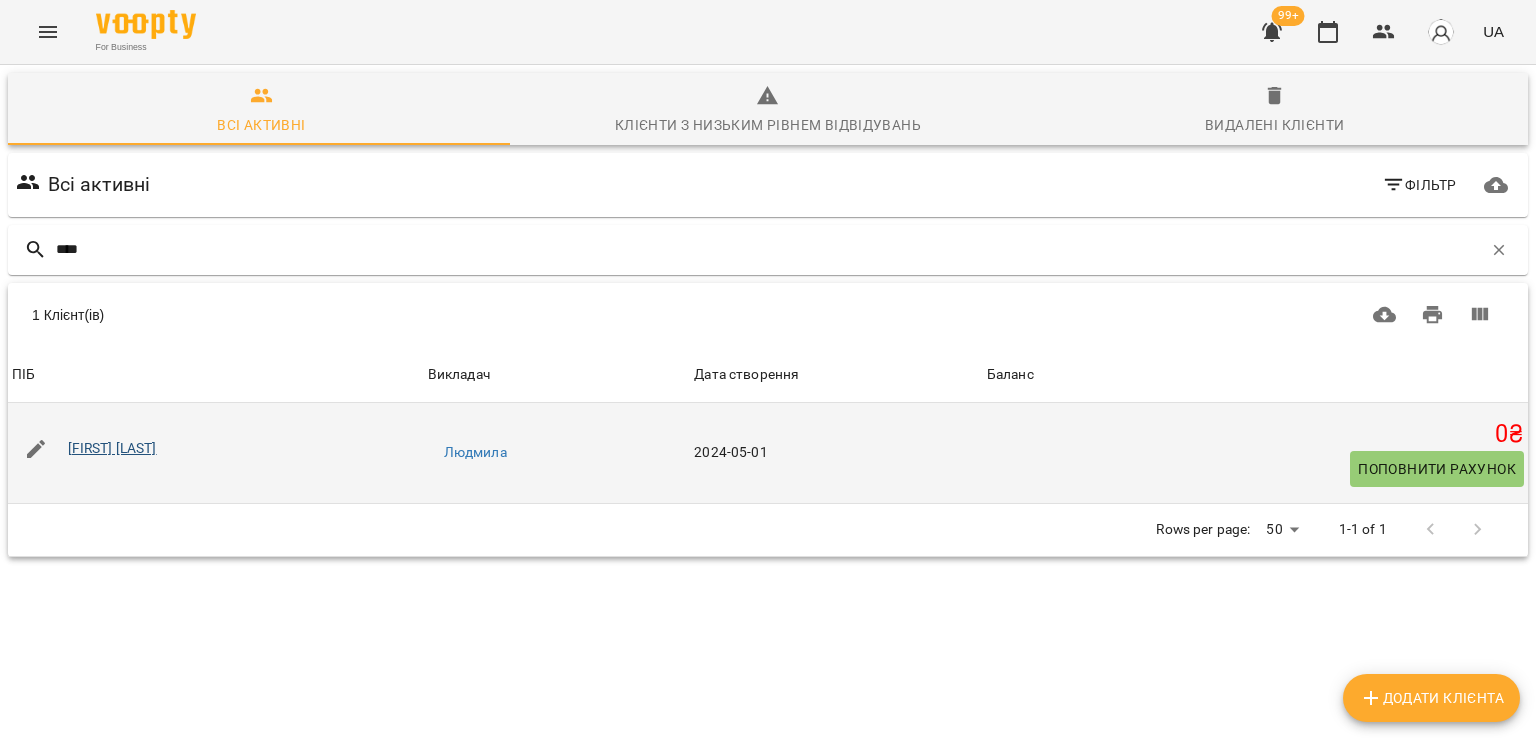 type on "****" 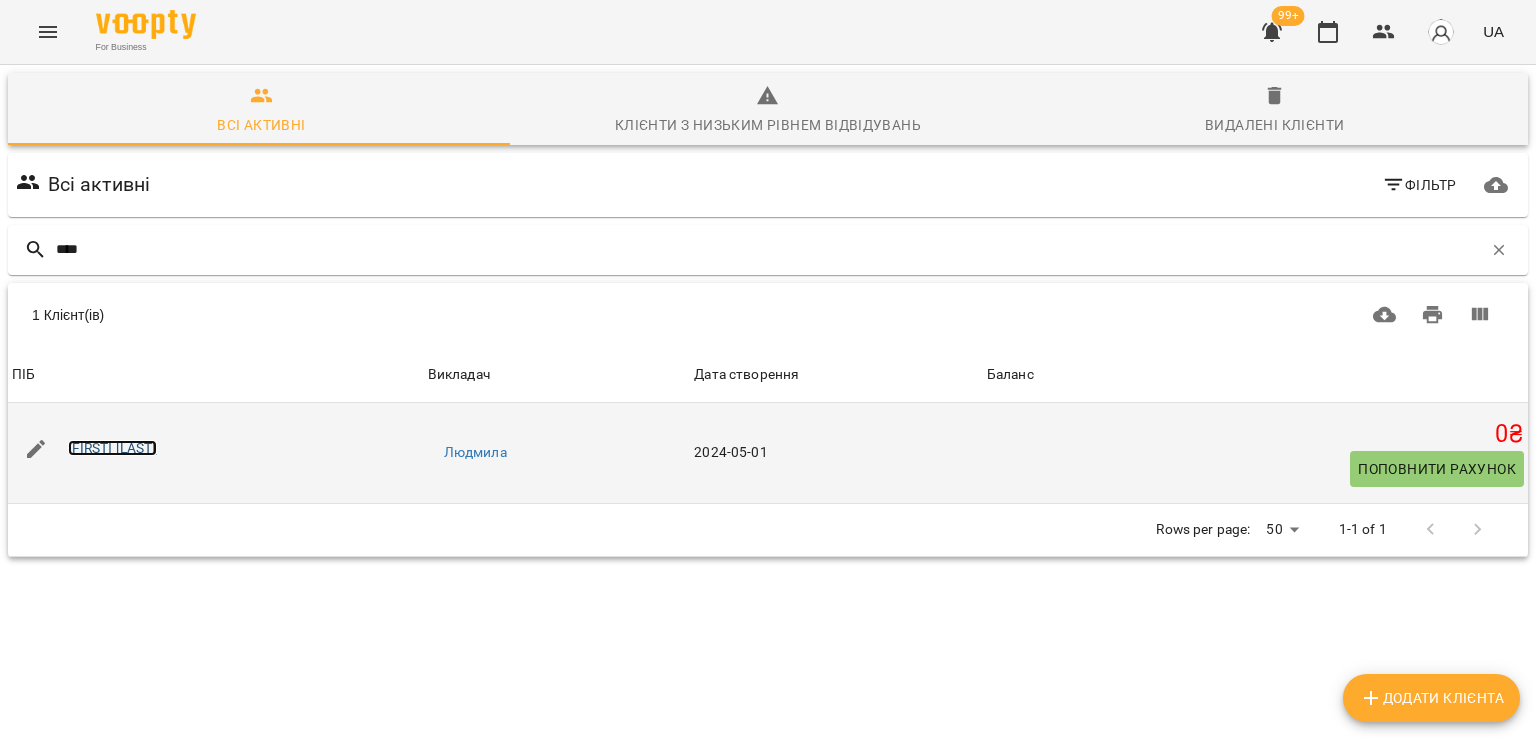 click on "[FIRST] [LAST]" at bounding box center [112, 448] 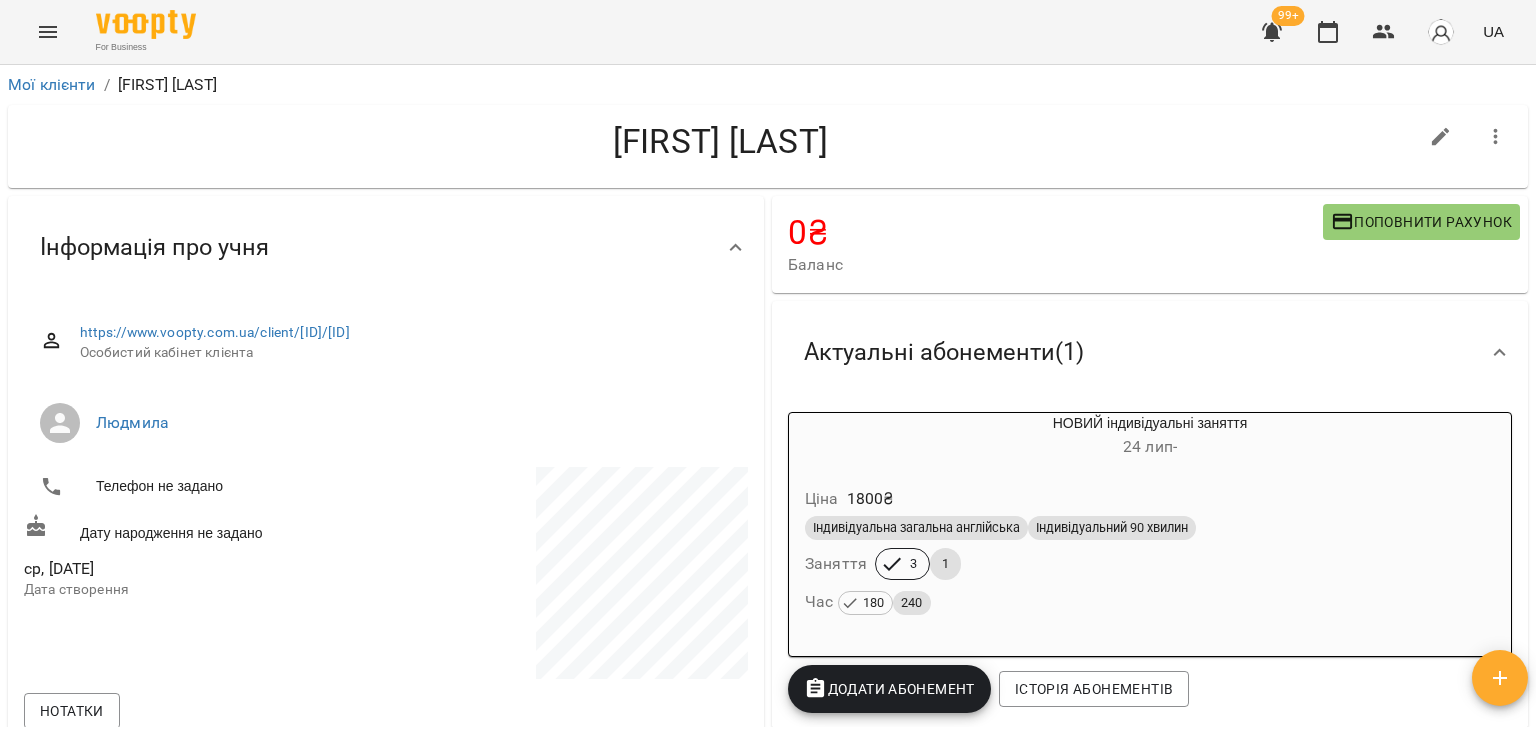 scroll, scrollTop: 400, scrollLeft: 0, axis: vertical 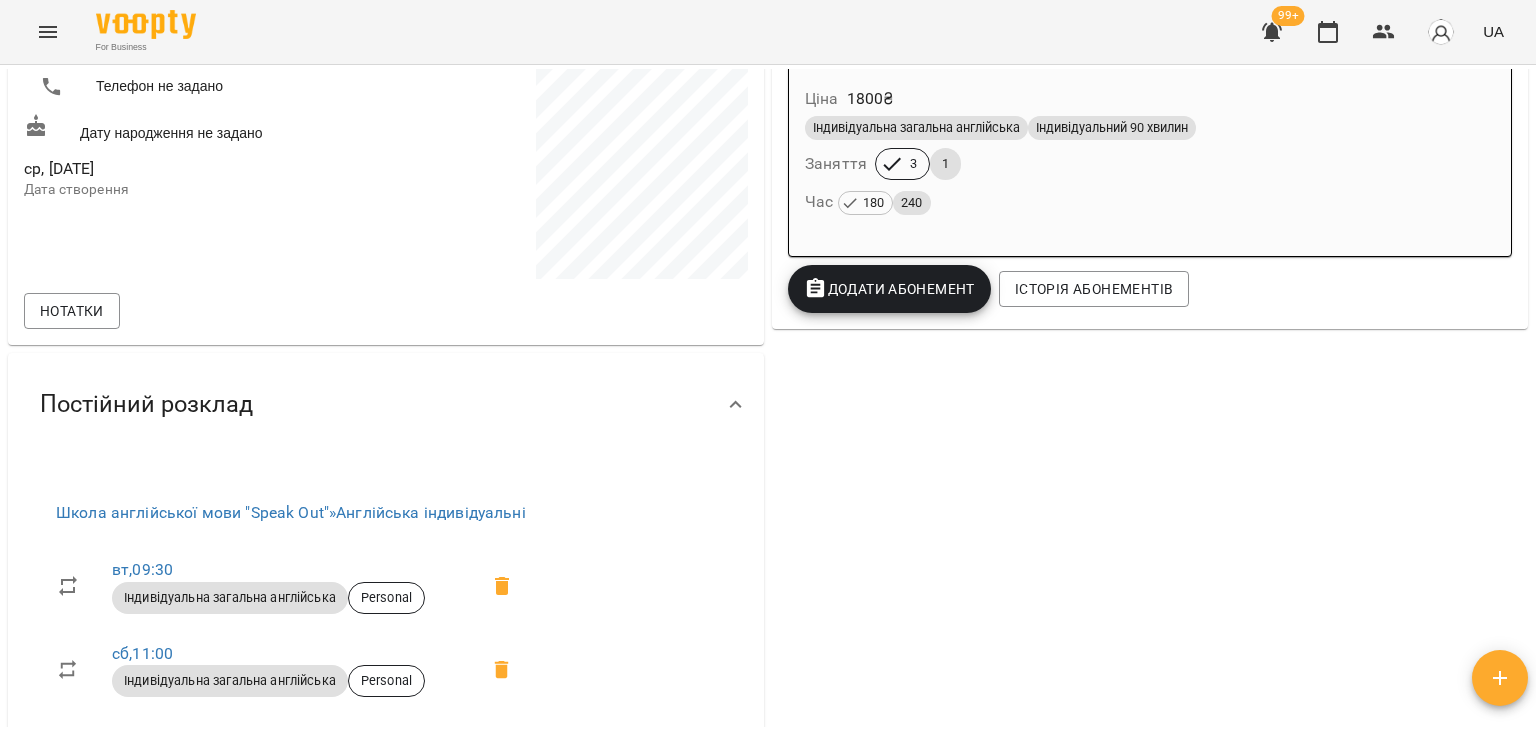 click on "Додати Абонемент" at bounding box center (889, 289) 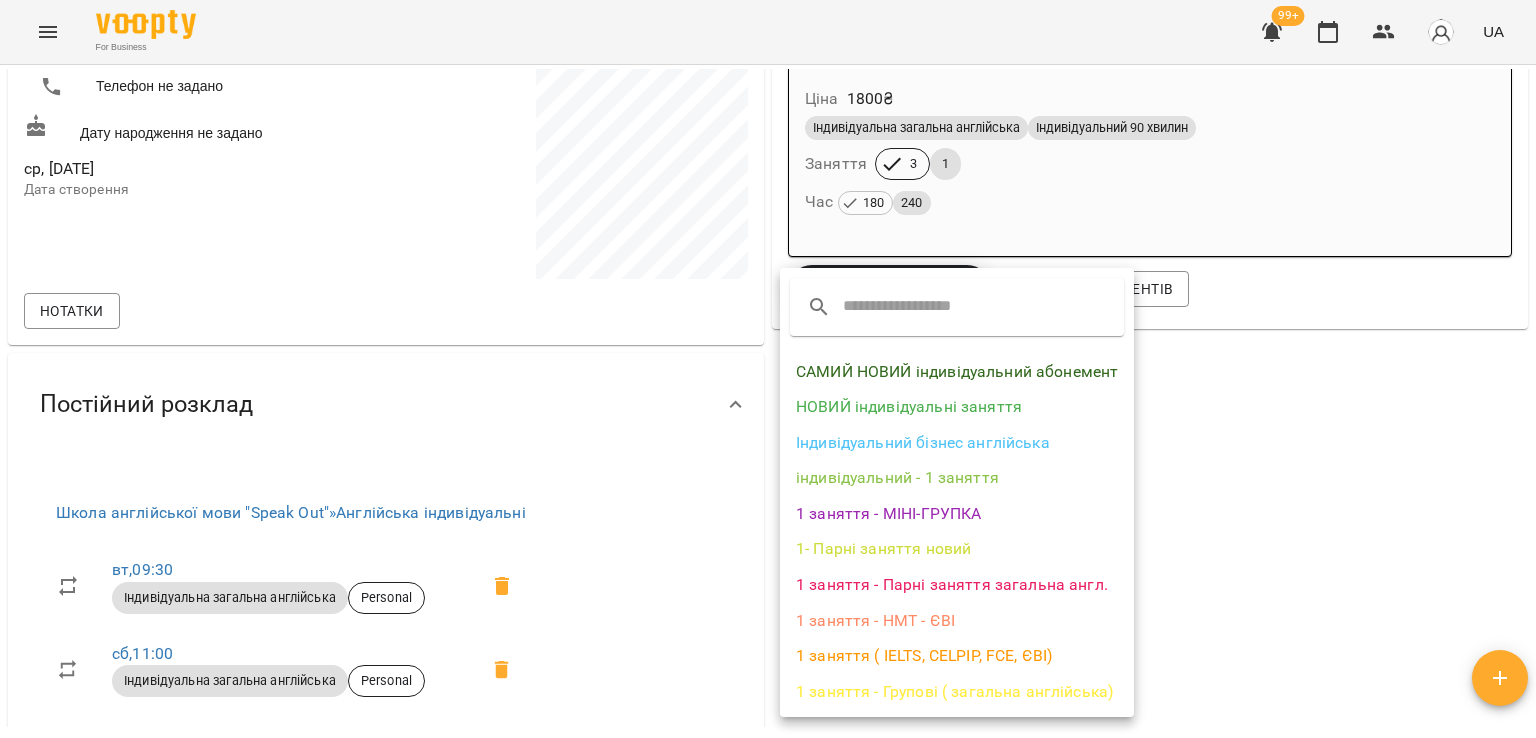 click on "НОВИЙ індивідуальні заняття" at bounding box center [957, 407] 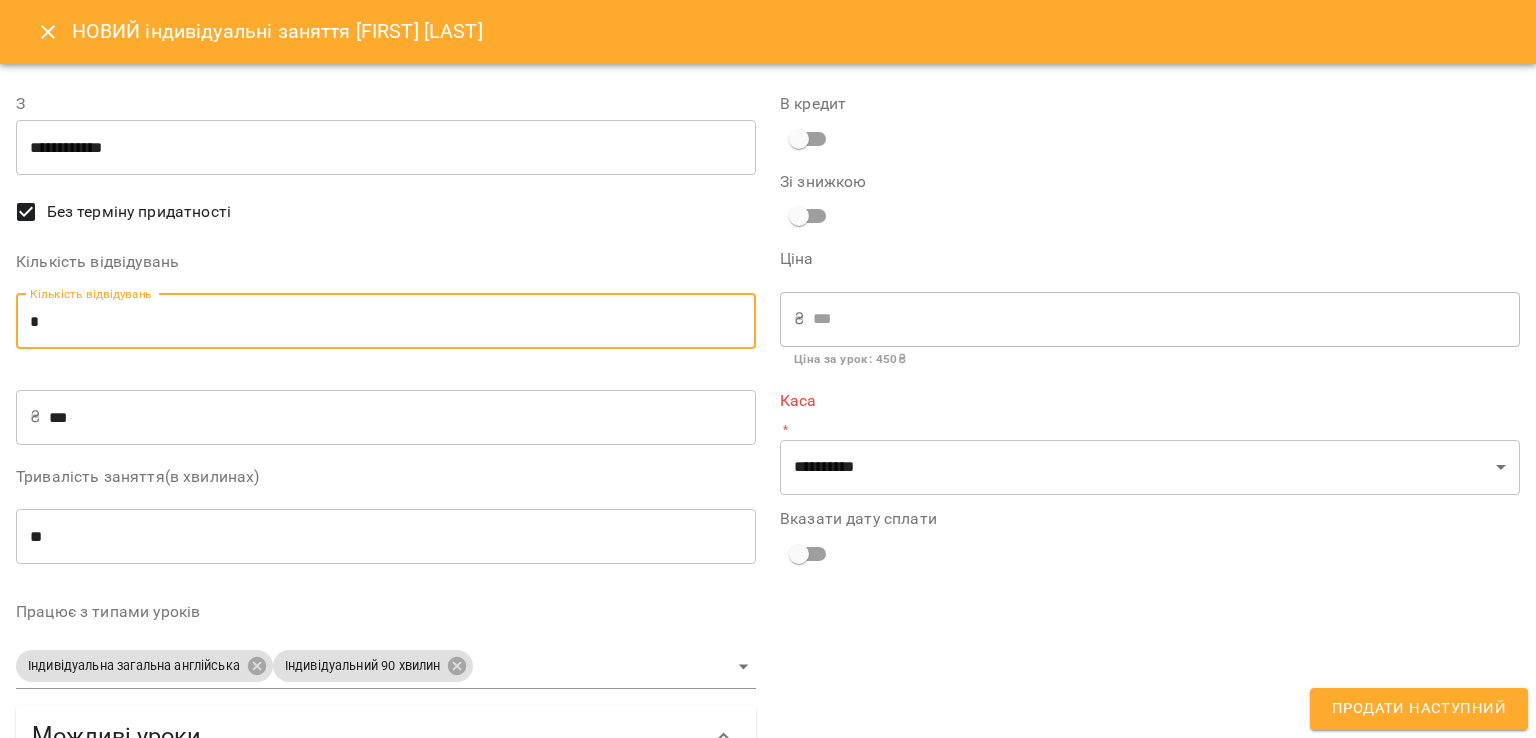 click on "*" at bounding box center [386, 322] 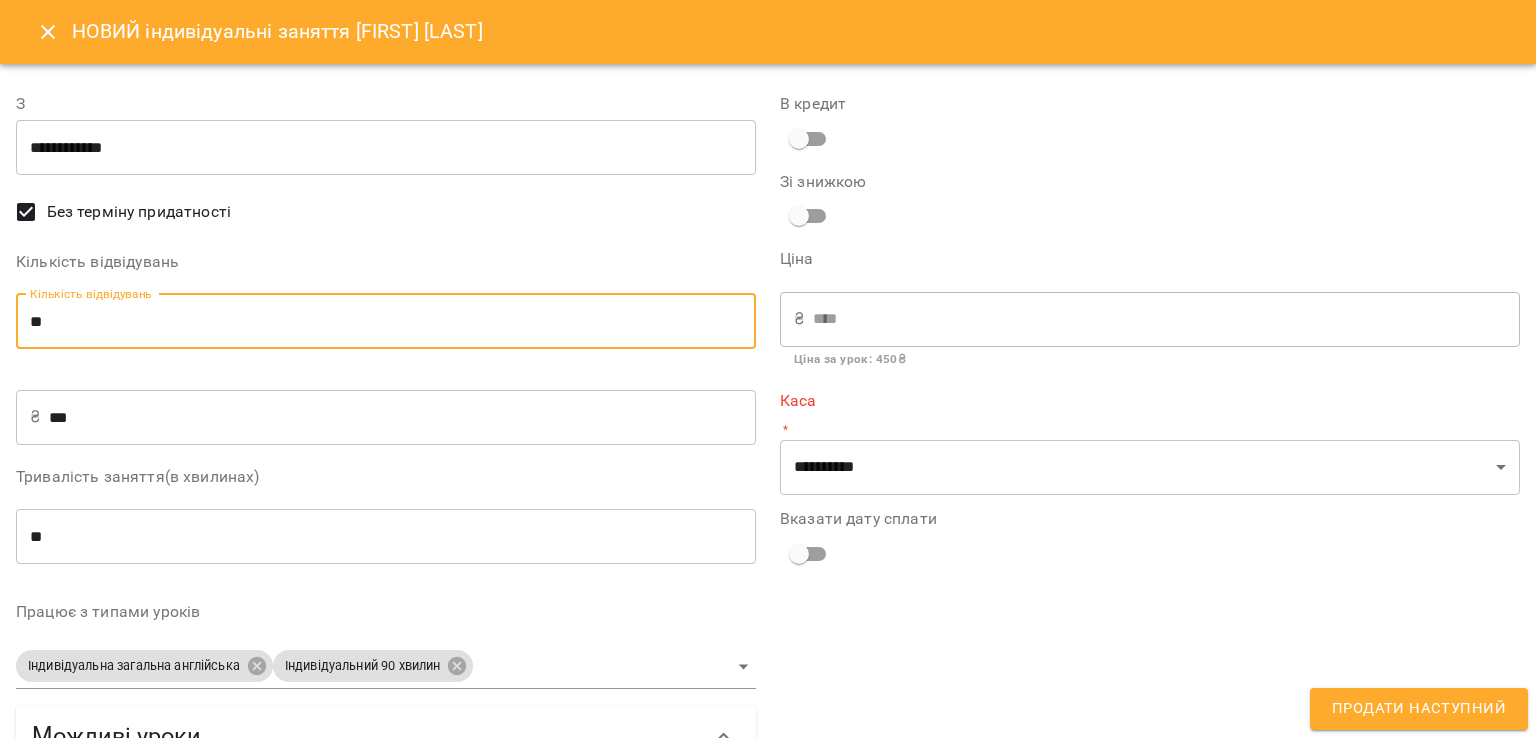 type on "*" 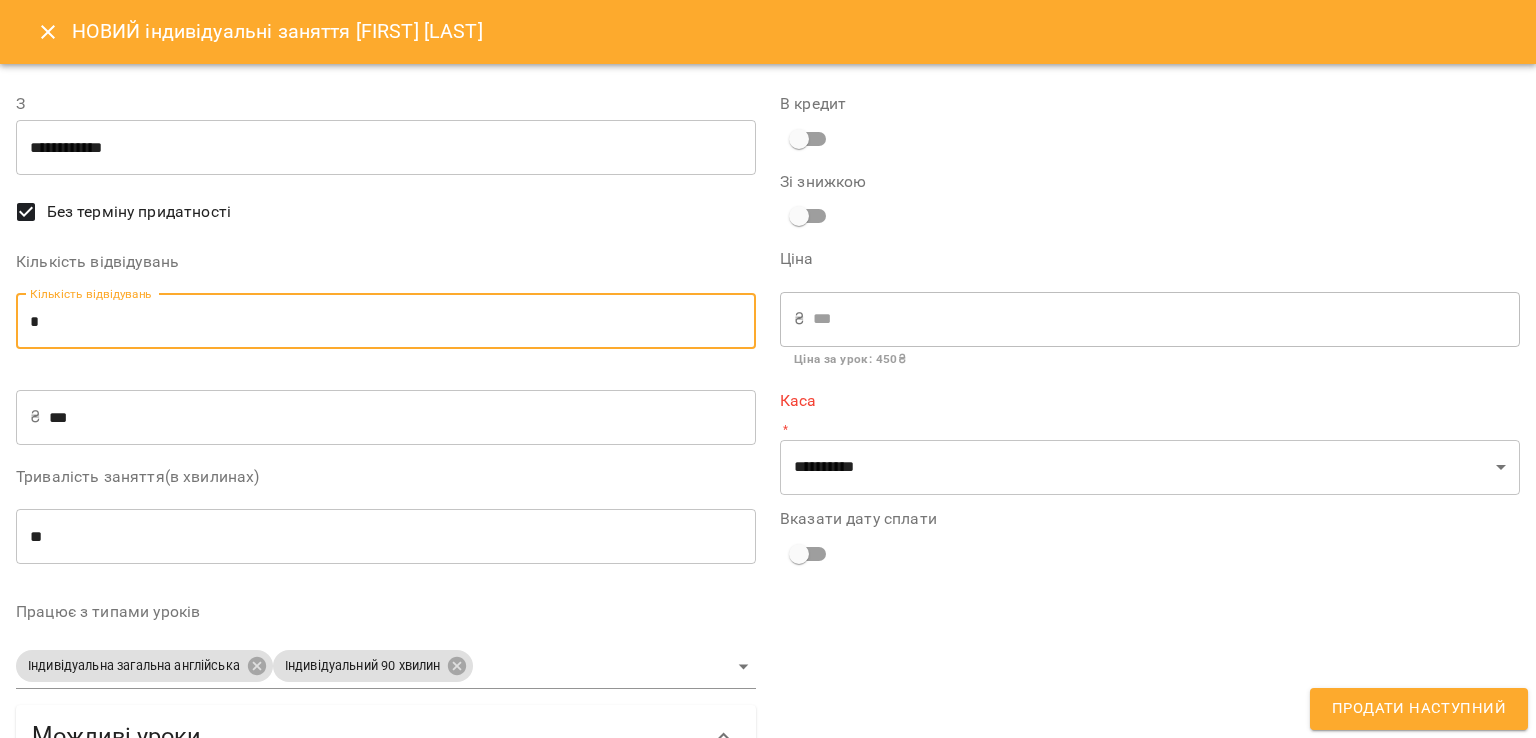 type on "**" 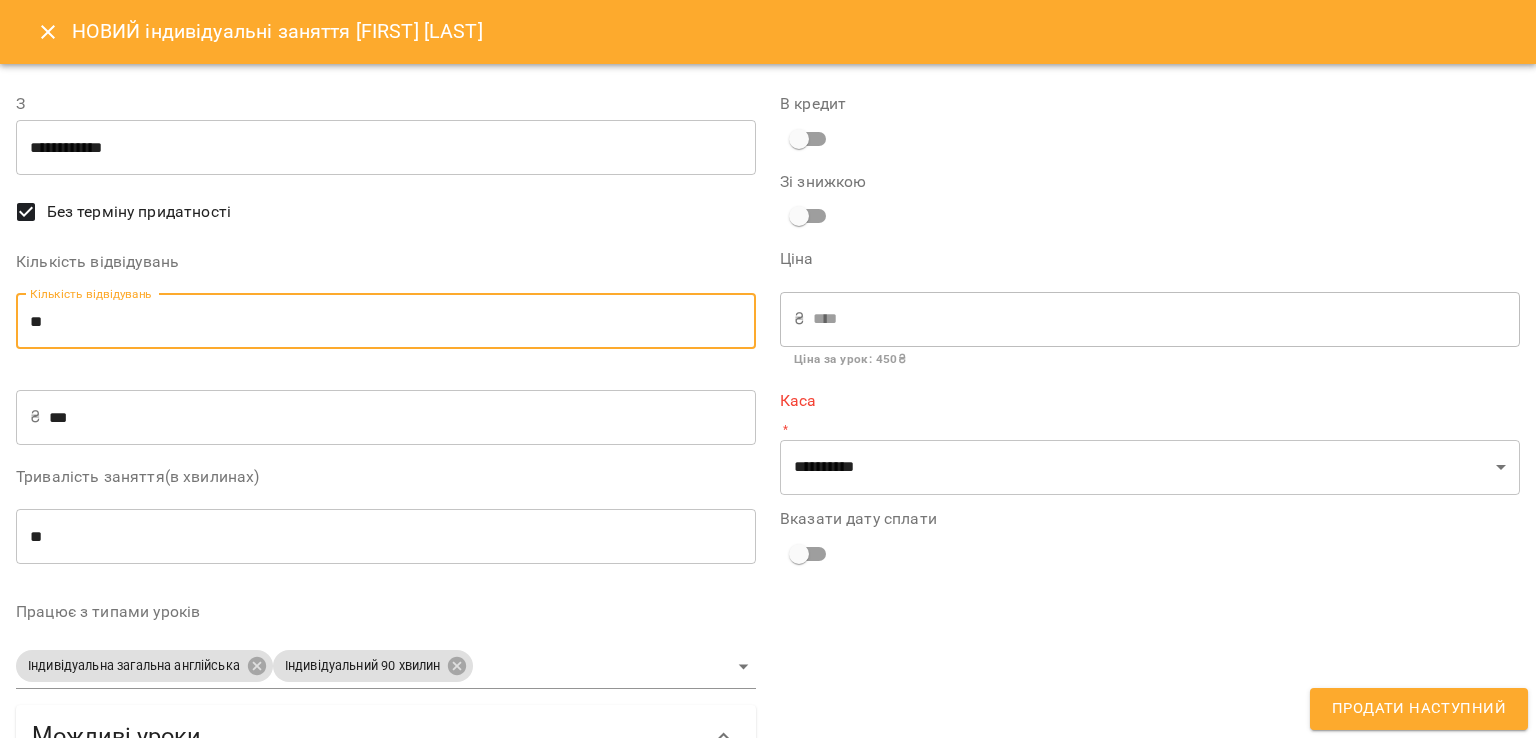 type on "**" 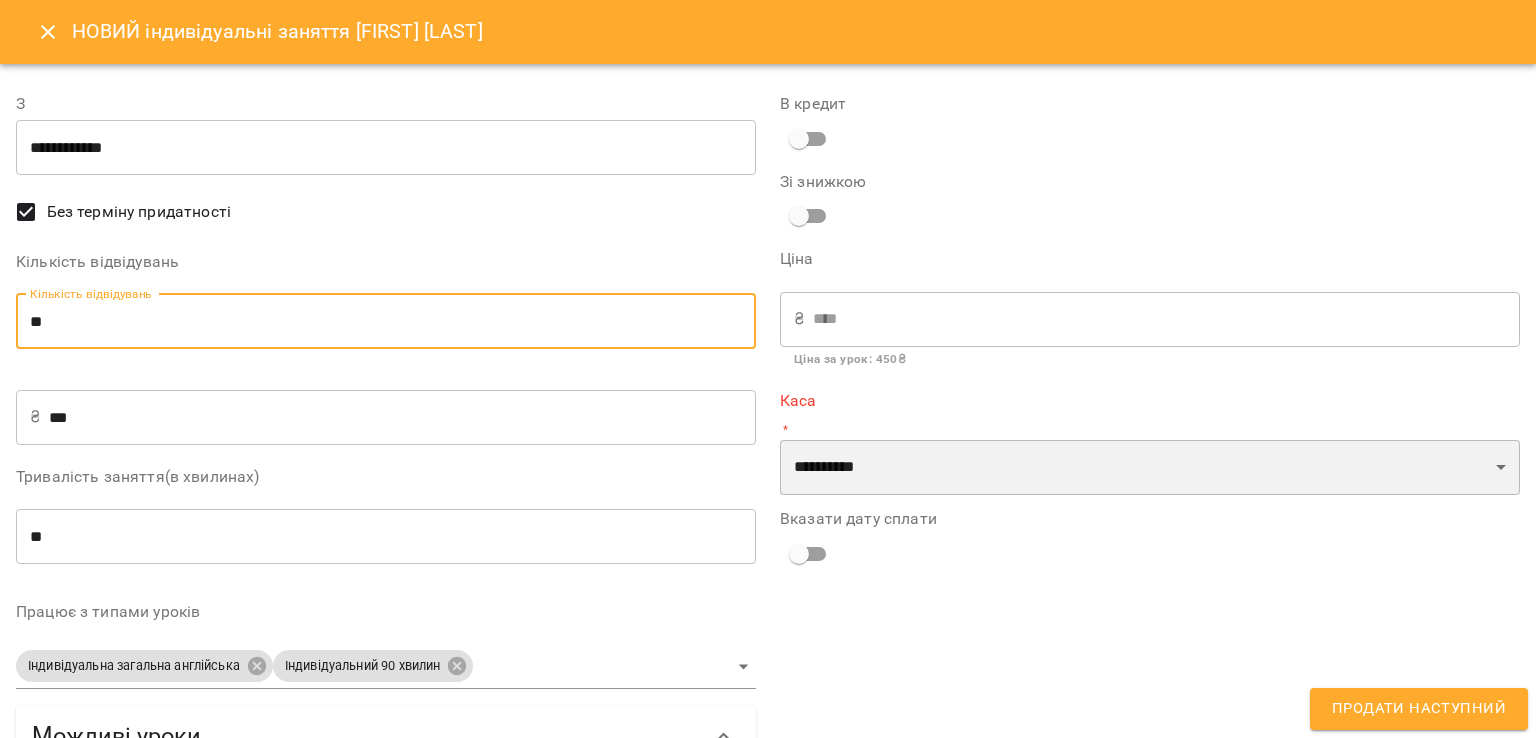 click on "**********" at bounding box center [1150, 468] 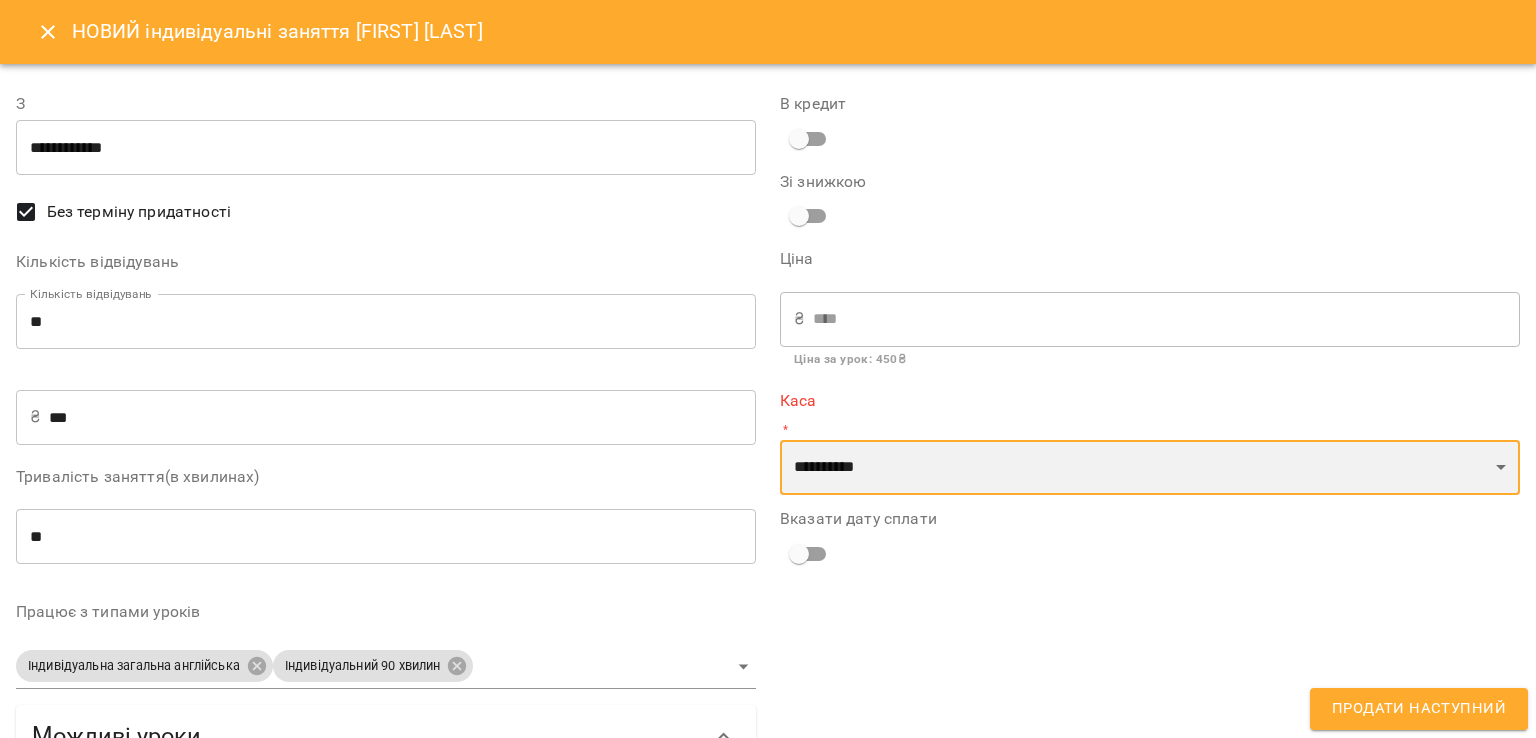 select on "****" 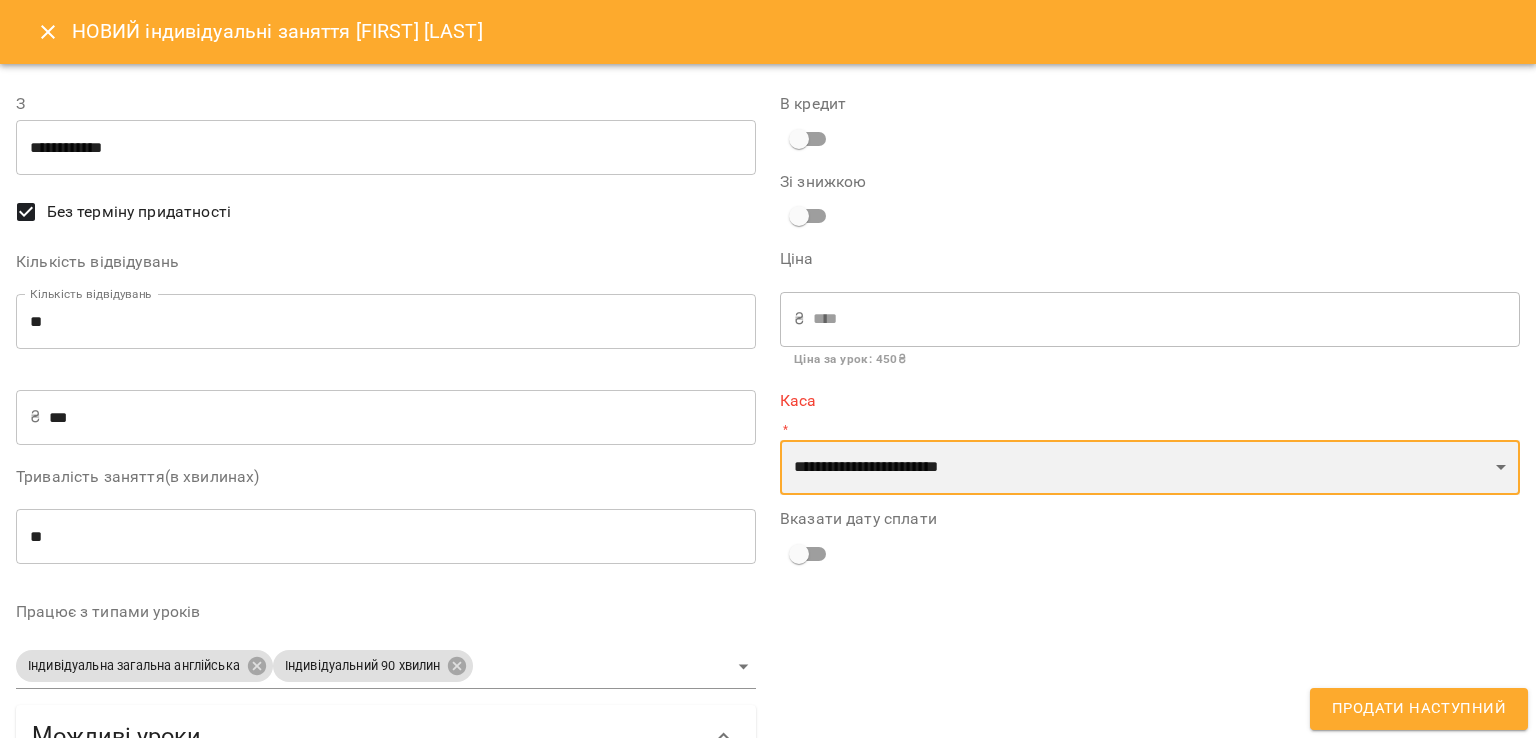 click on "**********" at bounding box center [1150, 468] 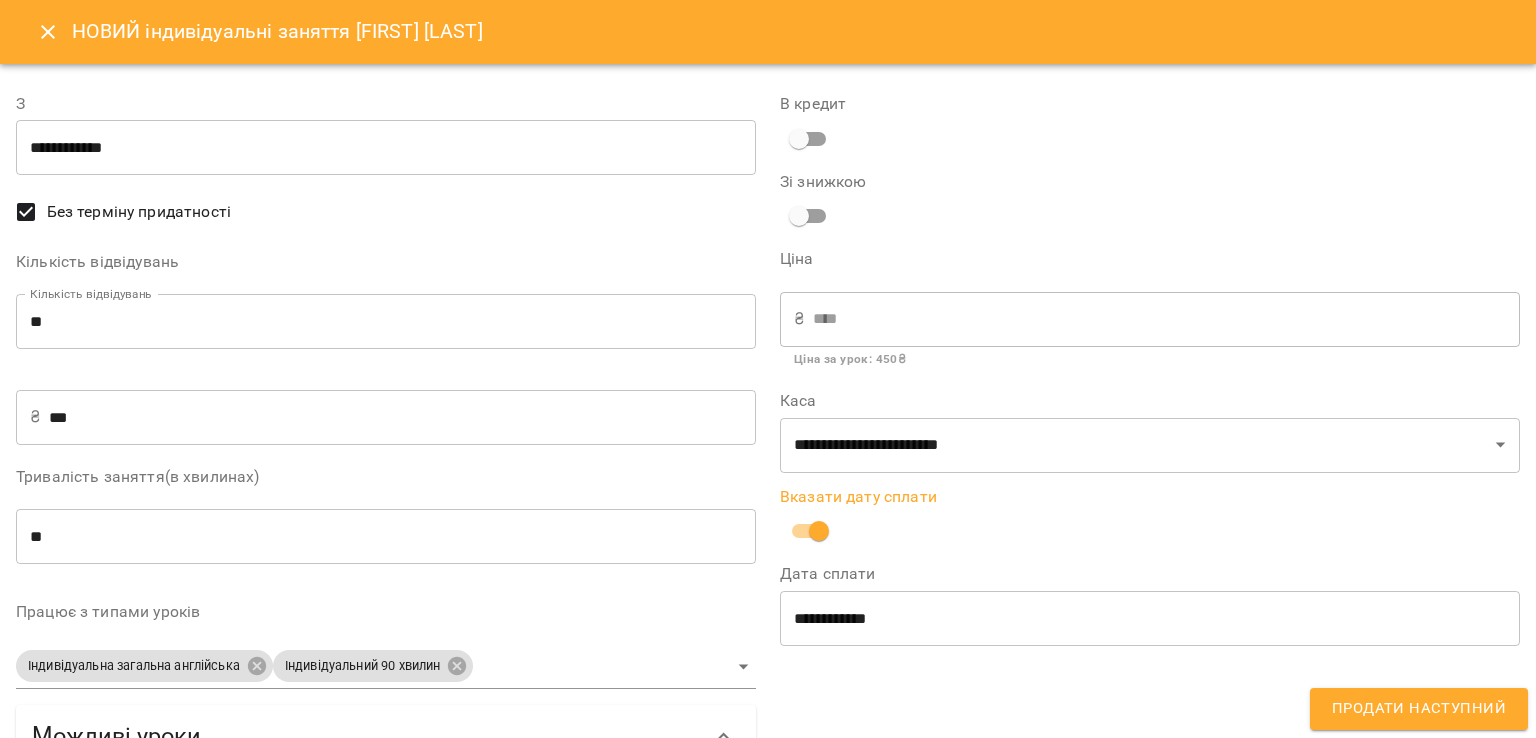 click on "Продати наступний" at bounding box center (1419, 709) 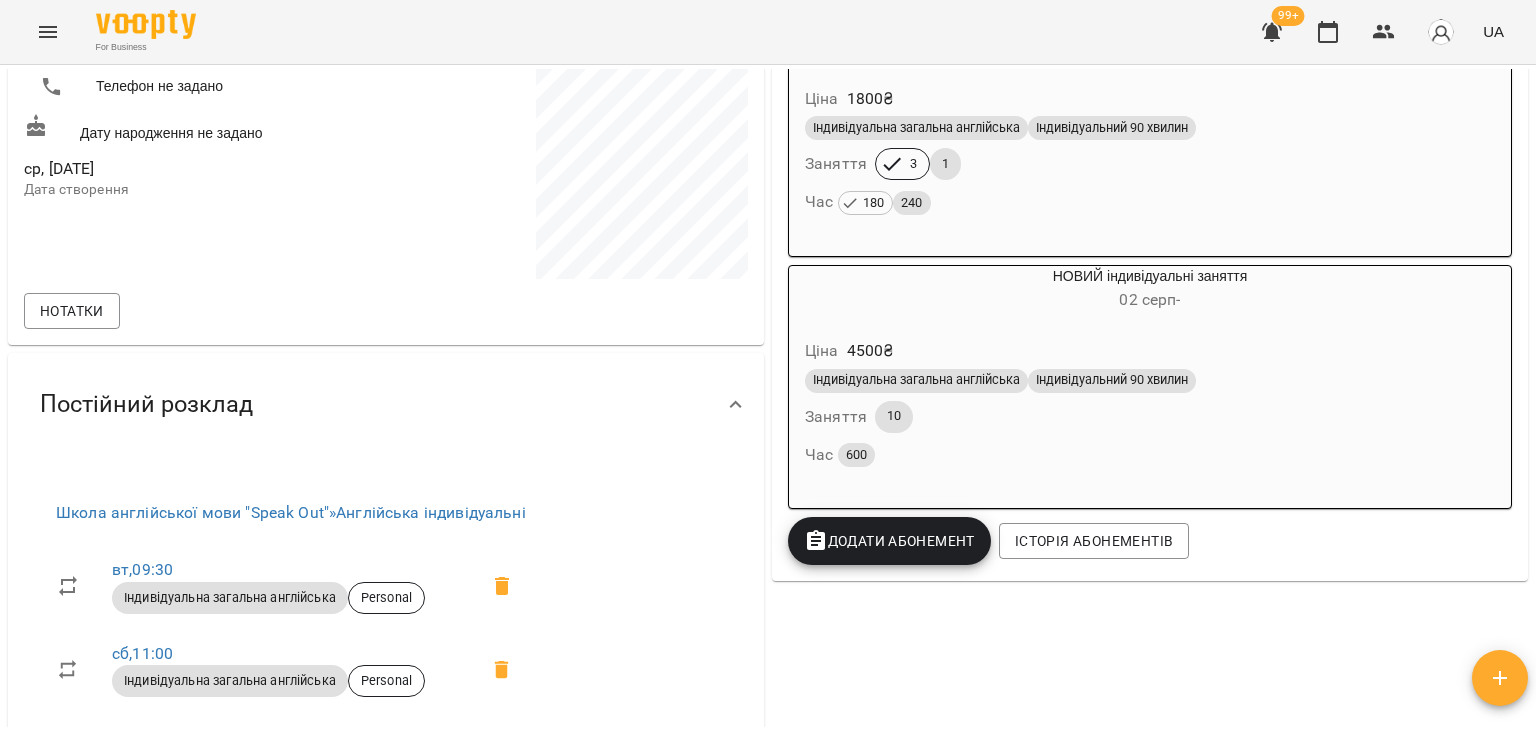 scroll, scrollTop: 0, scrollLeft: 0, axis: both 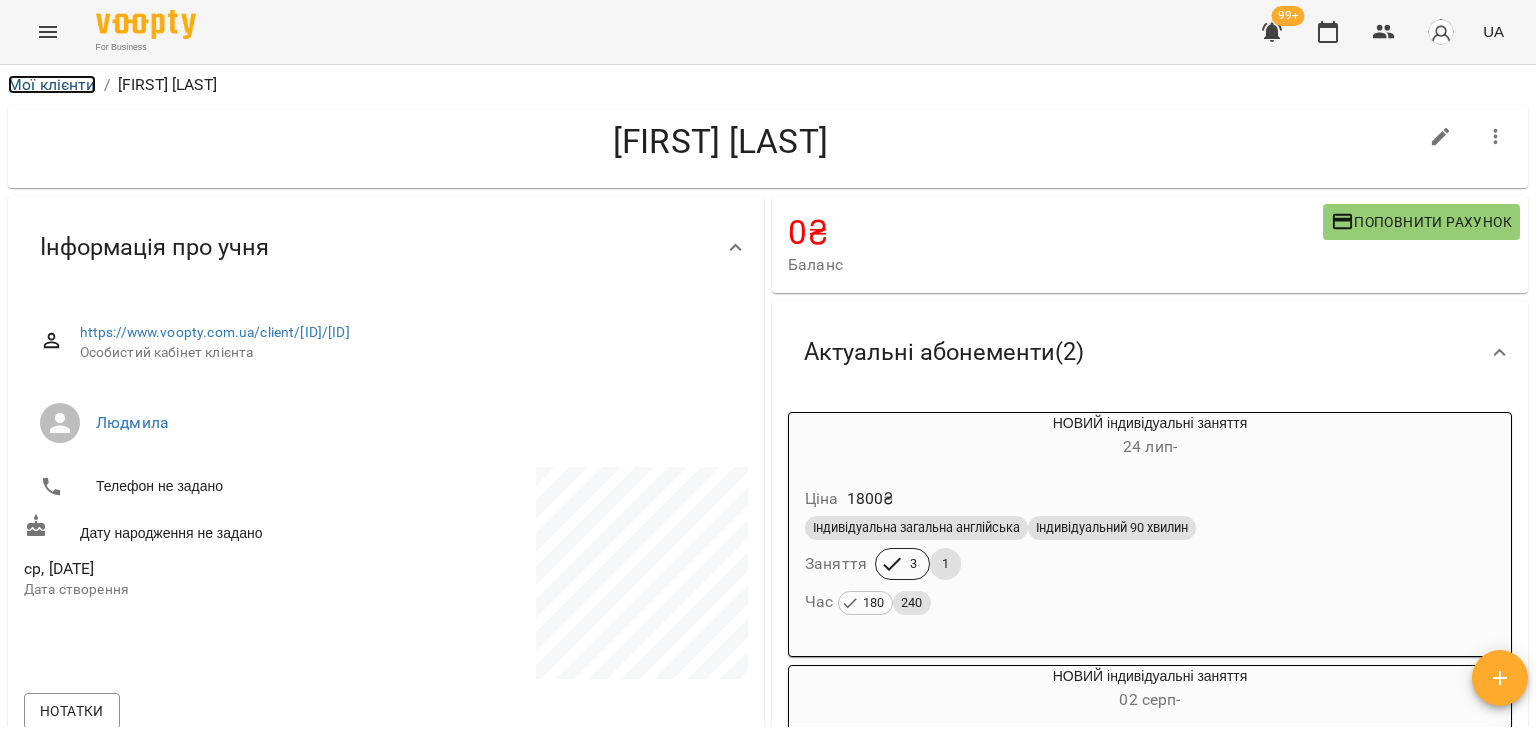 click on "Мої клієнти" at bounding box center (52, 84) 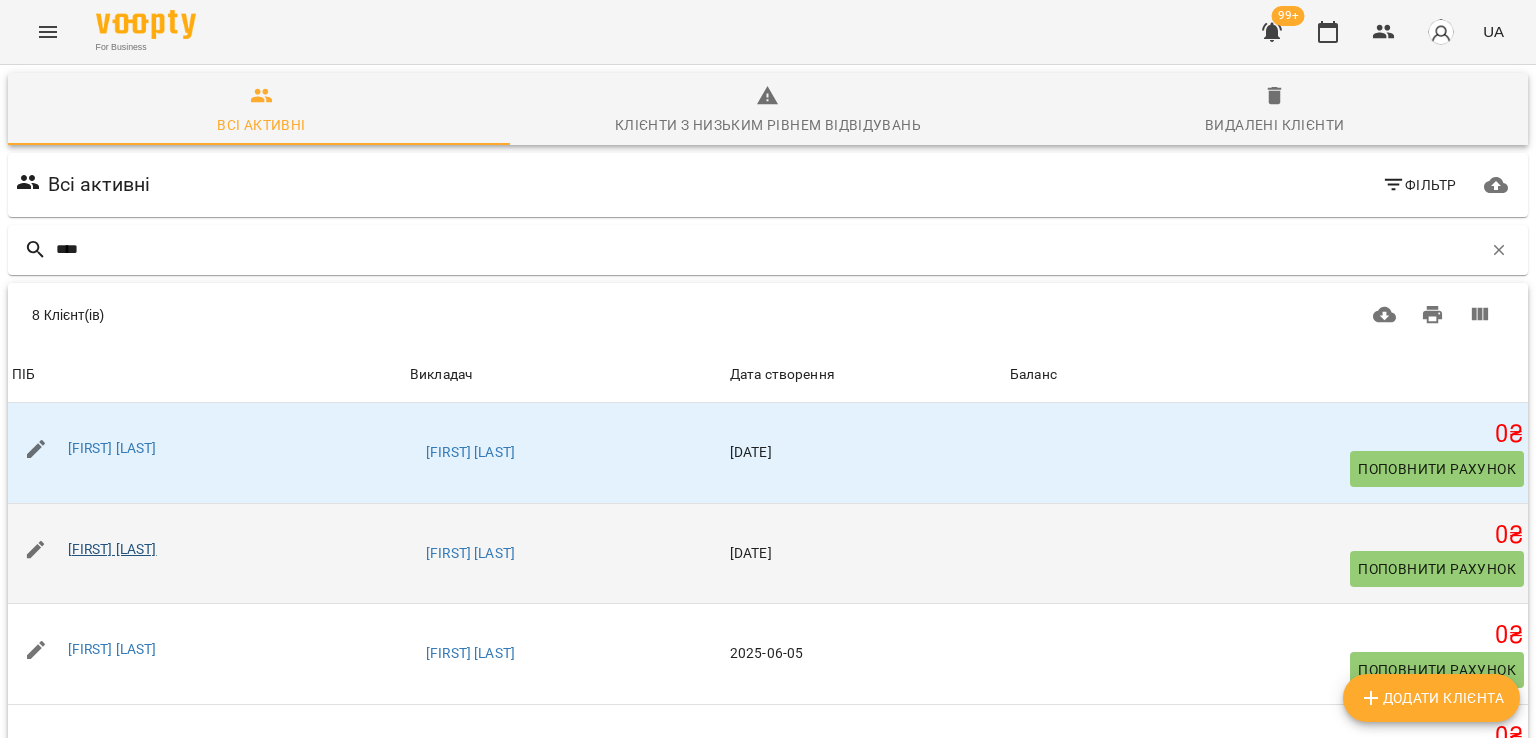type on "****" 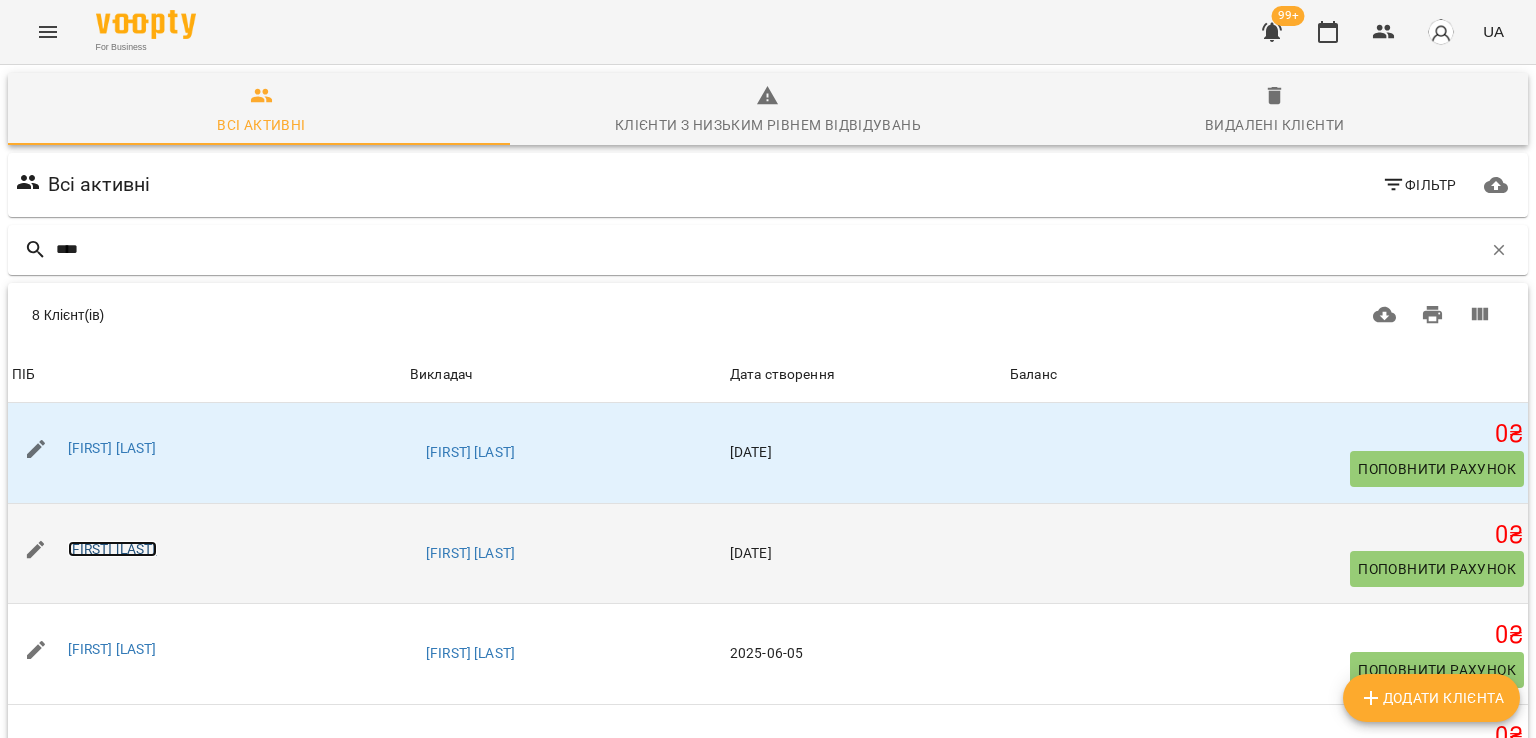 click on "[FIRST] [LAST]" at bounding box center [112, 549] 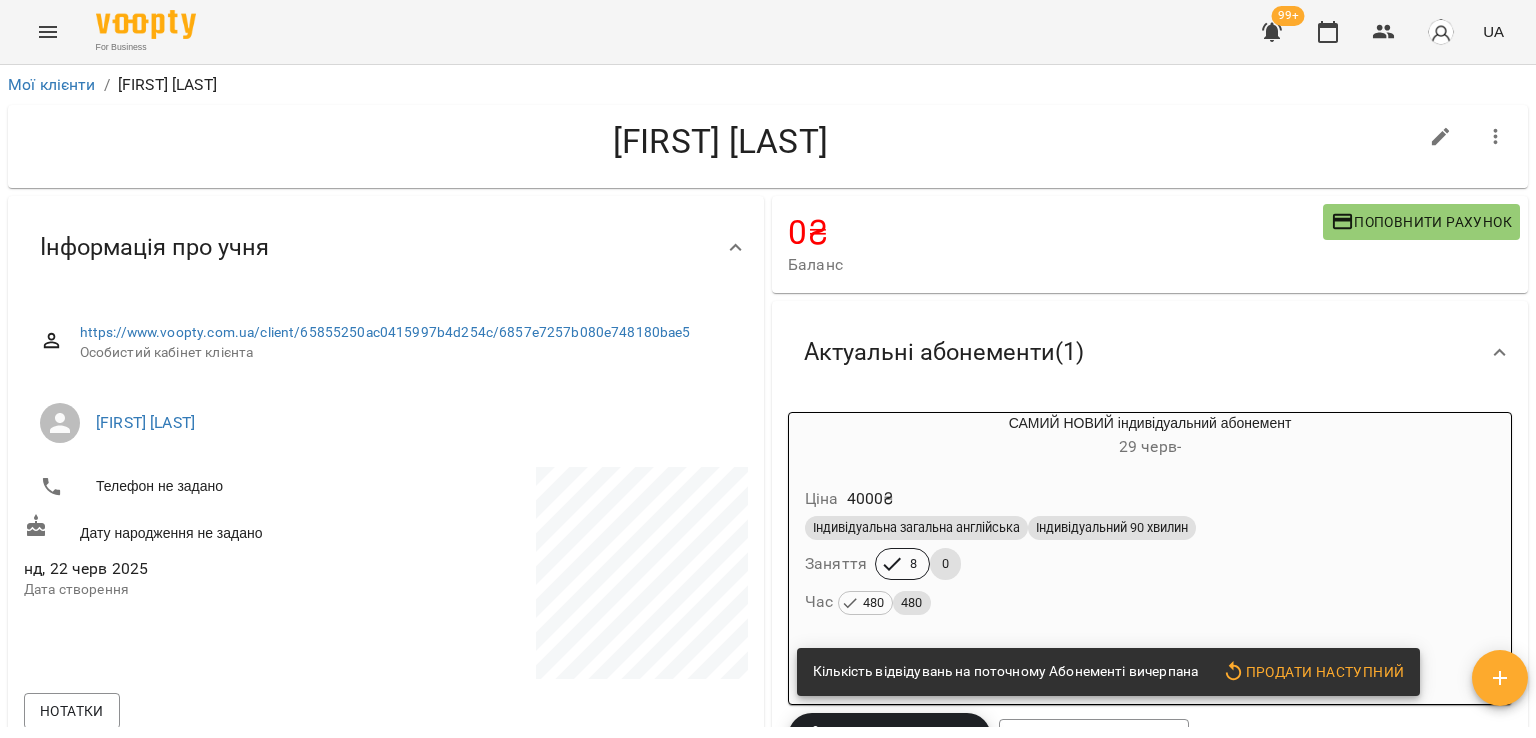 click on "Ціна 4000 ₴" at bounding box center [1150, 499] 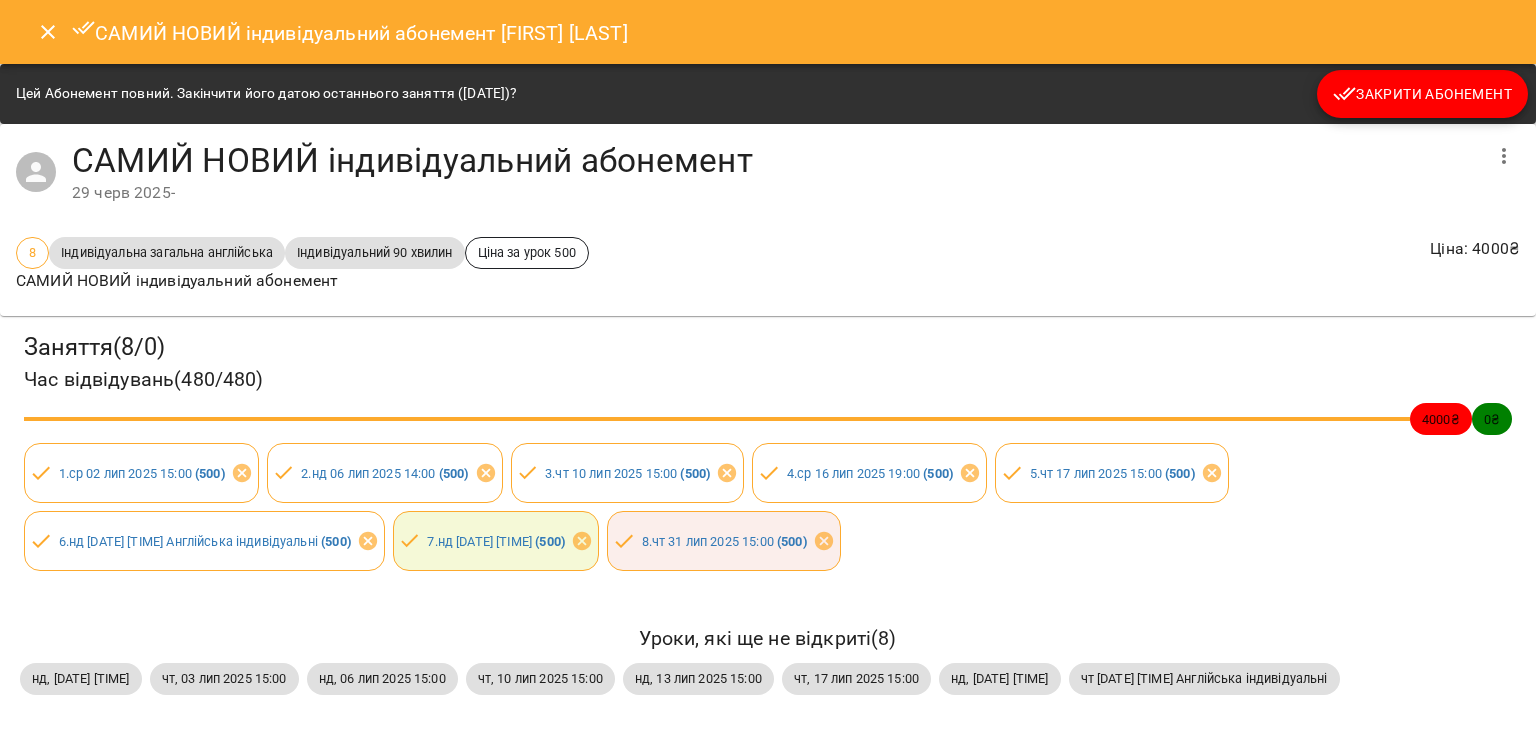click on "Закрити Абонемент" at bounding box center [1422, 94] 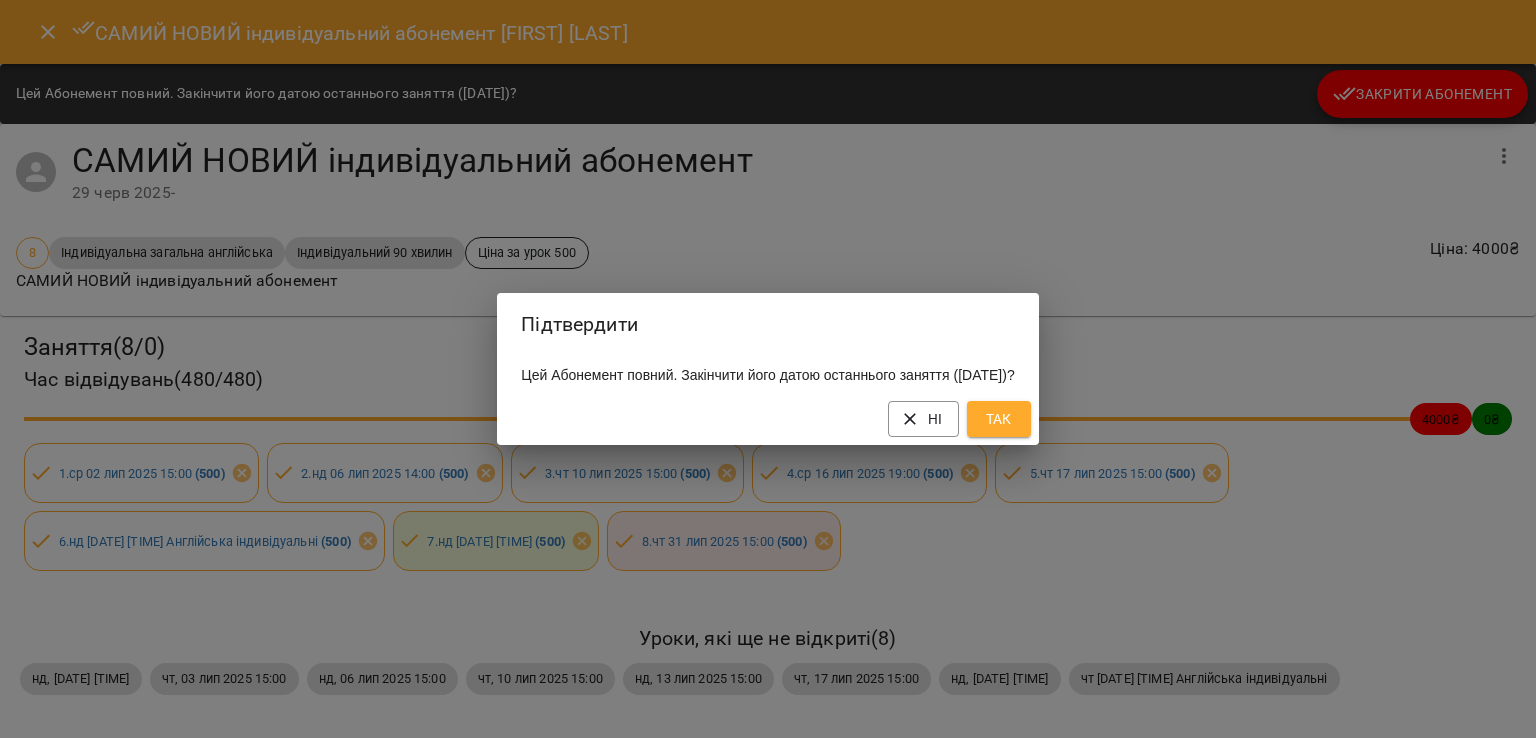 click on "Так" at bounding box center (999, 419) 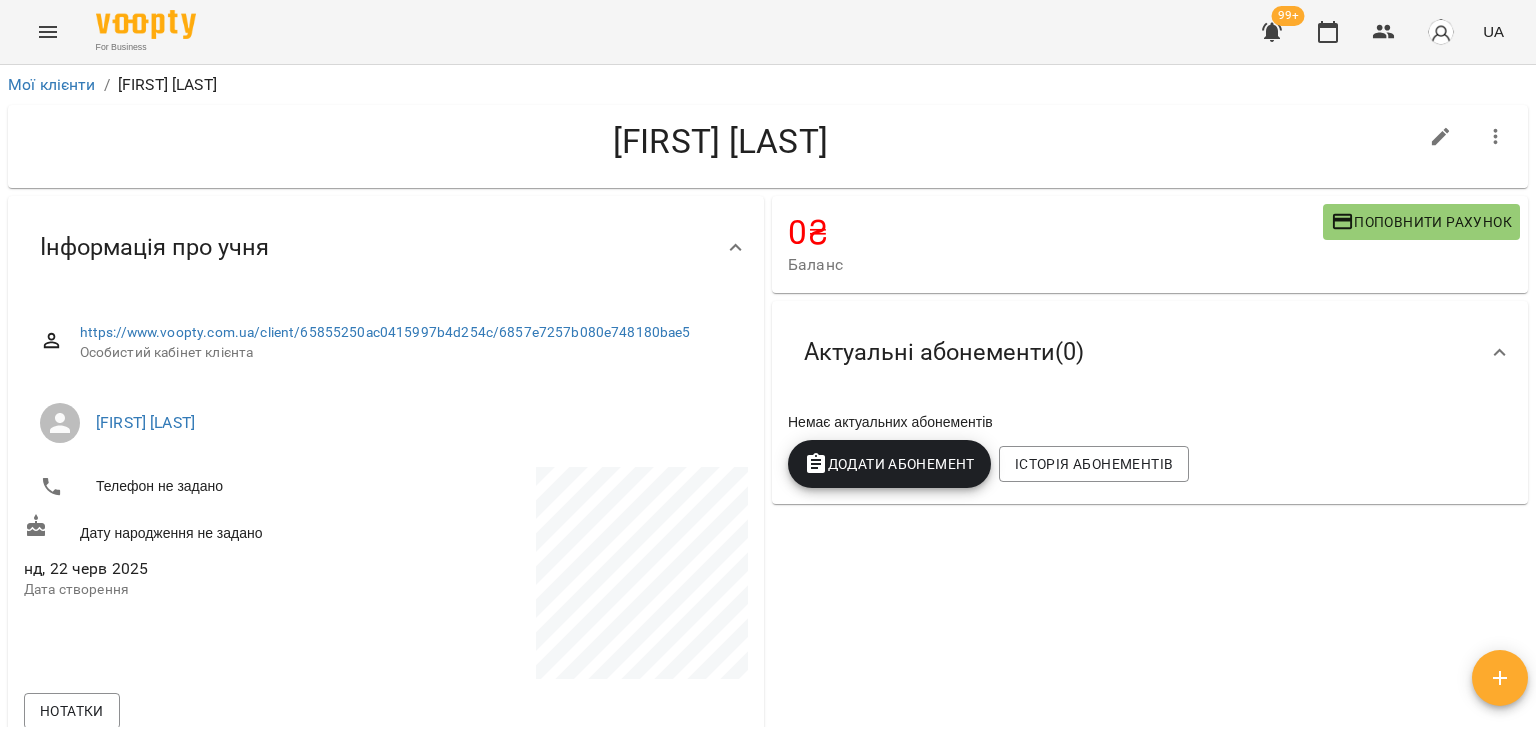 click on "Додати Абонемент" at bounding box center [889, 464] 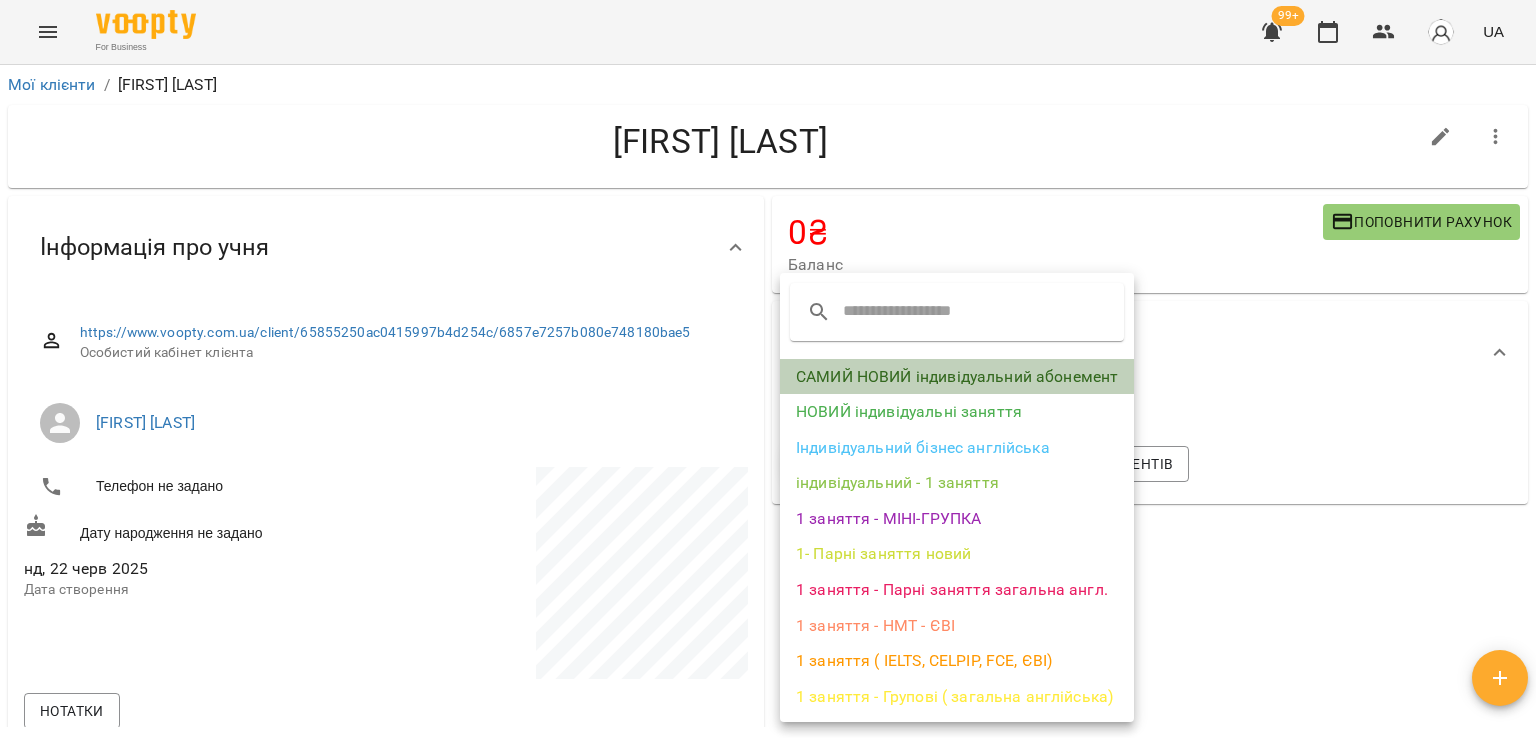 click on "САМИЙ НОВИЙ  індивідуальний абонемент" at bounding box center (957, 377) 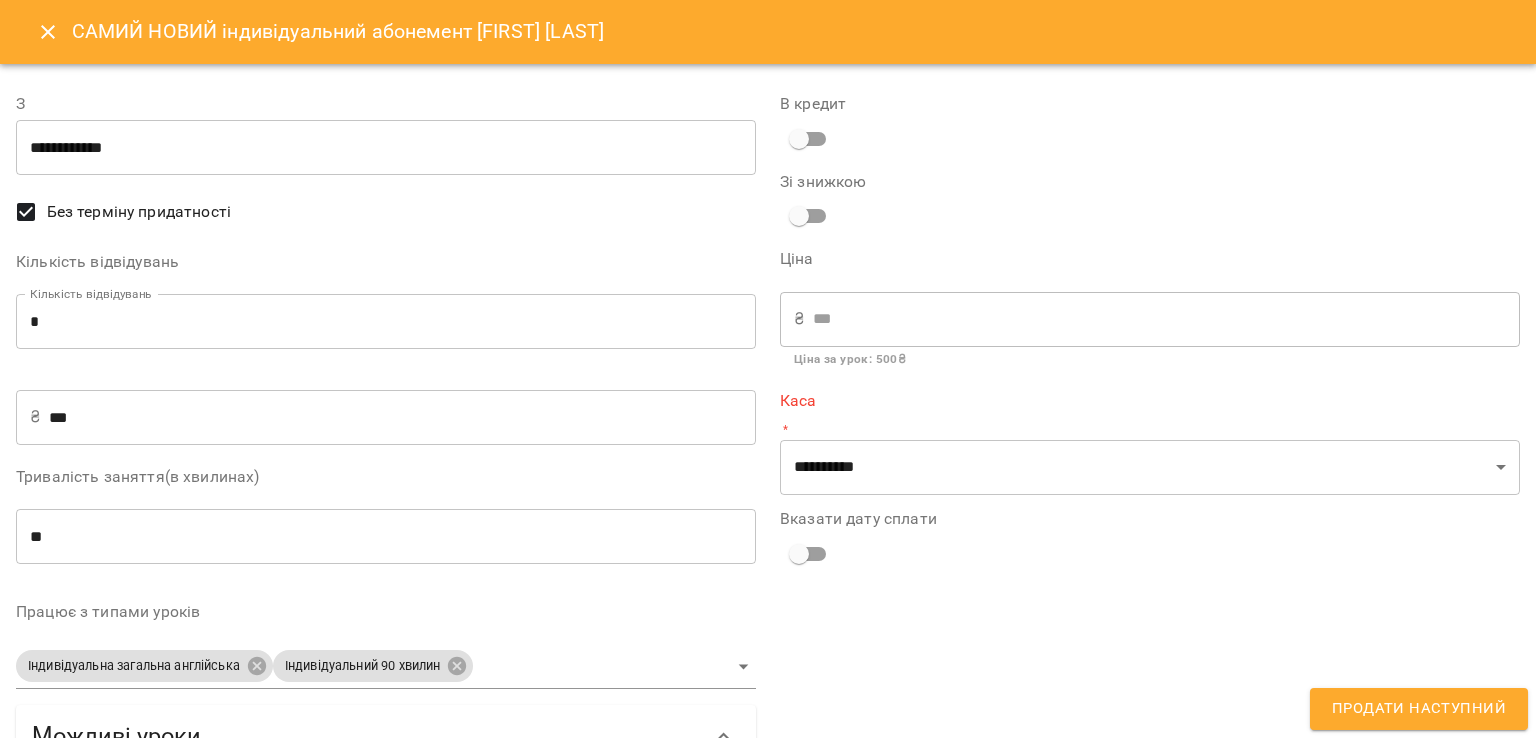 click on "*" at bounding box center [386, 322] 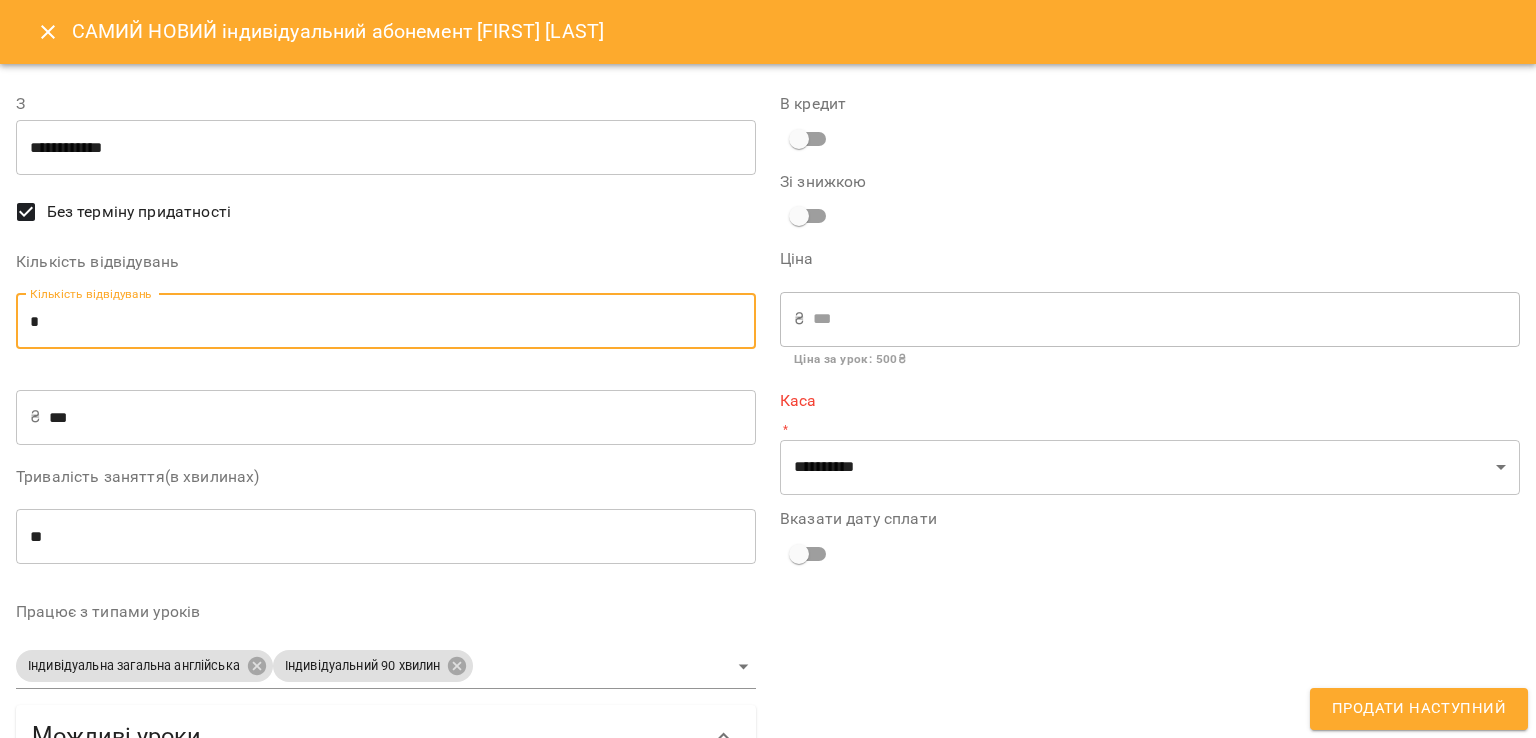 type on "*" 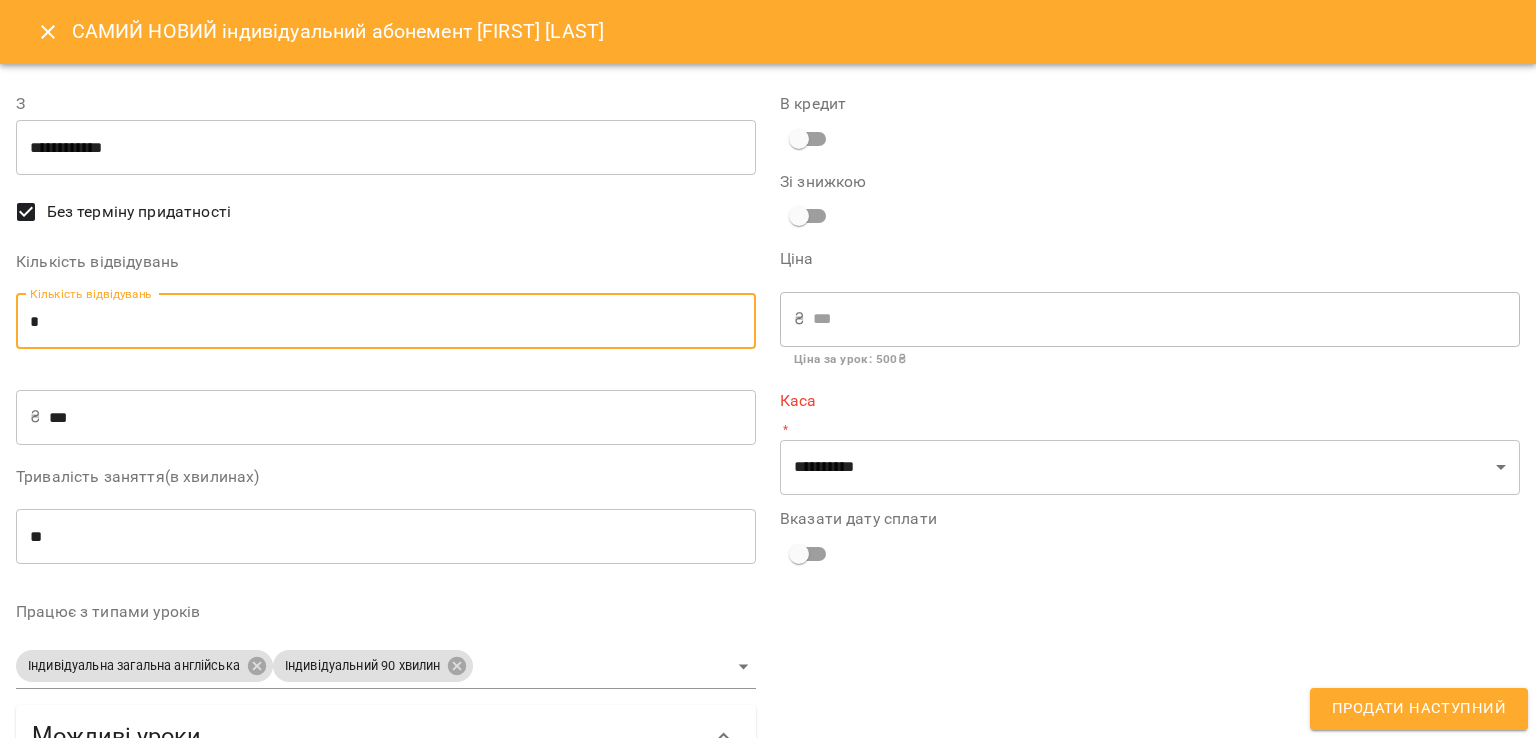 type on "****" 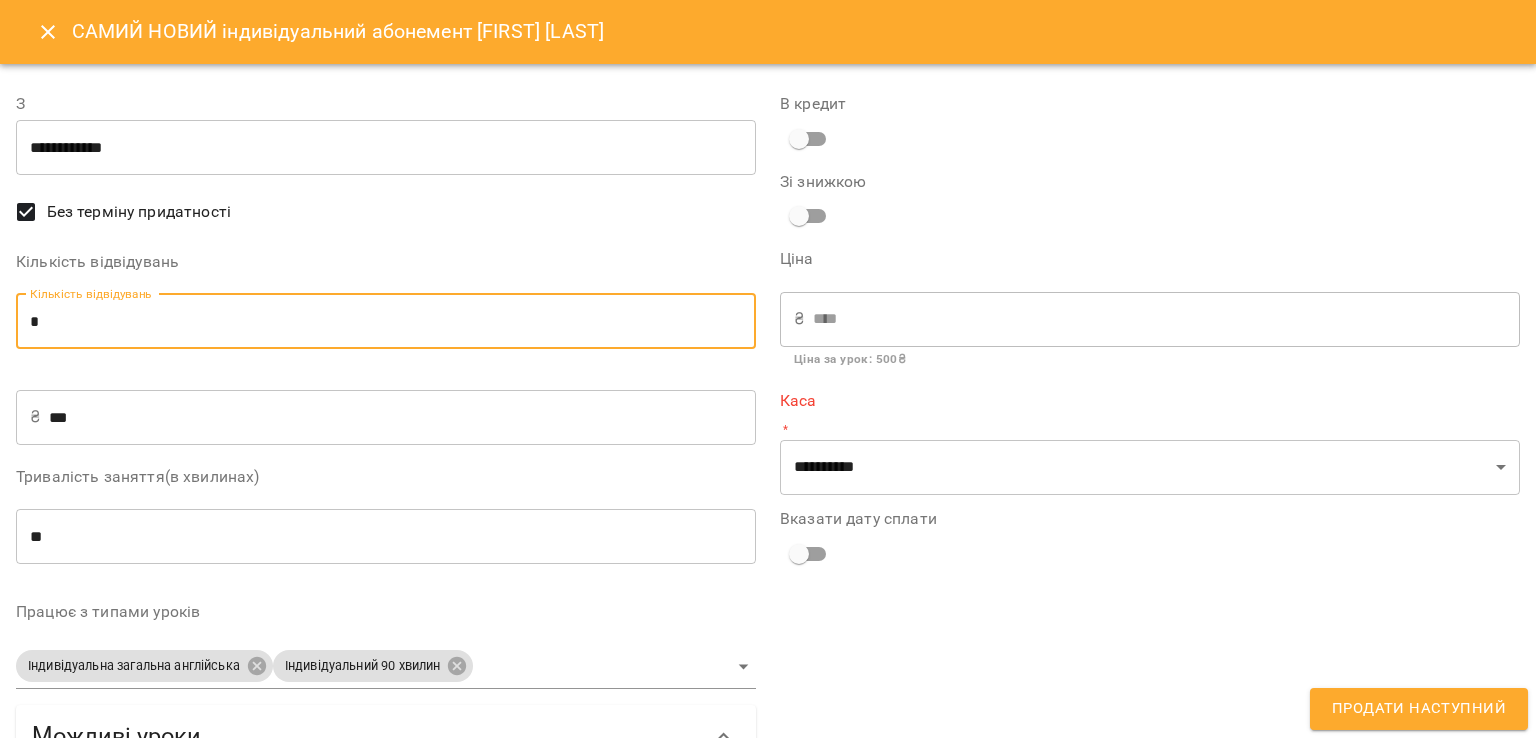 type on "*" 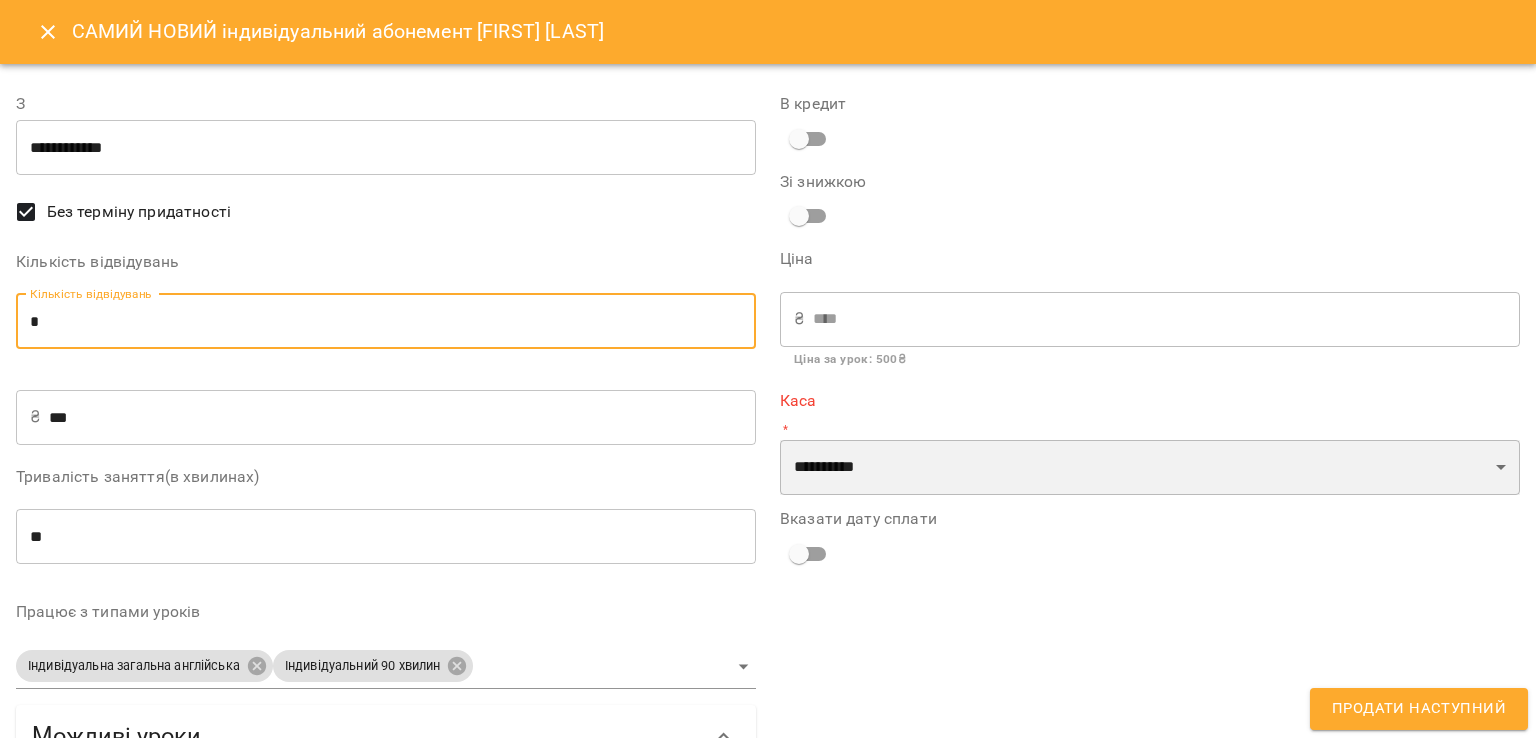 click on "**********" at bounding box center (1150, 468) 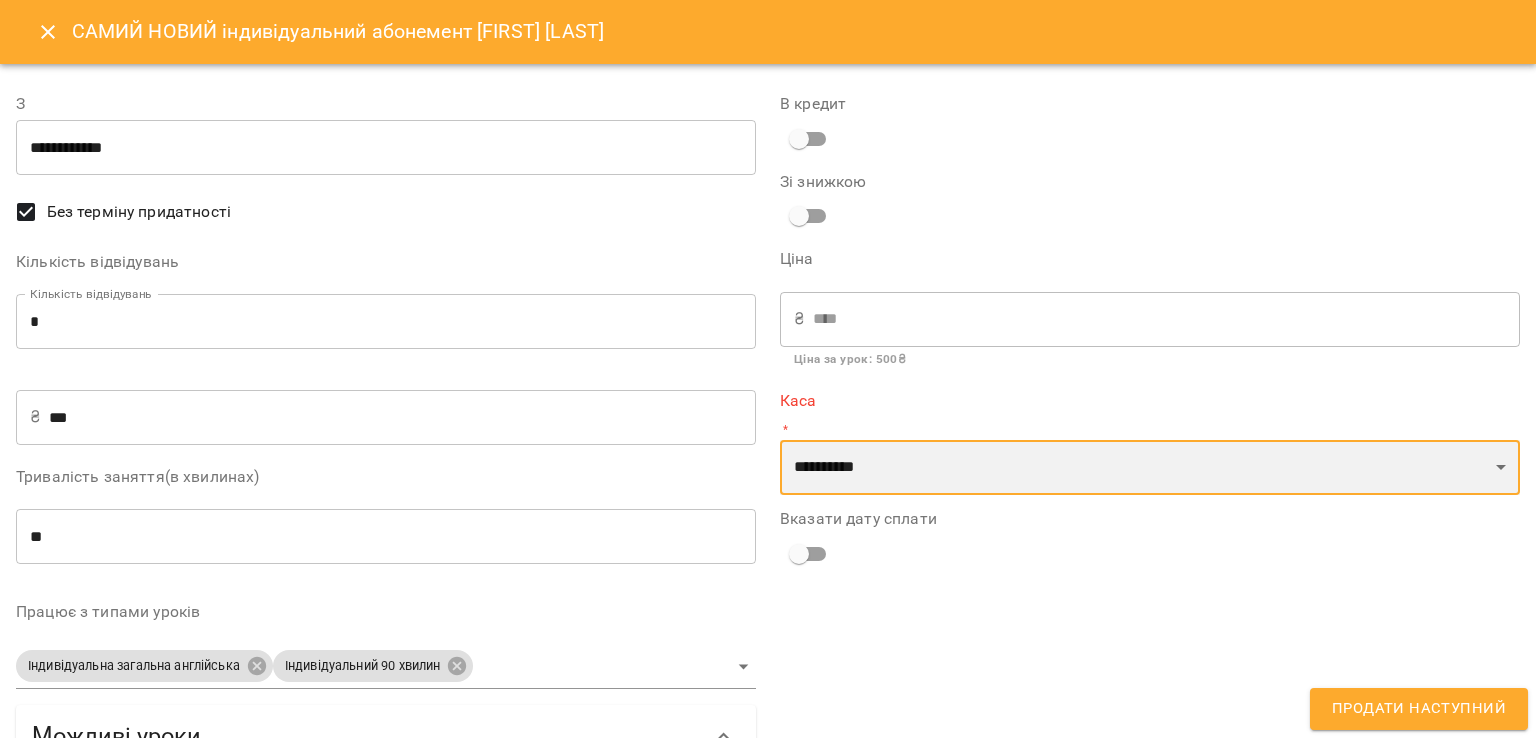 select on "****" 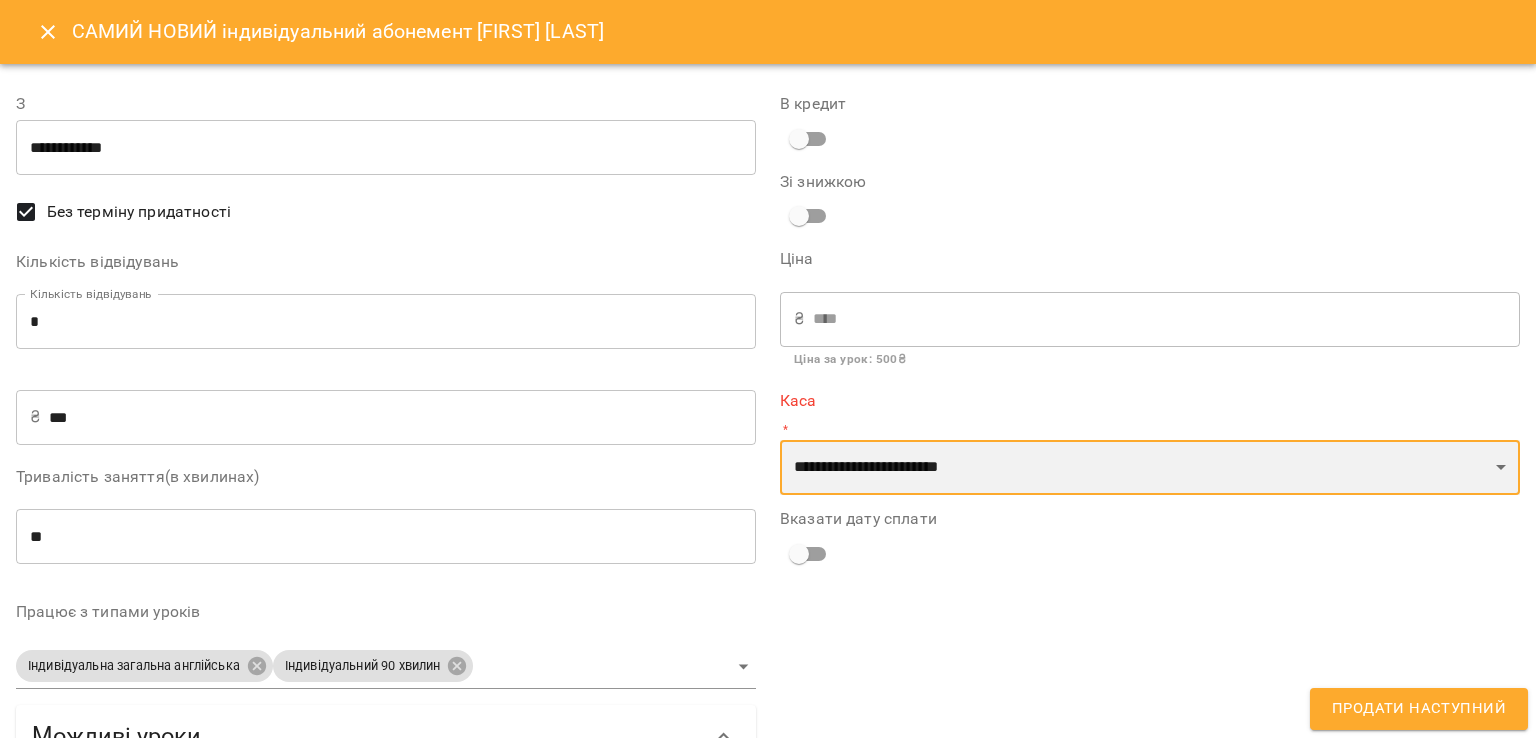 click on "**********" at bounding box center [1150, 468] 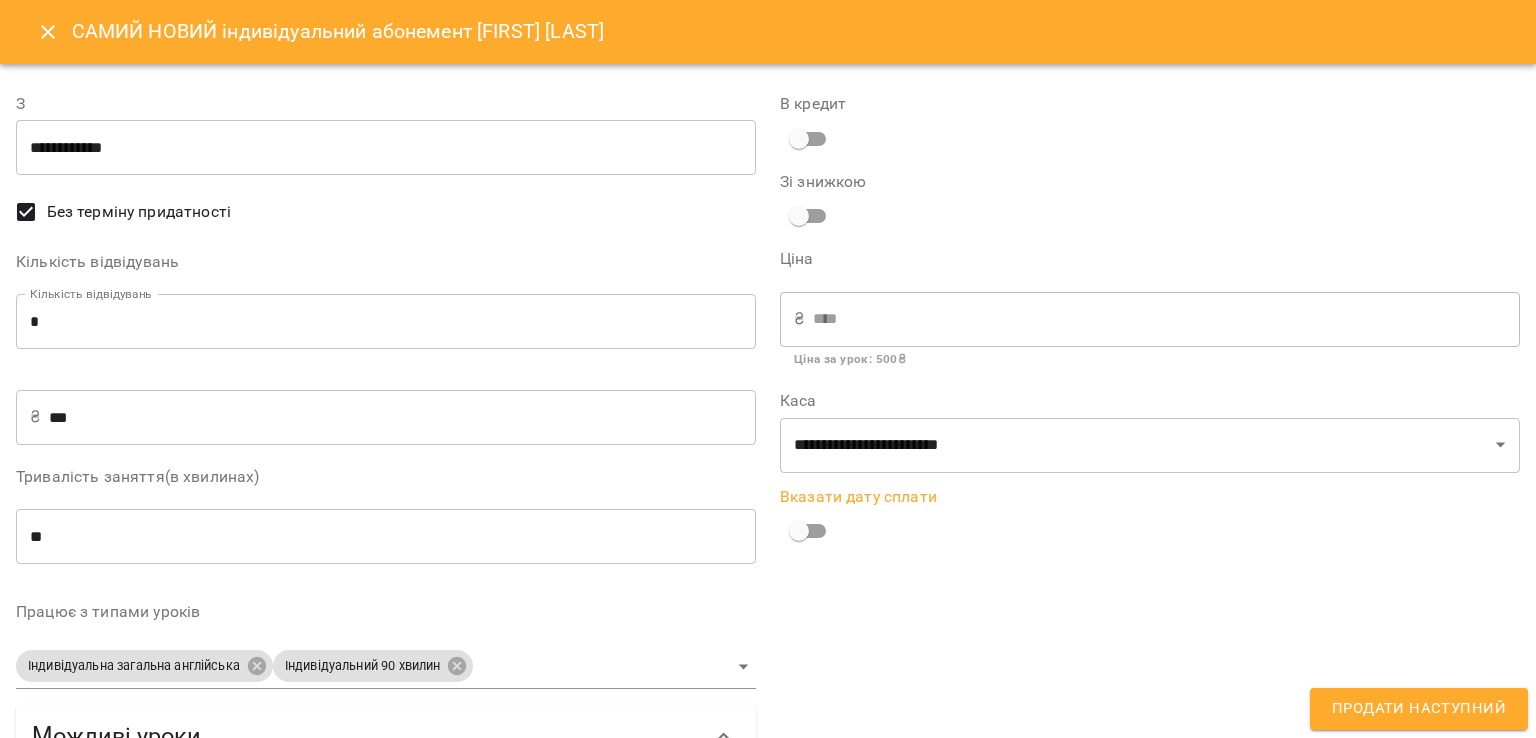 click on "**********" at bounding box center [1150, 655] 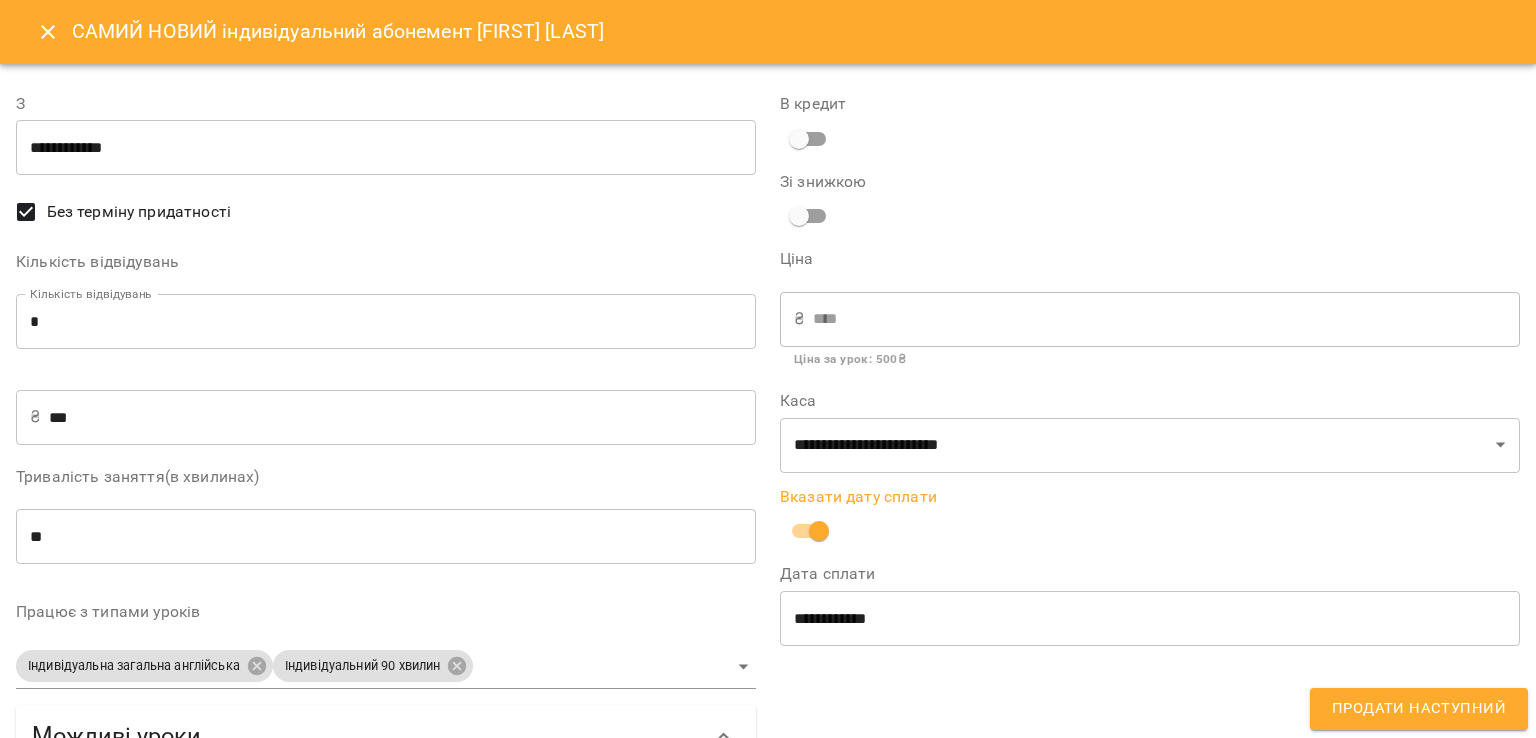 click on "Продати наступний" at bounding box center (1419, 709) 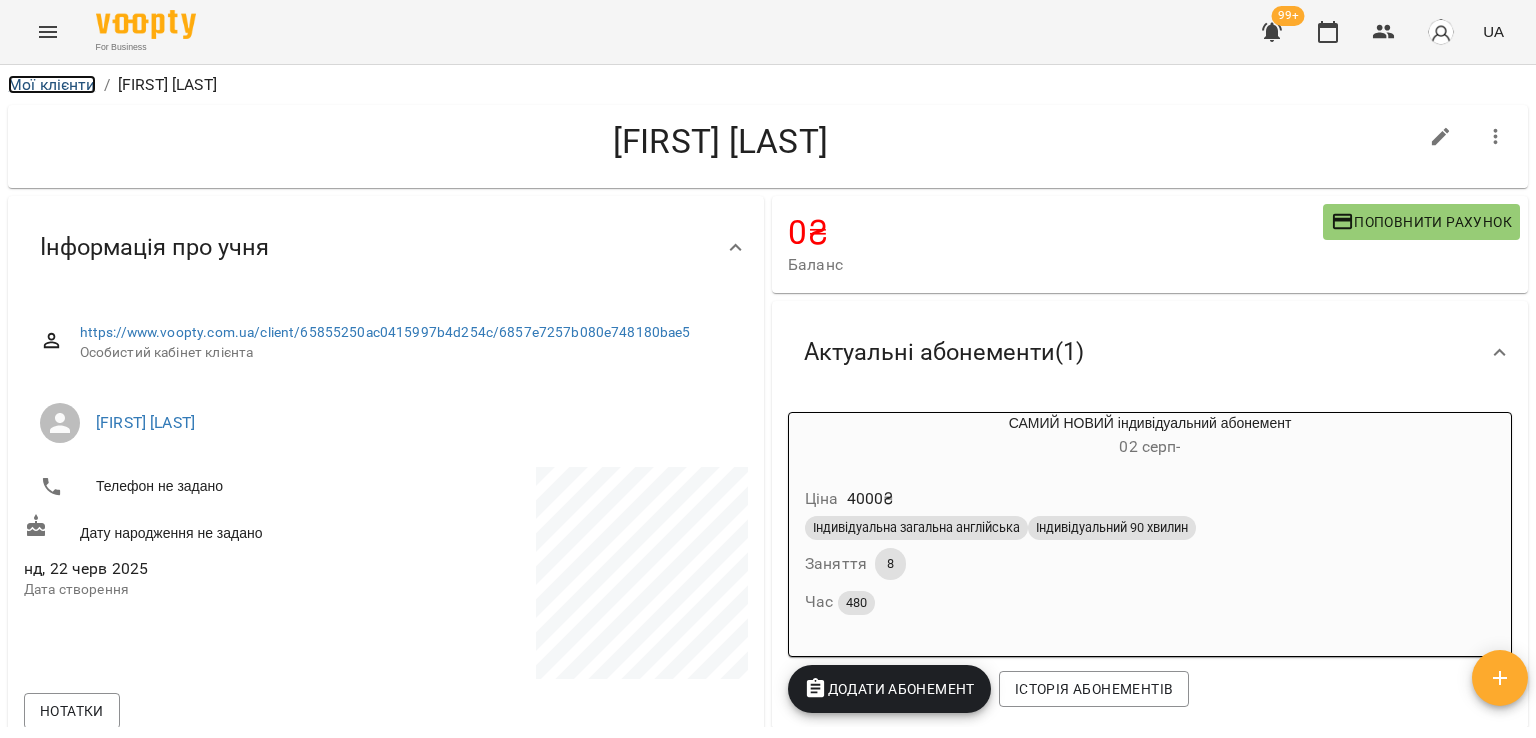click on "Мої клієнти" at bounding box center (52, 84) 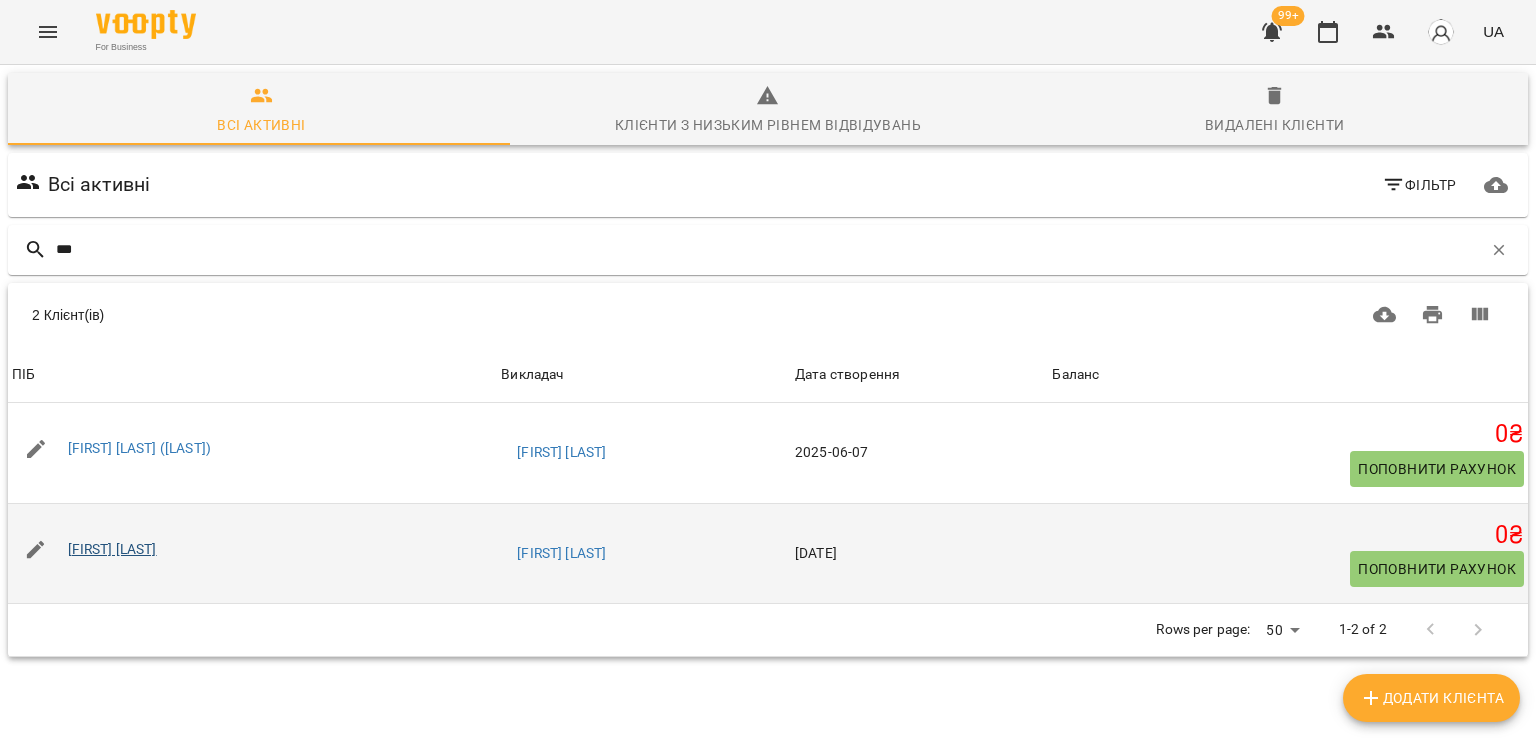 type on "***" 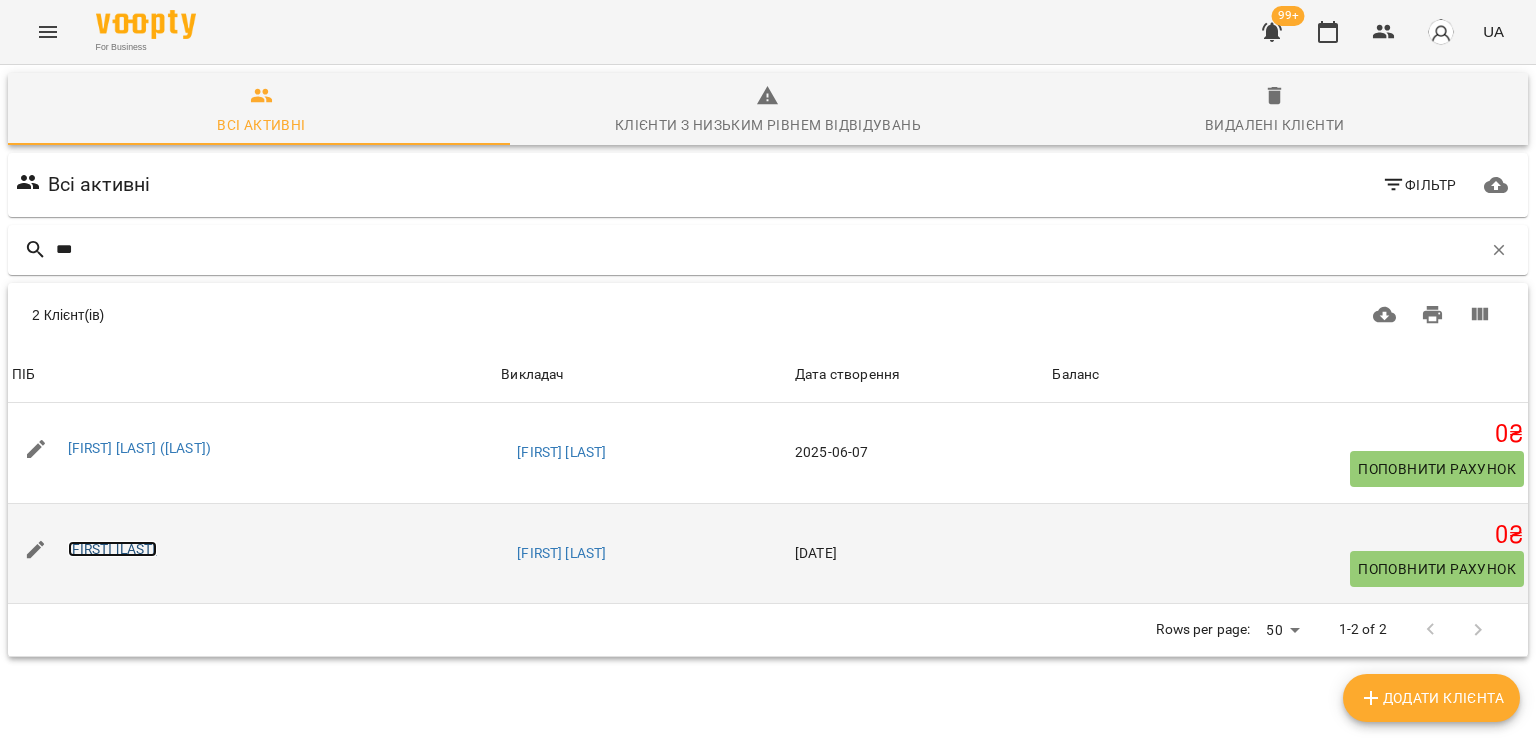 click on "[FIRST] [LAST]" at bounding box center (112, 549) 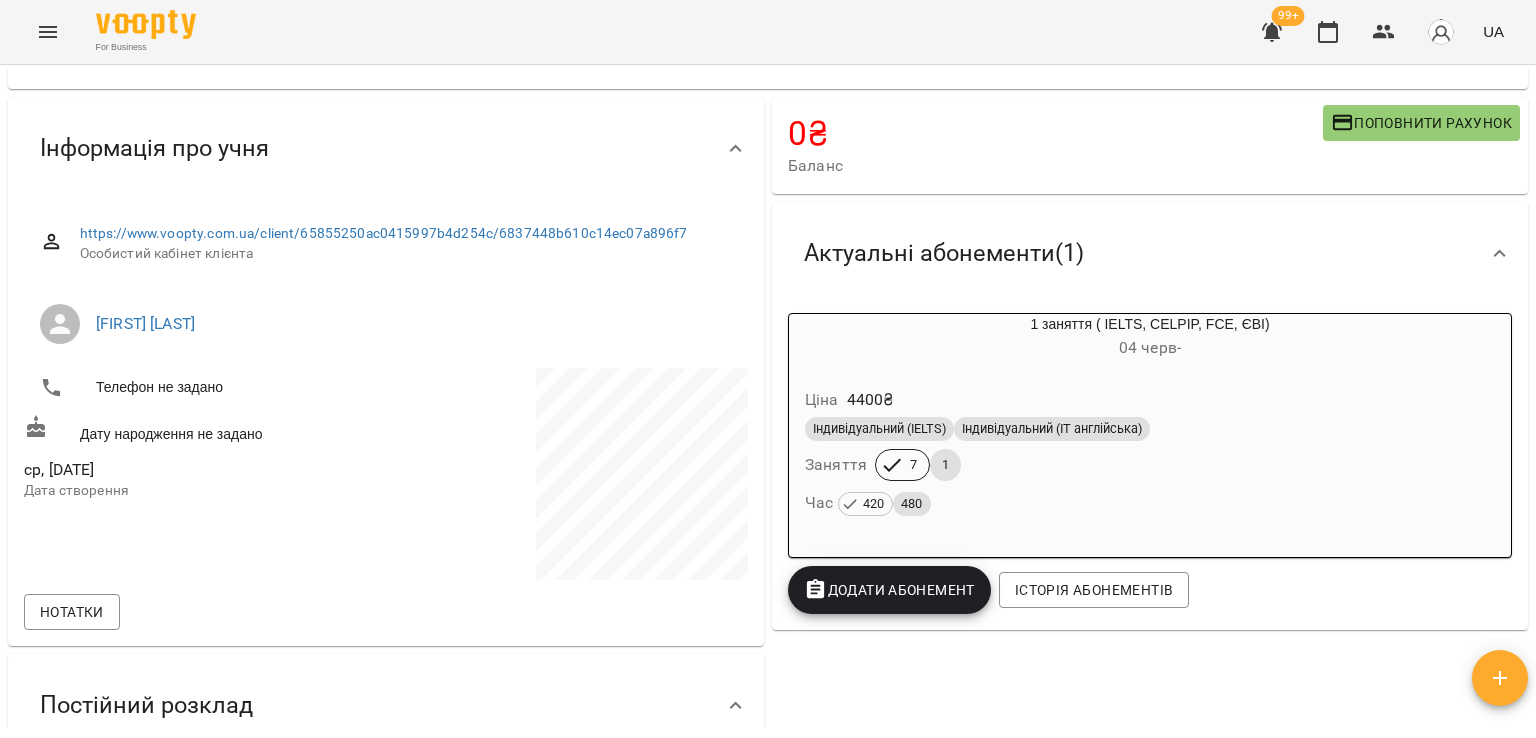 scroll, scrollTop: 100, scrollLeft: 0, axis: vertical 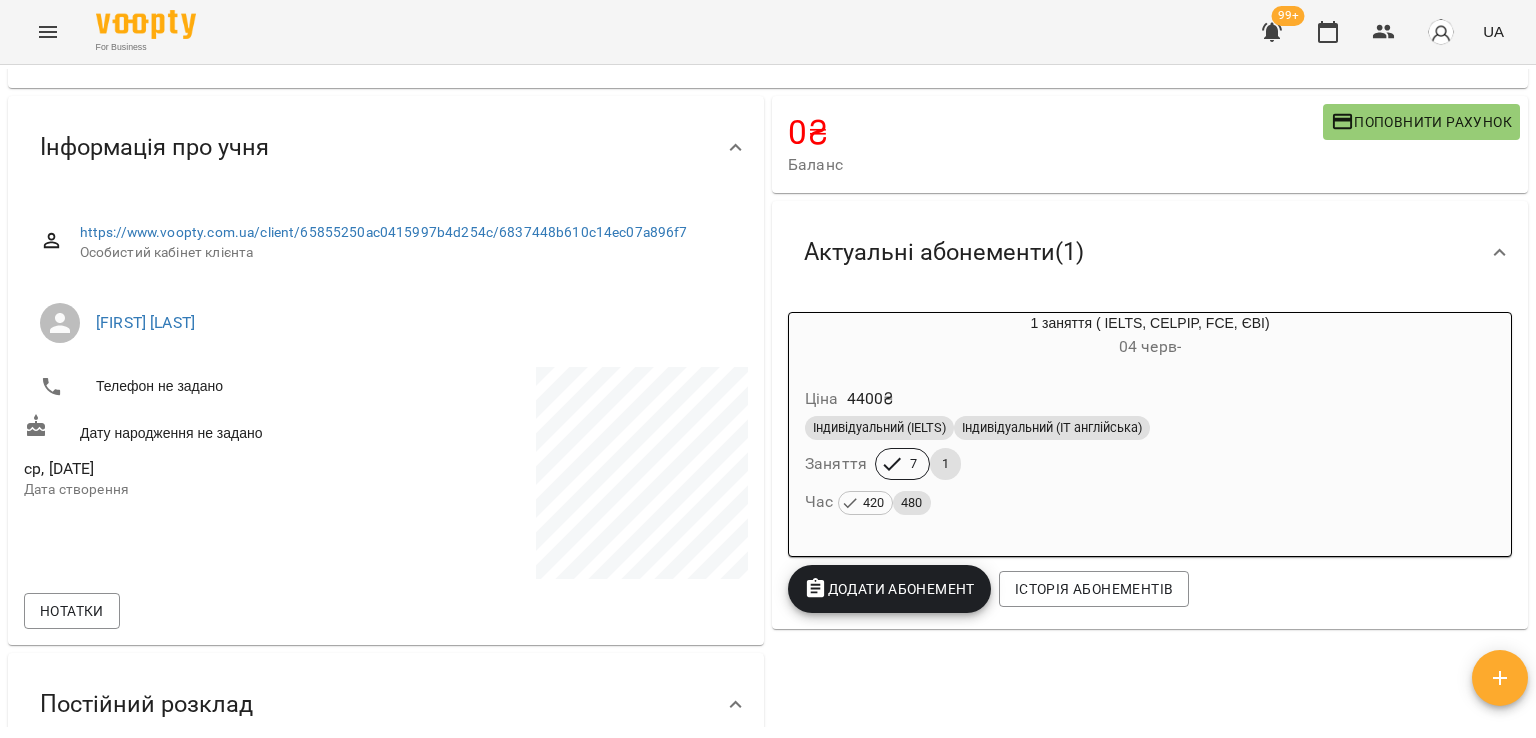 click on "Додати Абонемент" at bounding box center [889, 589] 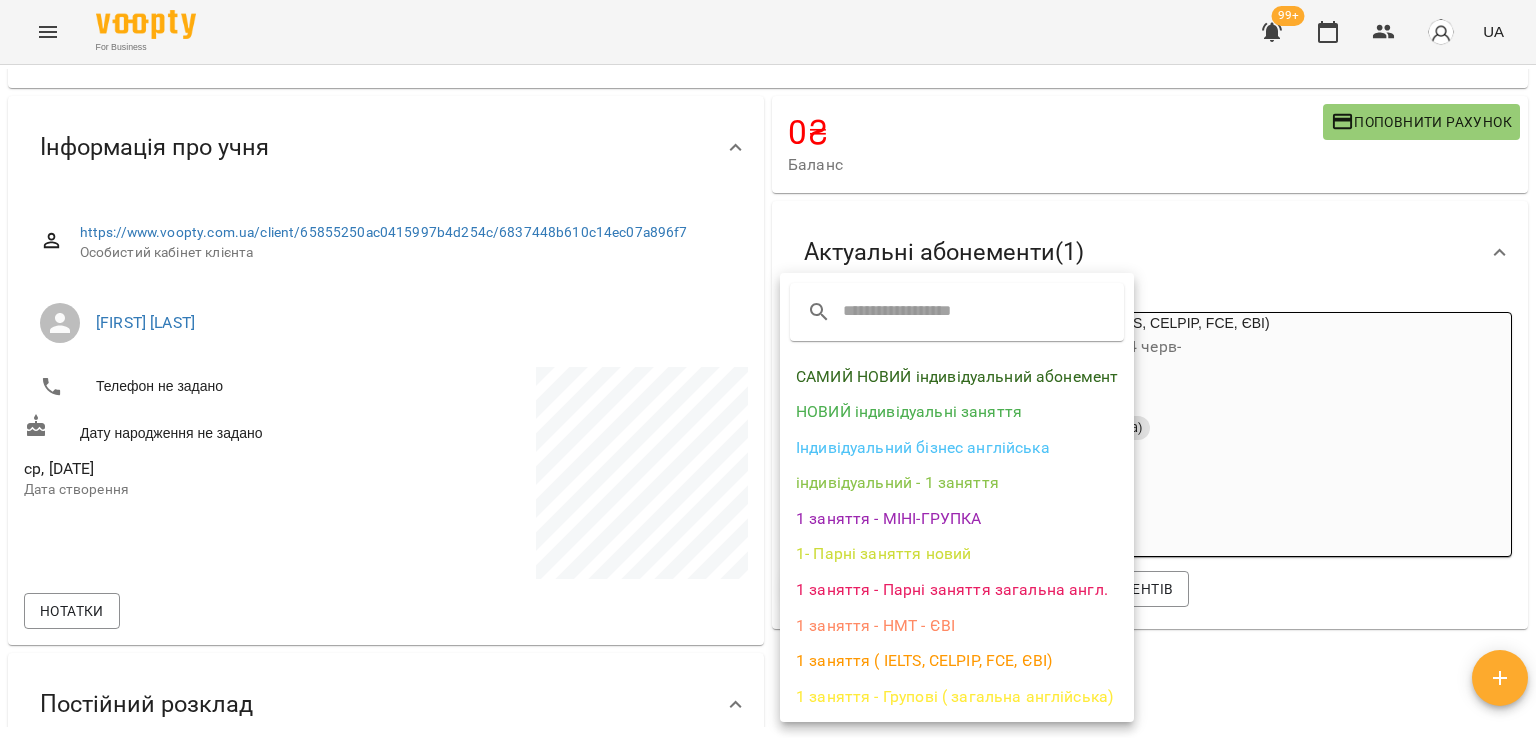 click on "1 заняття ( IELTS, CELPIP, FCE, ЄВІ)" at bounding box center [957, 661] 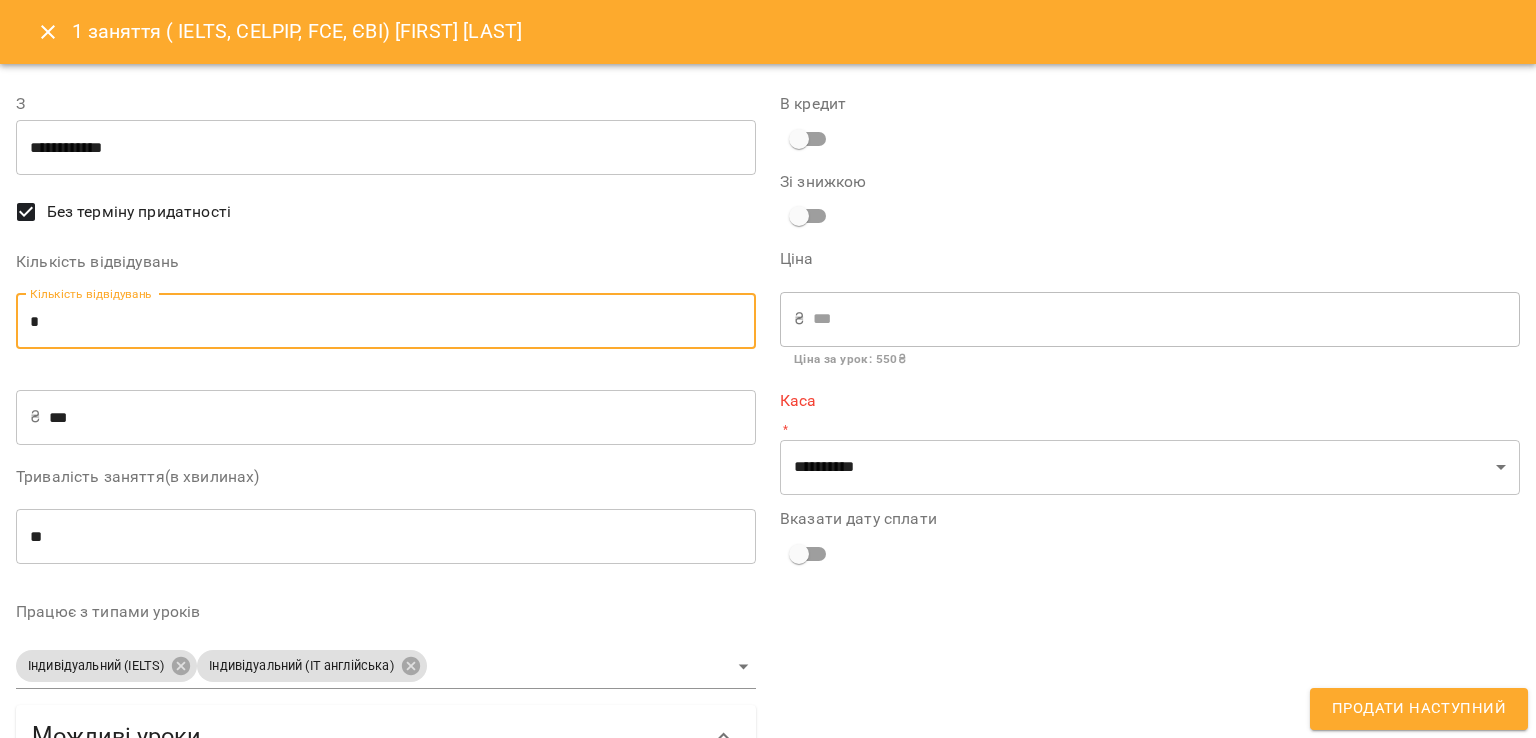 click on "*" at bounding box center [386, 322] 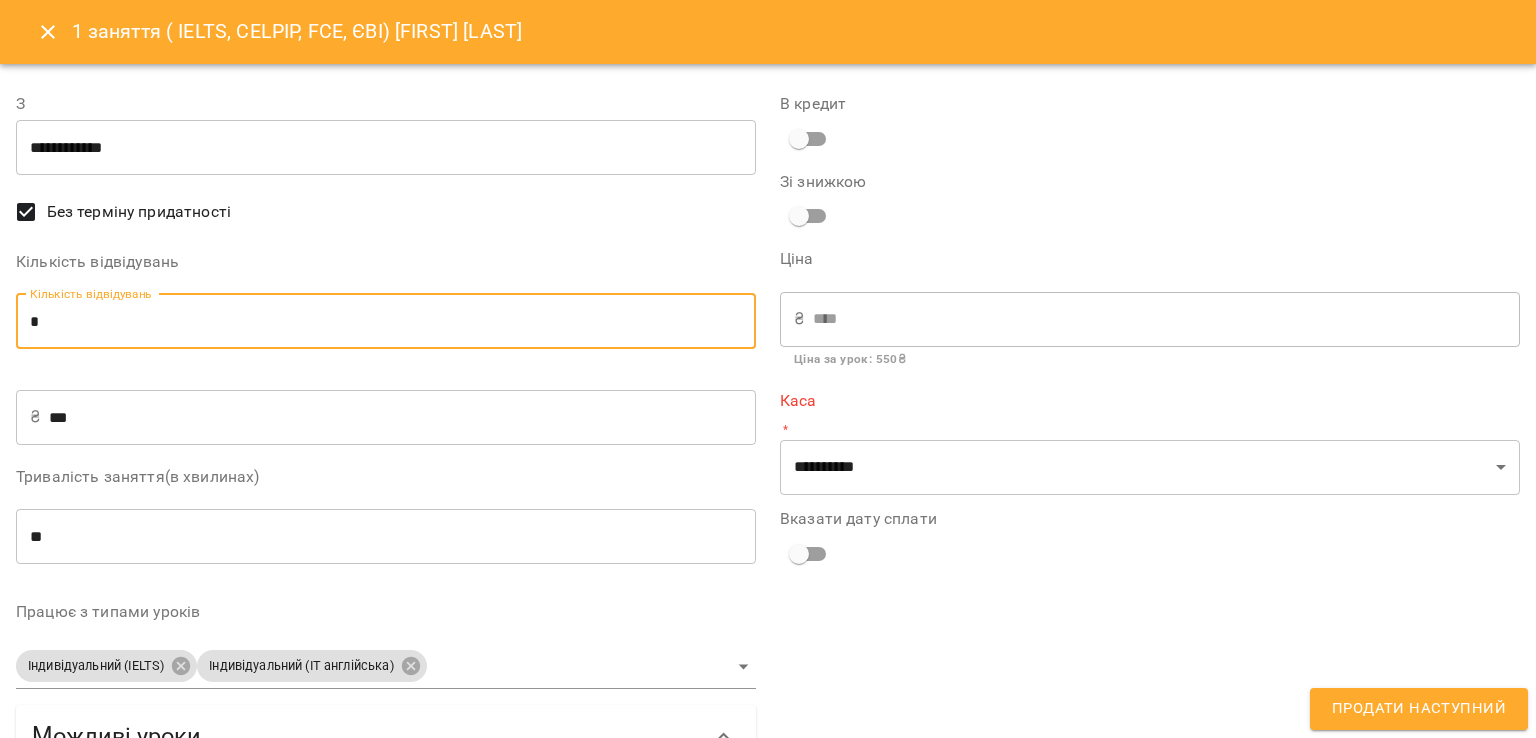 type on "*" 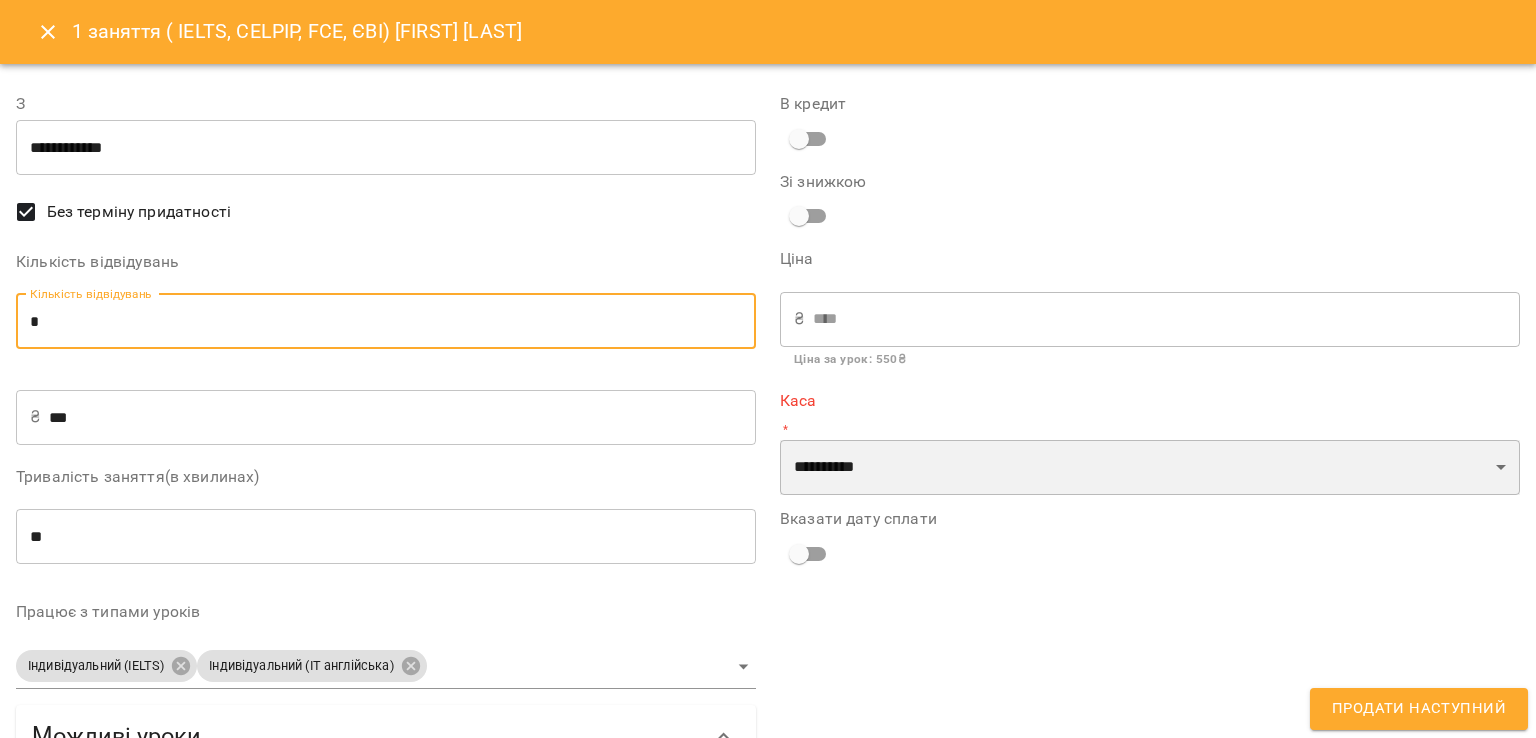 click on "**********" at bounding box center [1150, 468] 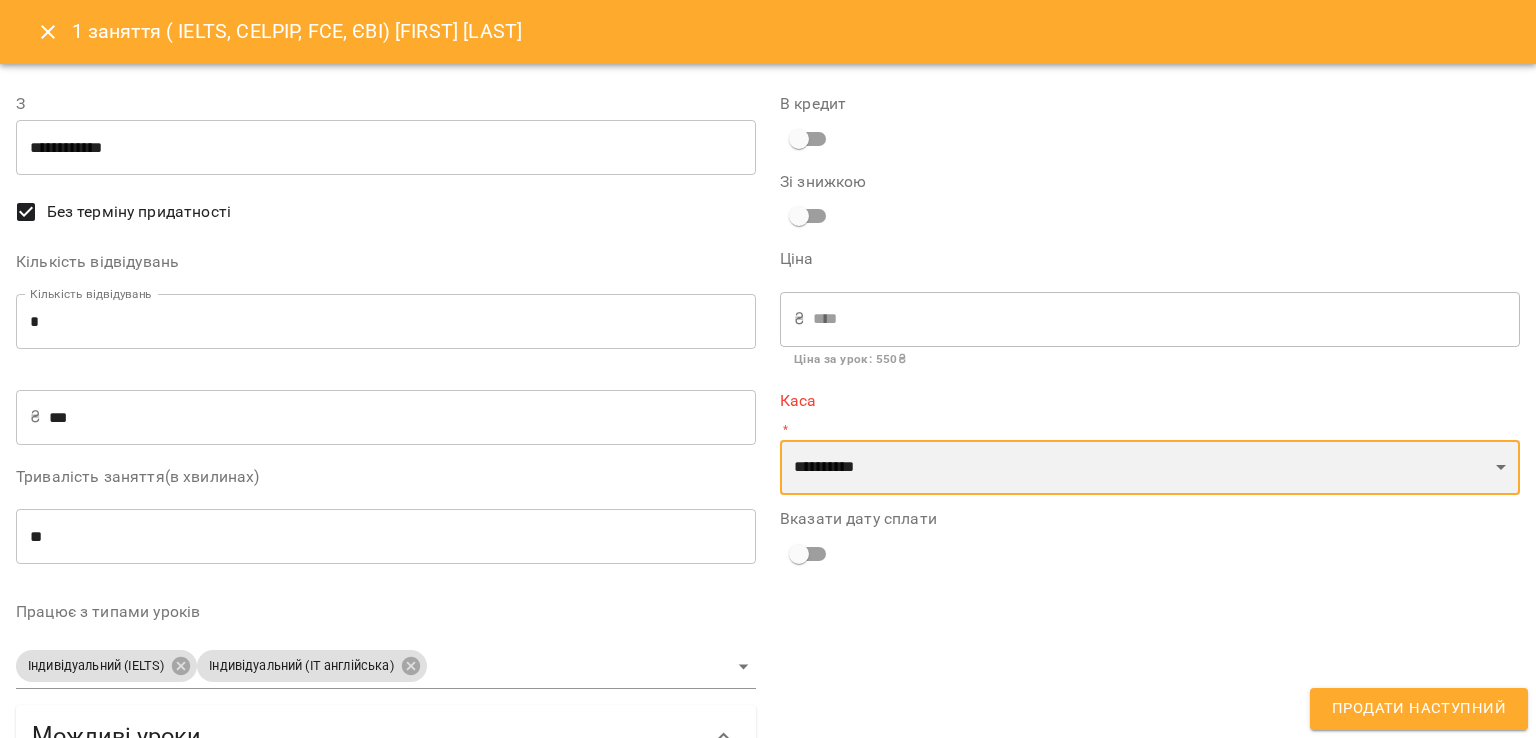 select on "****" 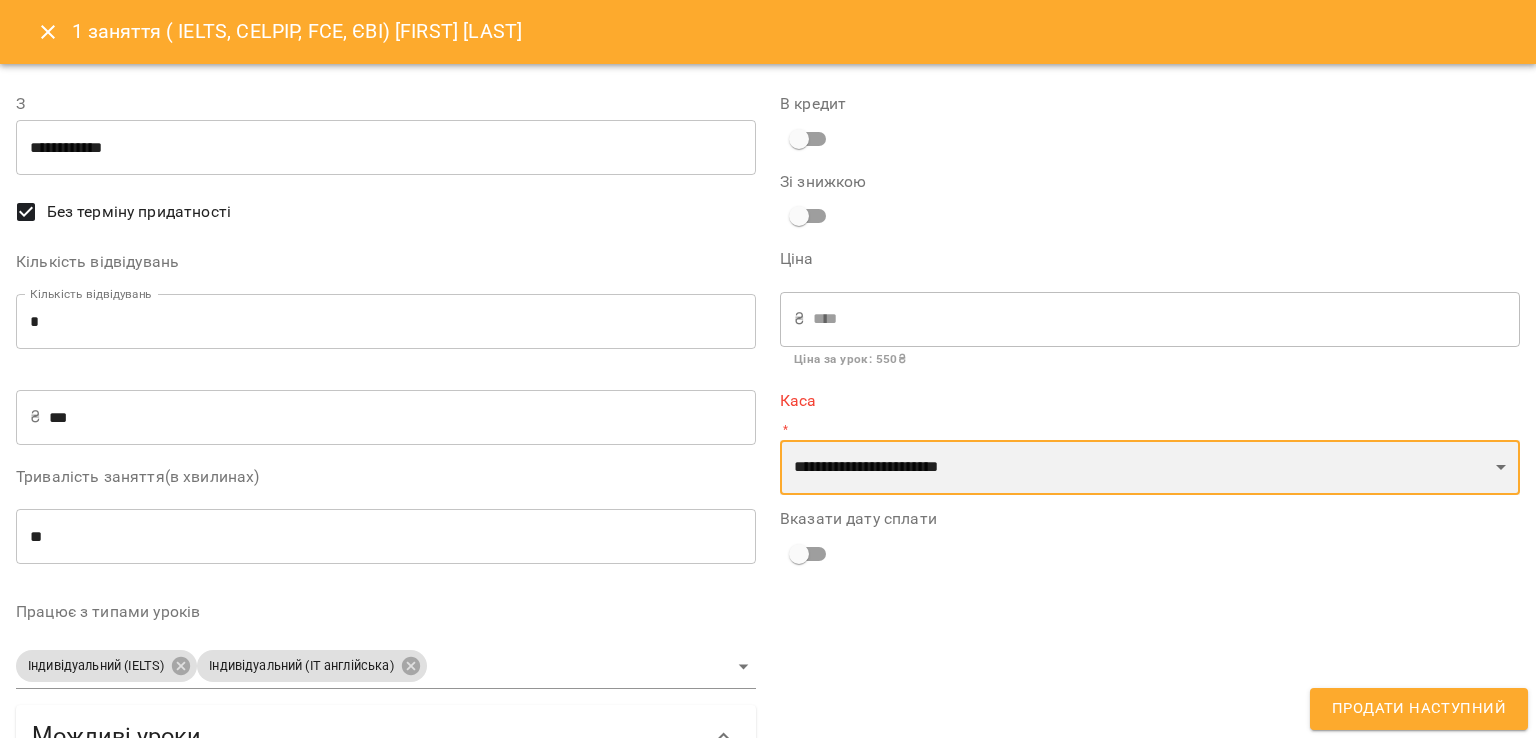 click on "**********" at bounding box center [1150, 468] 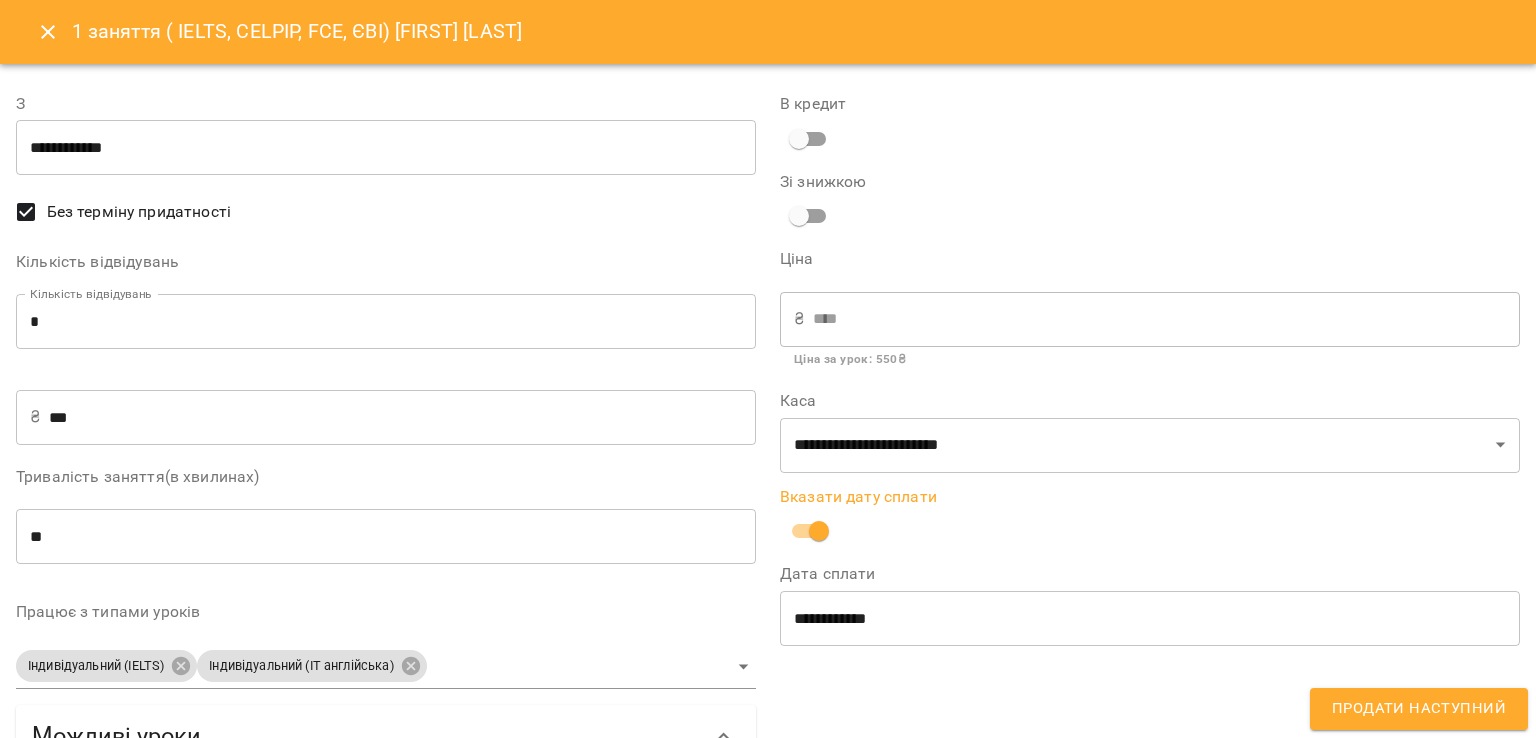 click on "Продати наступний" at bounding box center [1419, 709] 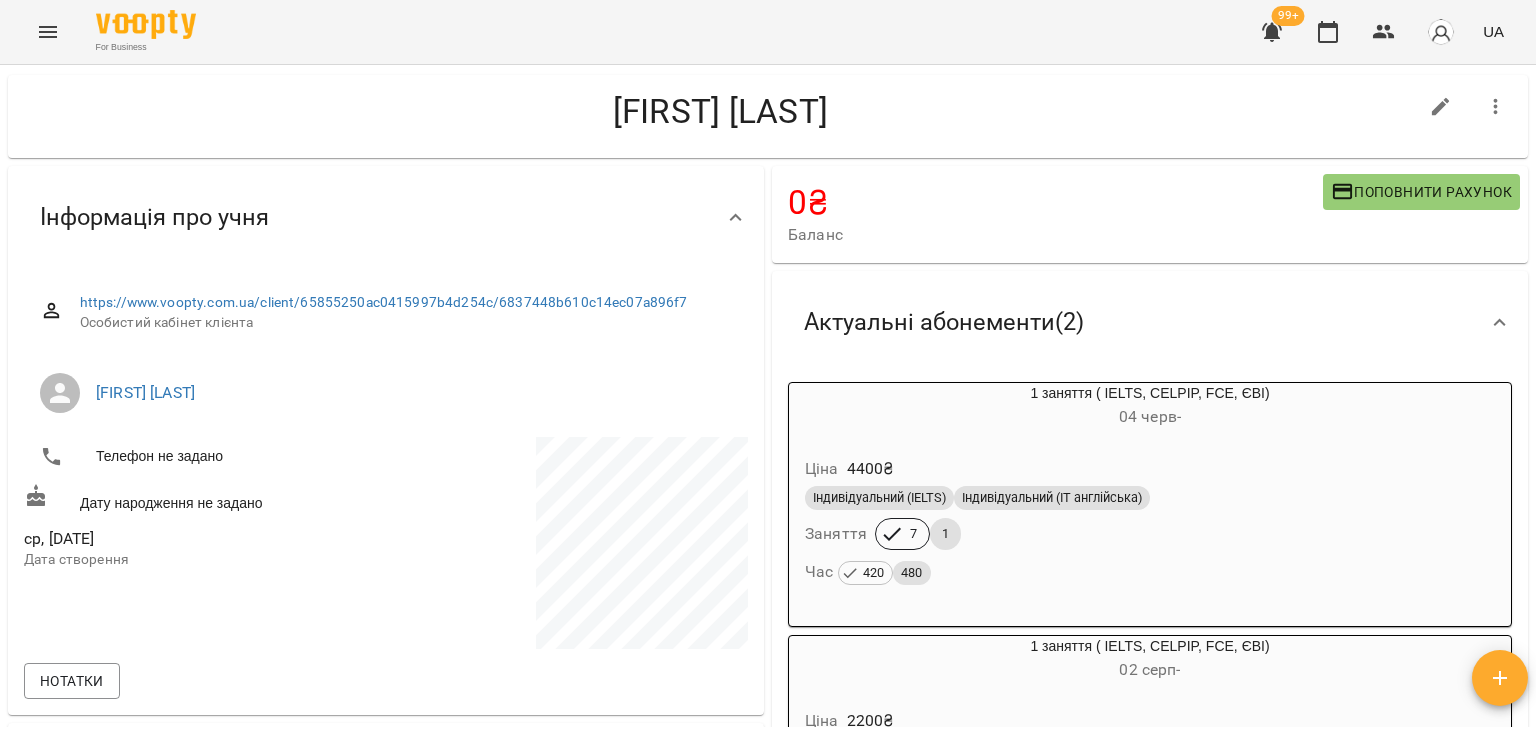 scroll, scrollTop: 0, scrollLeft: 0, axis: both 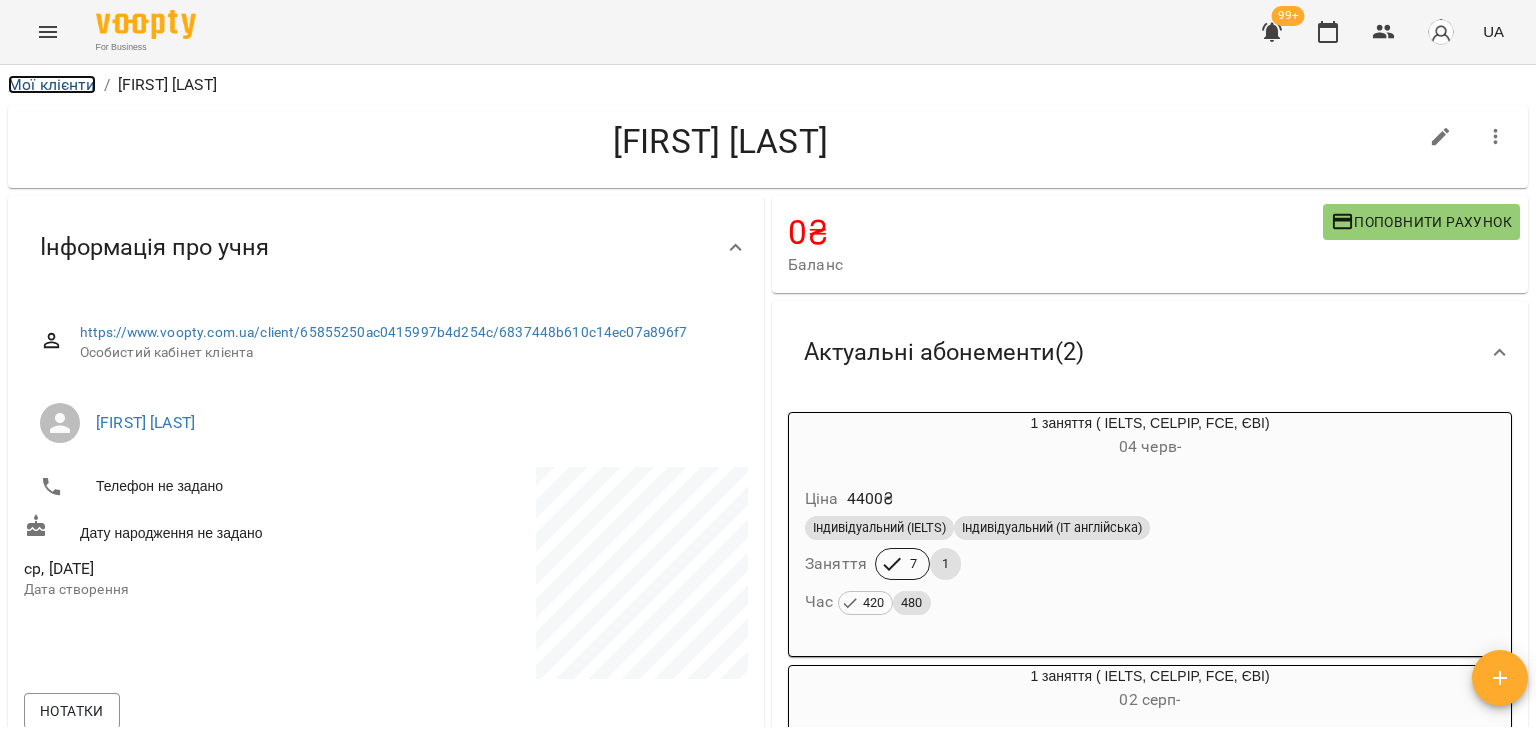 click on "Мої клієнти" at bounding box center [52, 84] 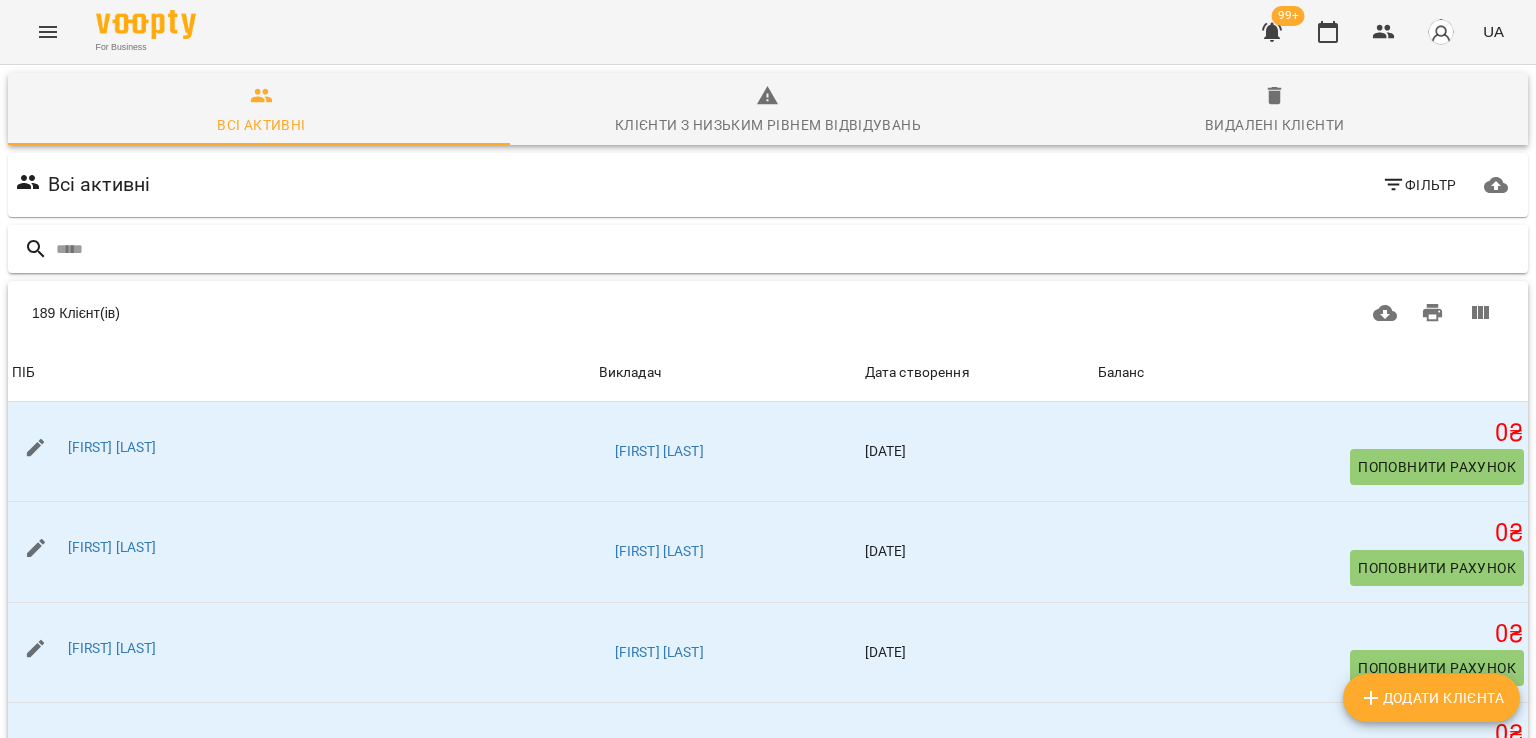 click at bounding box center (788, 249) 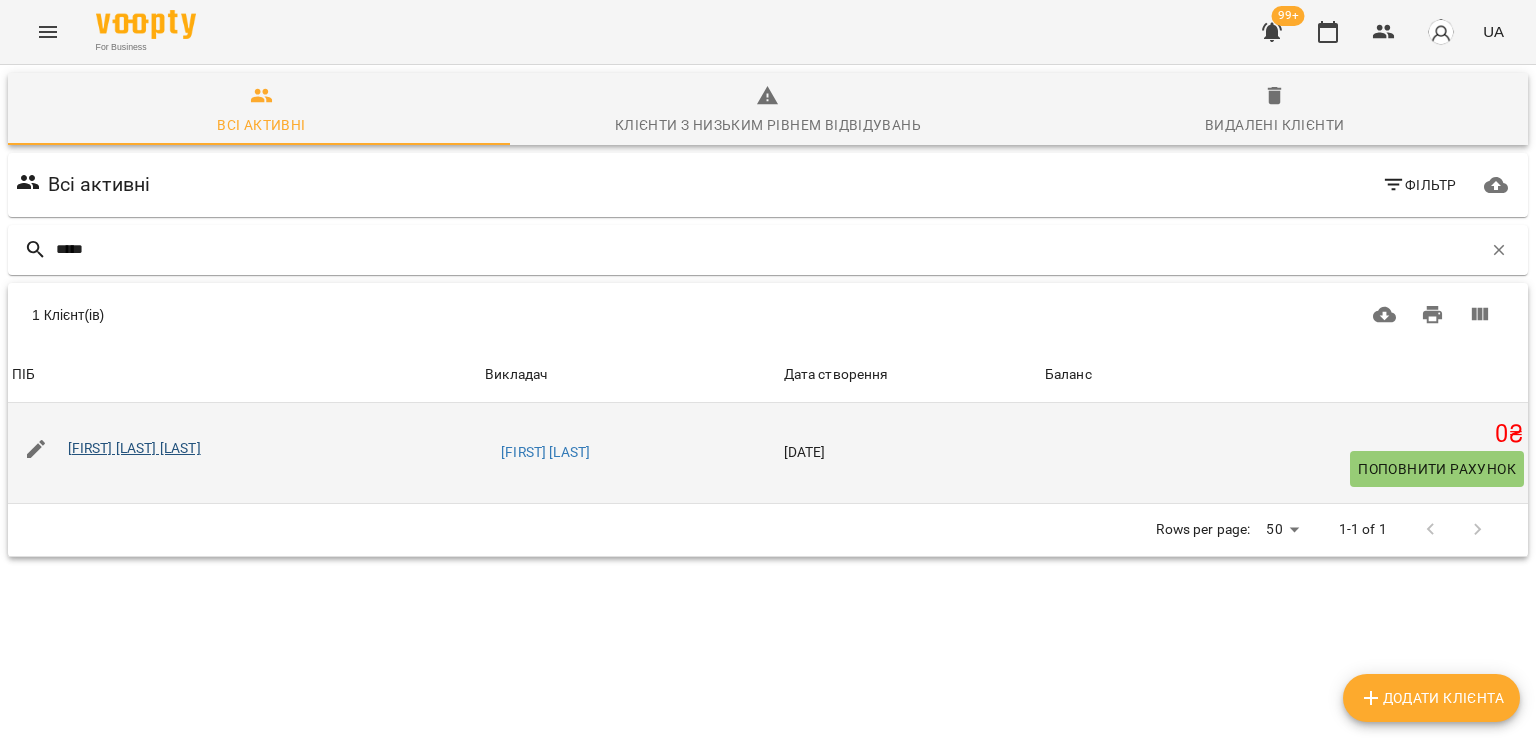 type on "*****" 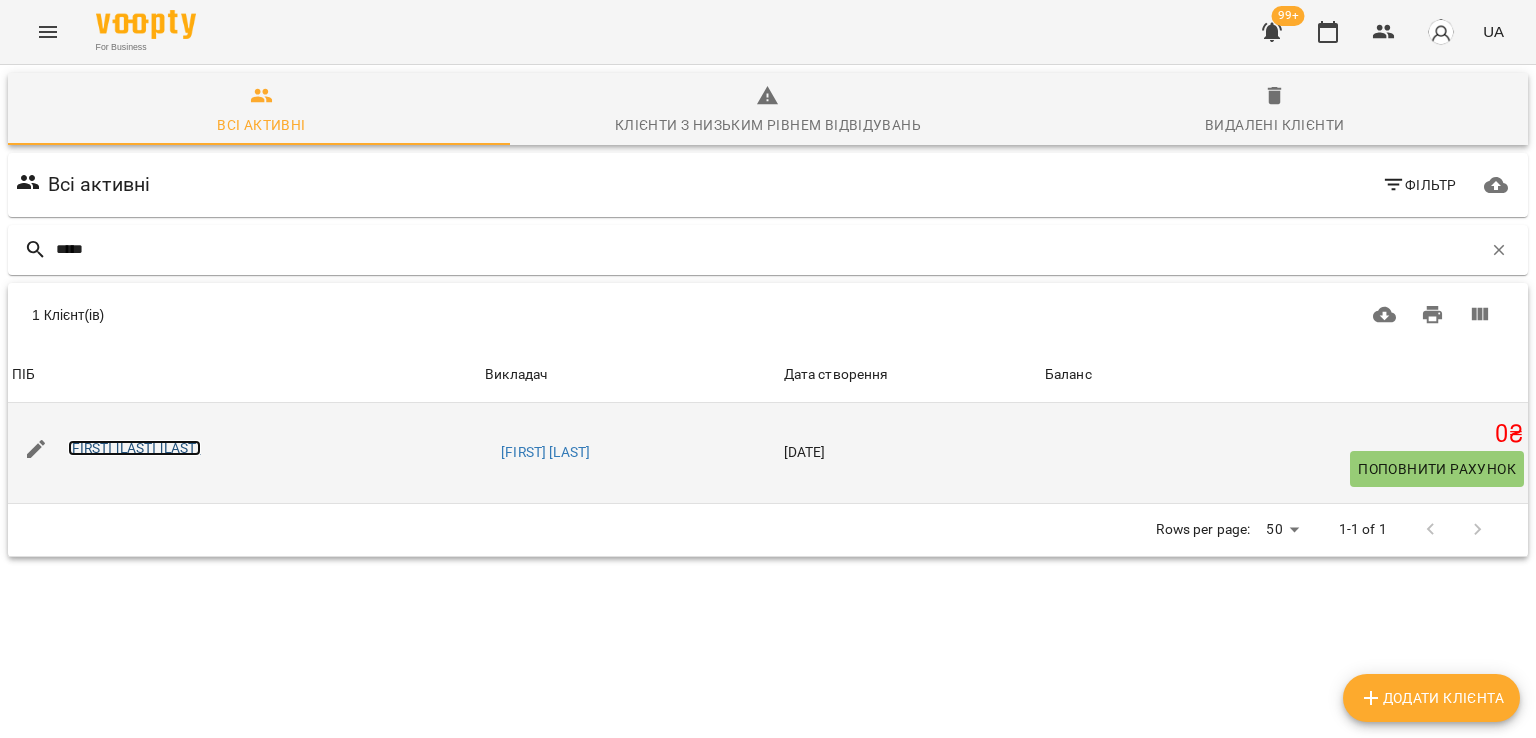click on "[FIRST] [LAST] [LAST]" at bounding box center [134, 448] 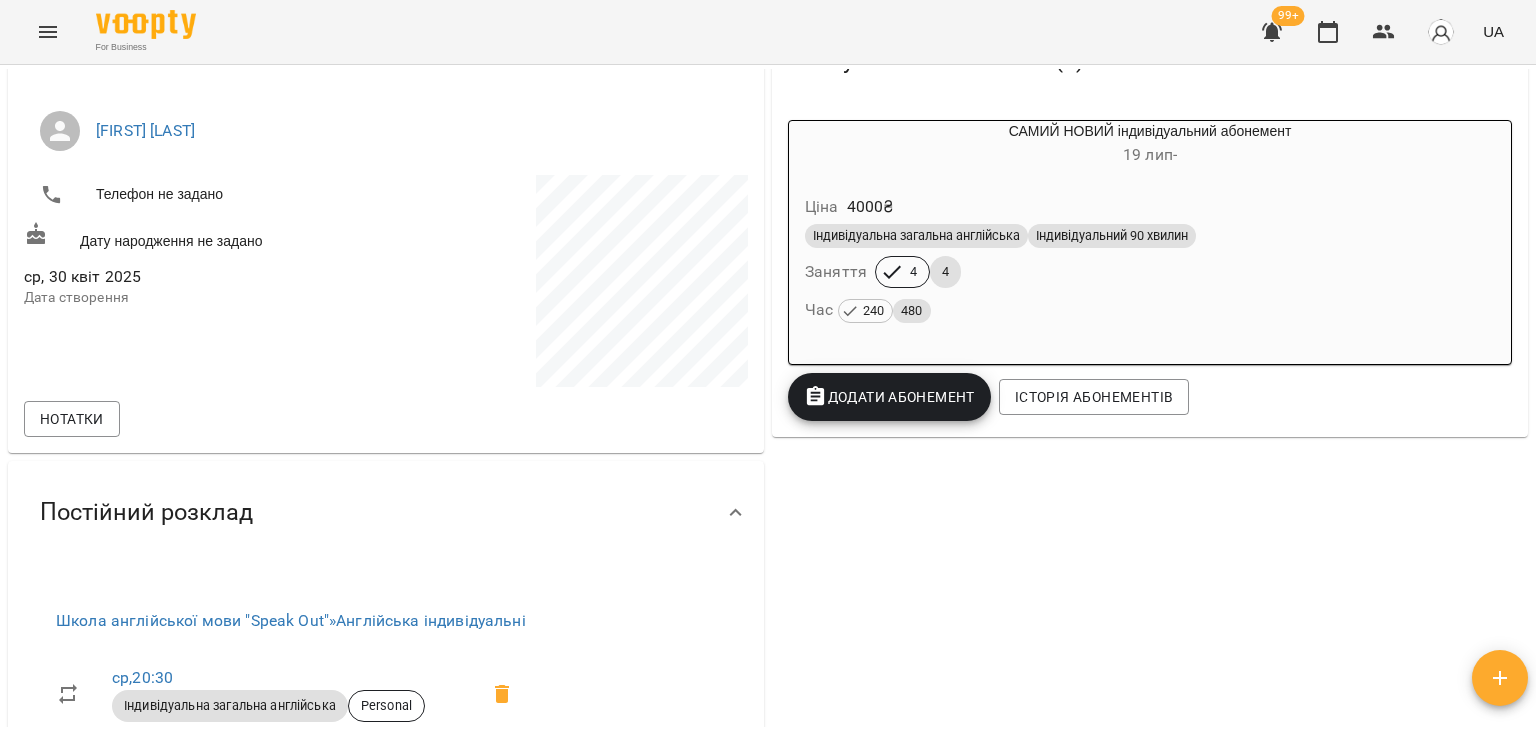 scroll, scrollTop: 400, scrollLeft: 0, axis: vertical 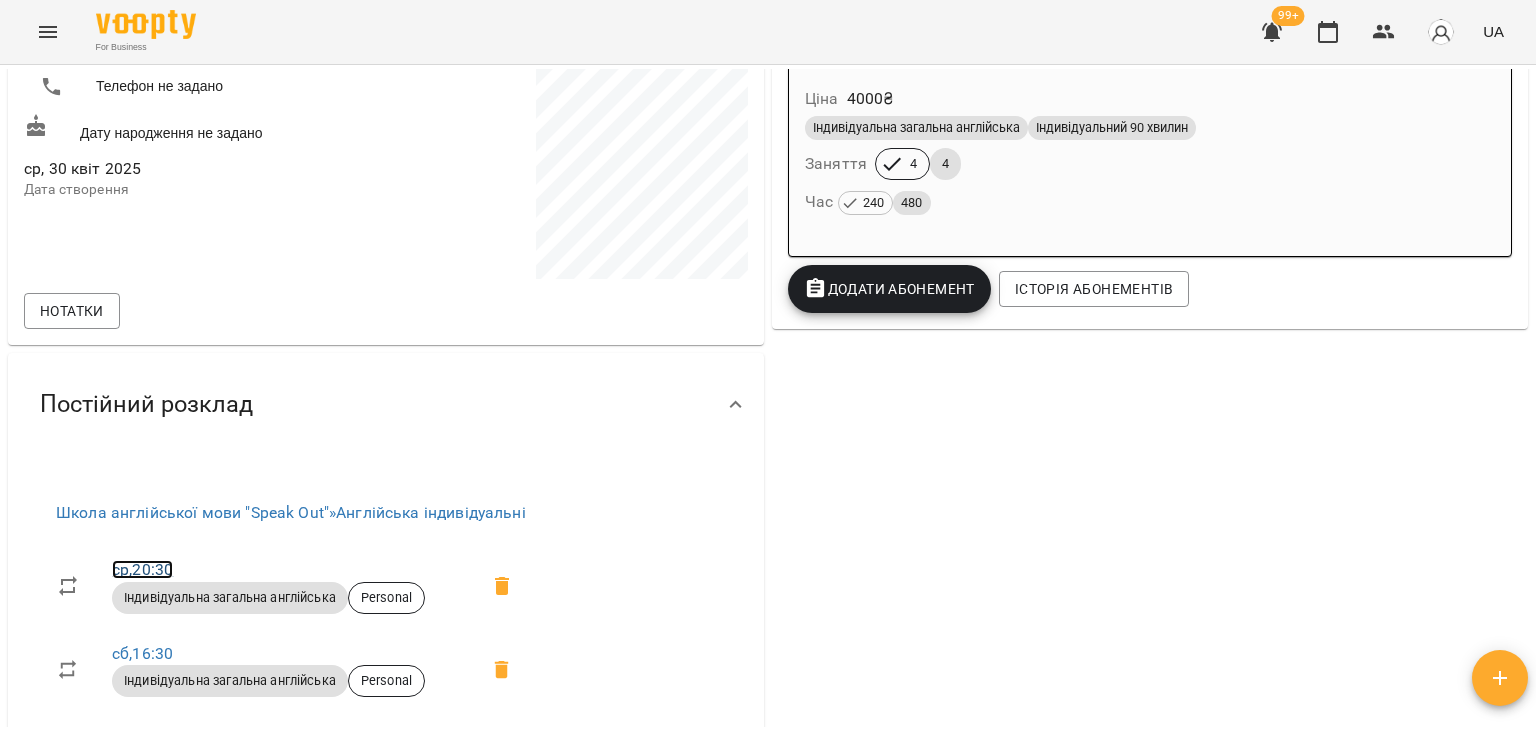 click on "ср ,  20:30" at bounding box center [142, 569] 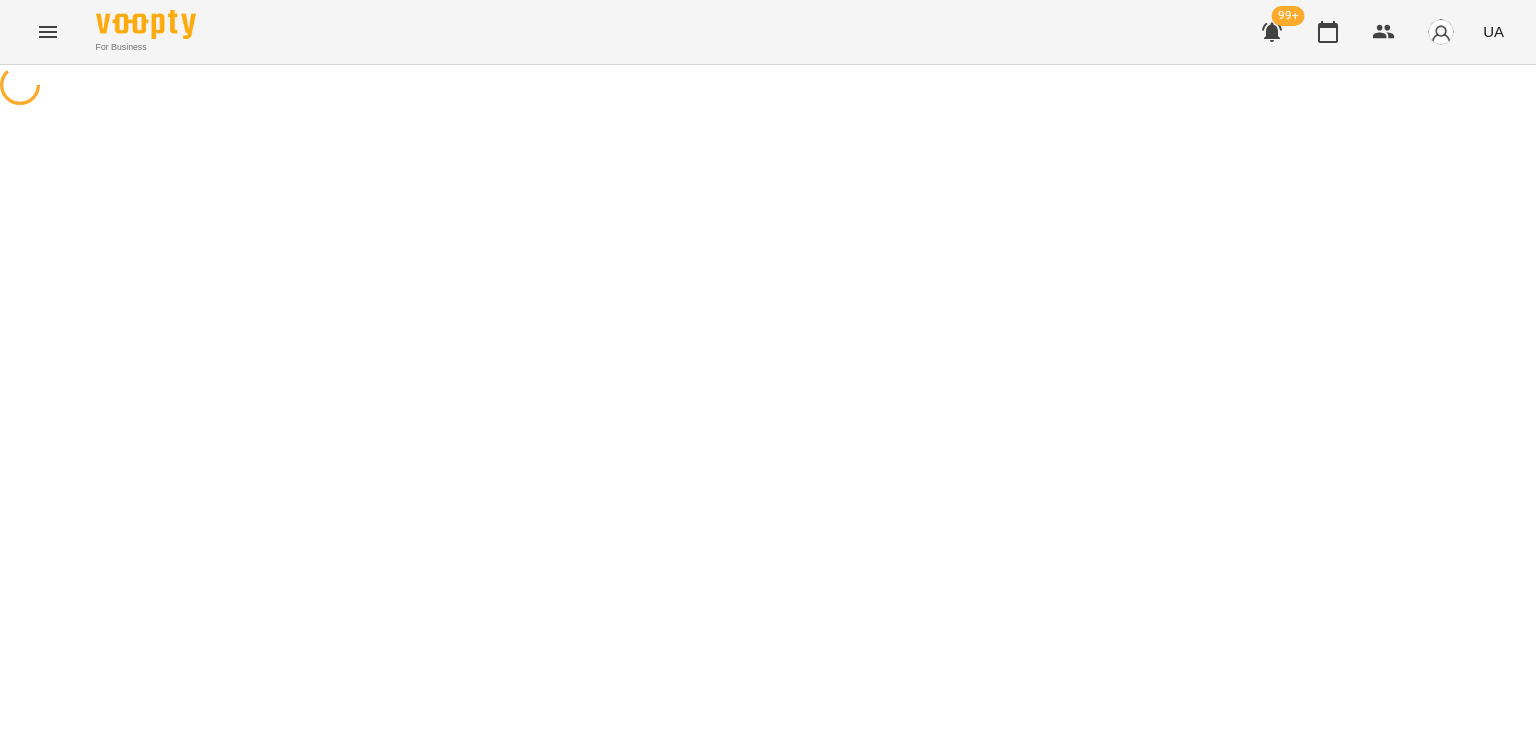 select on "*" 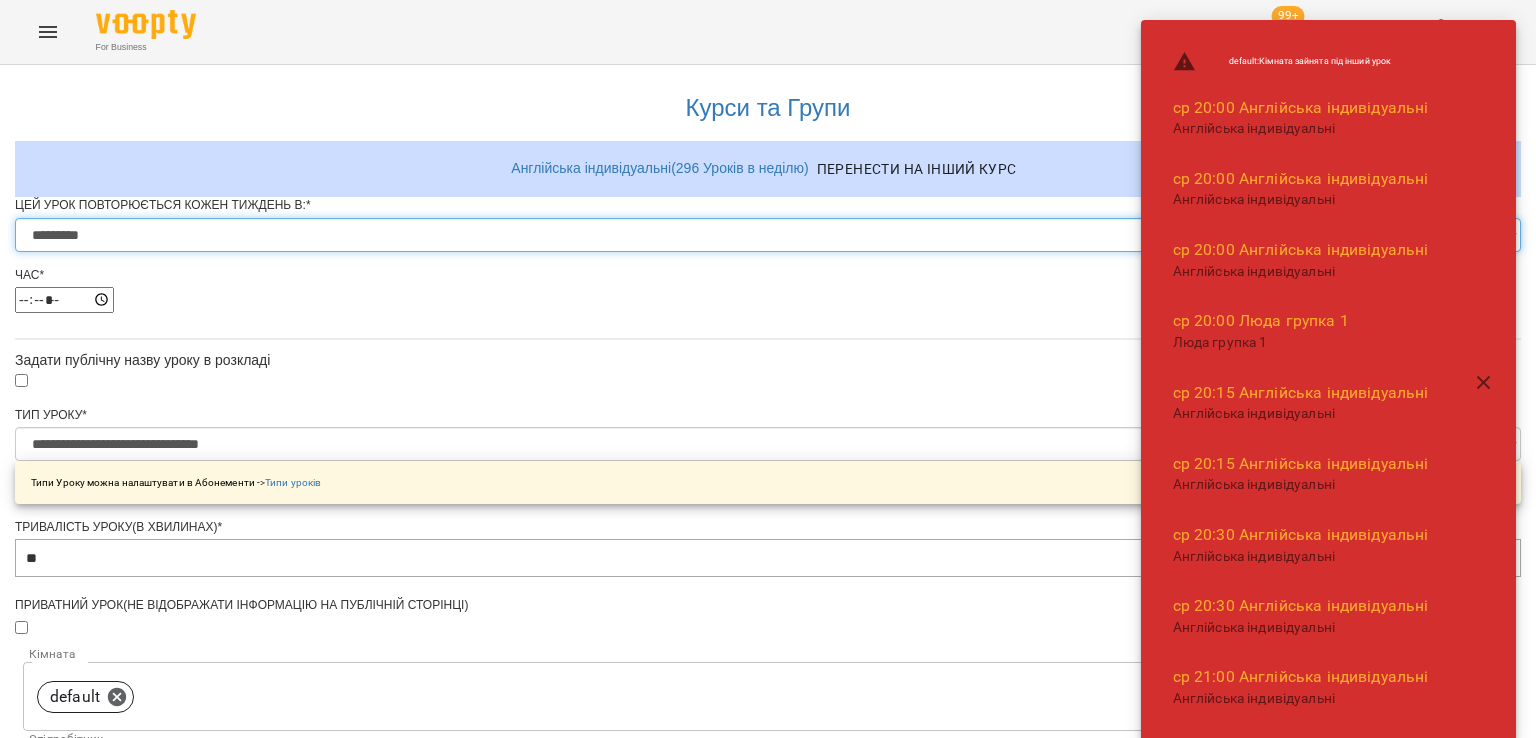 click on "********* ******** ****** ****** ******** ****** ******" at bounding box center (768, 235) 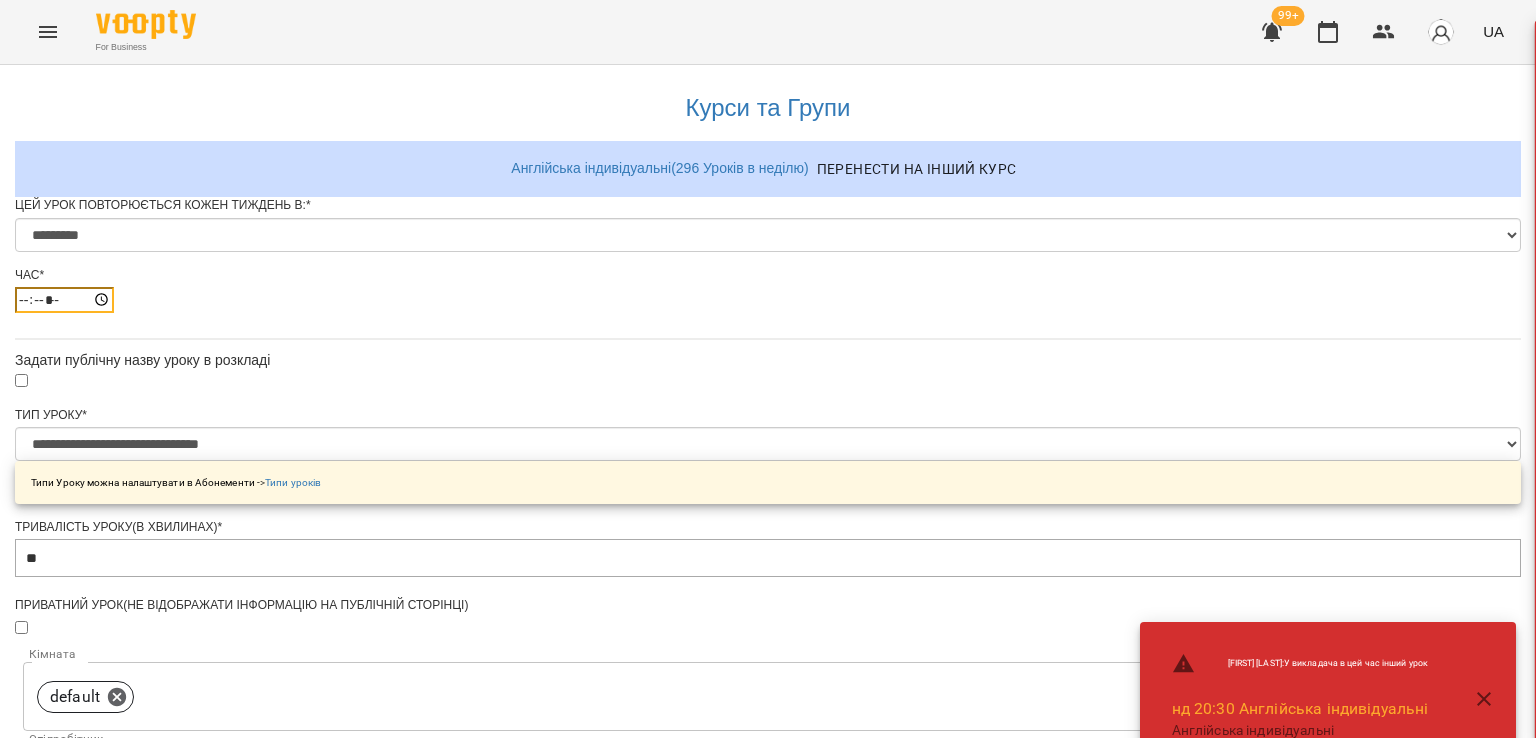 click on "*****" at bounding box center (64, 300) 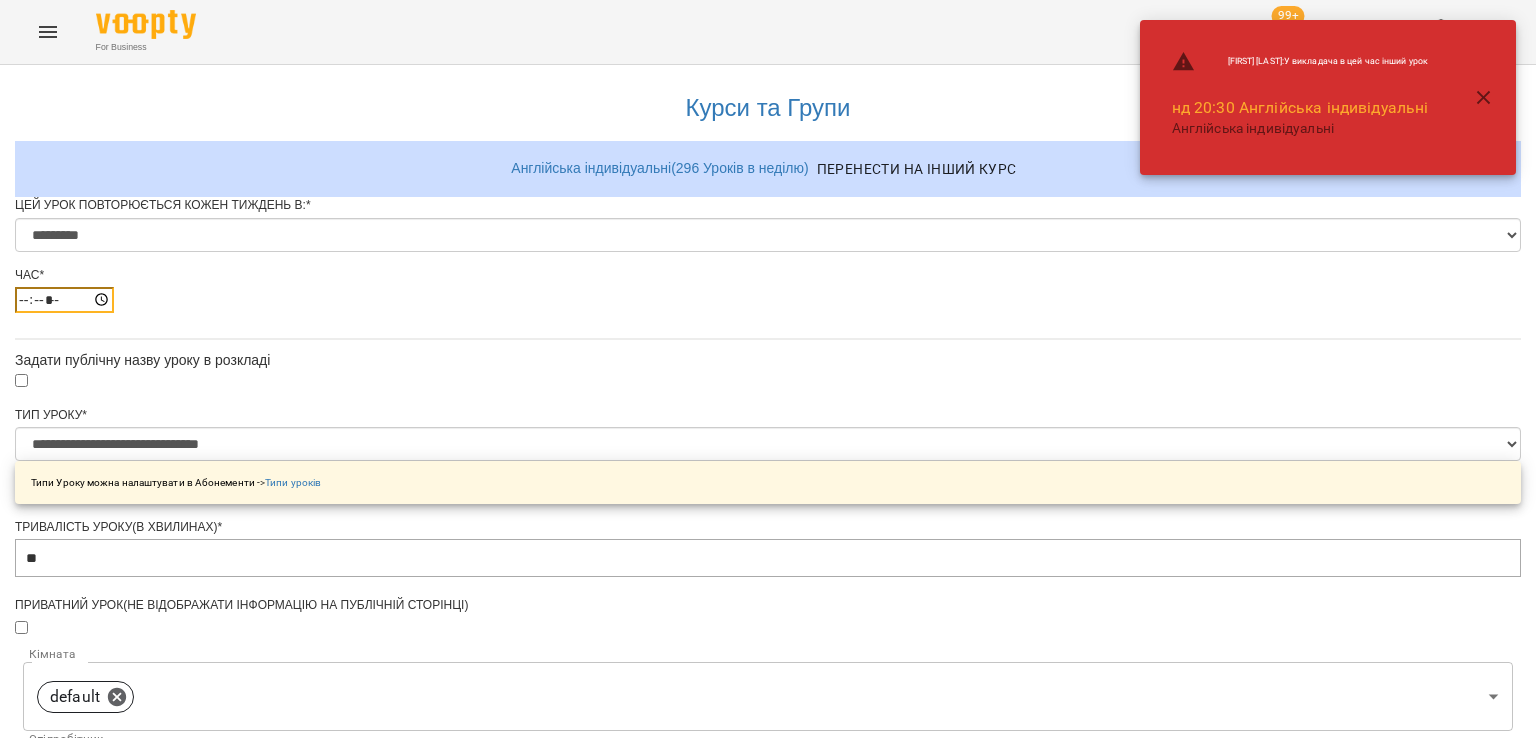 type on "*****" 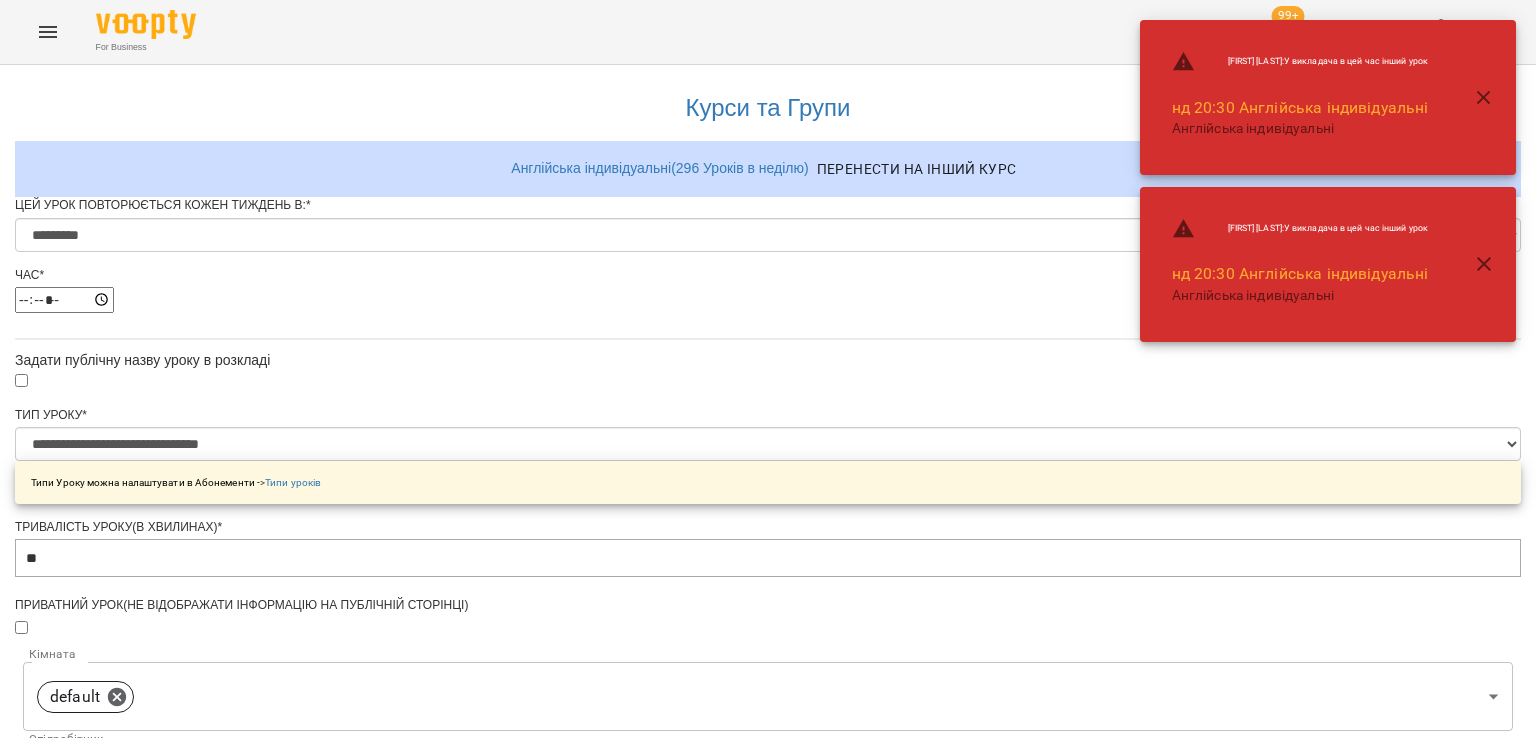 click on "**********" at bounding box center (768, 736) 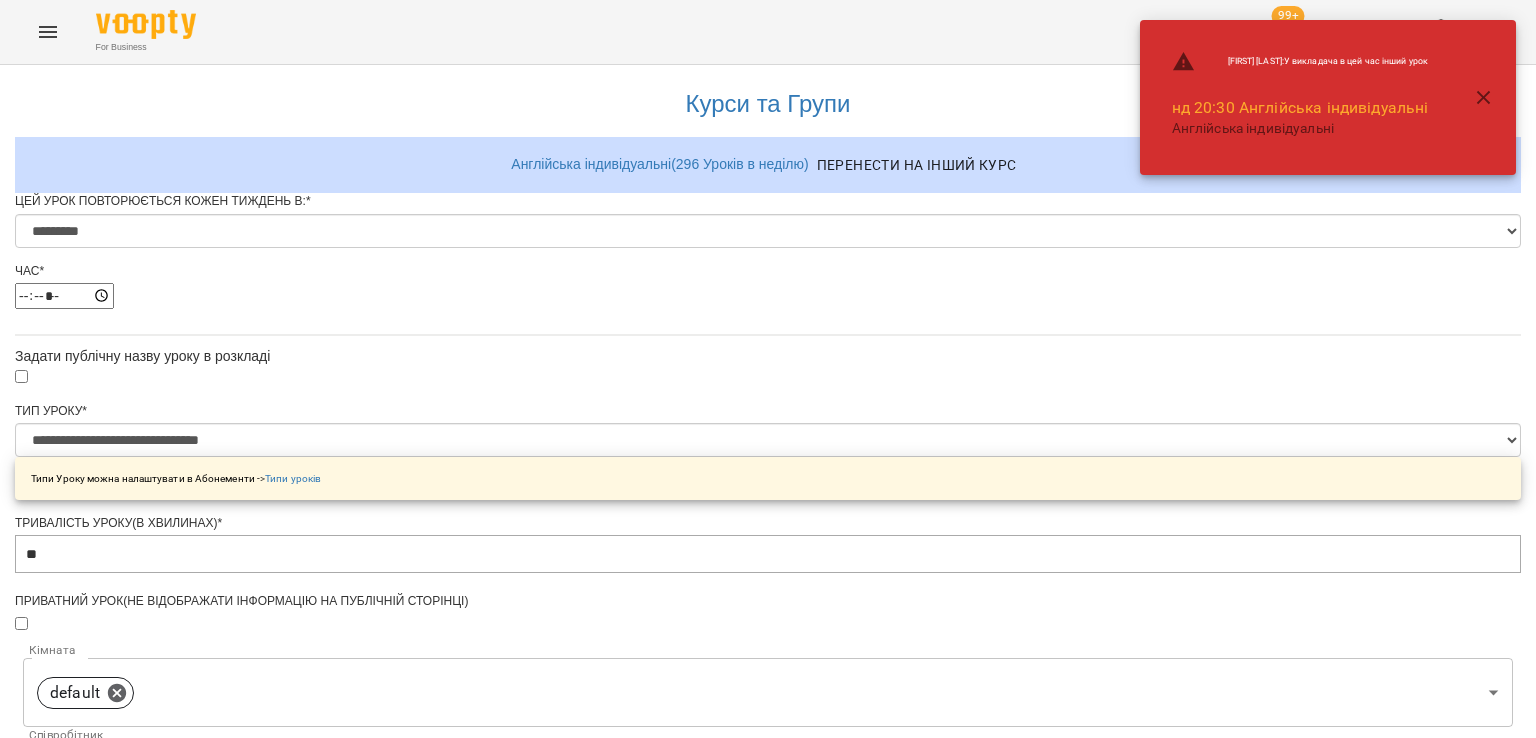 scroll, scrollTop: 788, scrollLeft: 0, axis: vertical 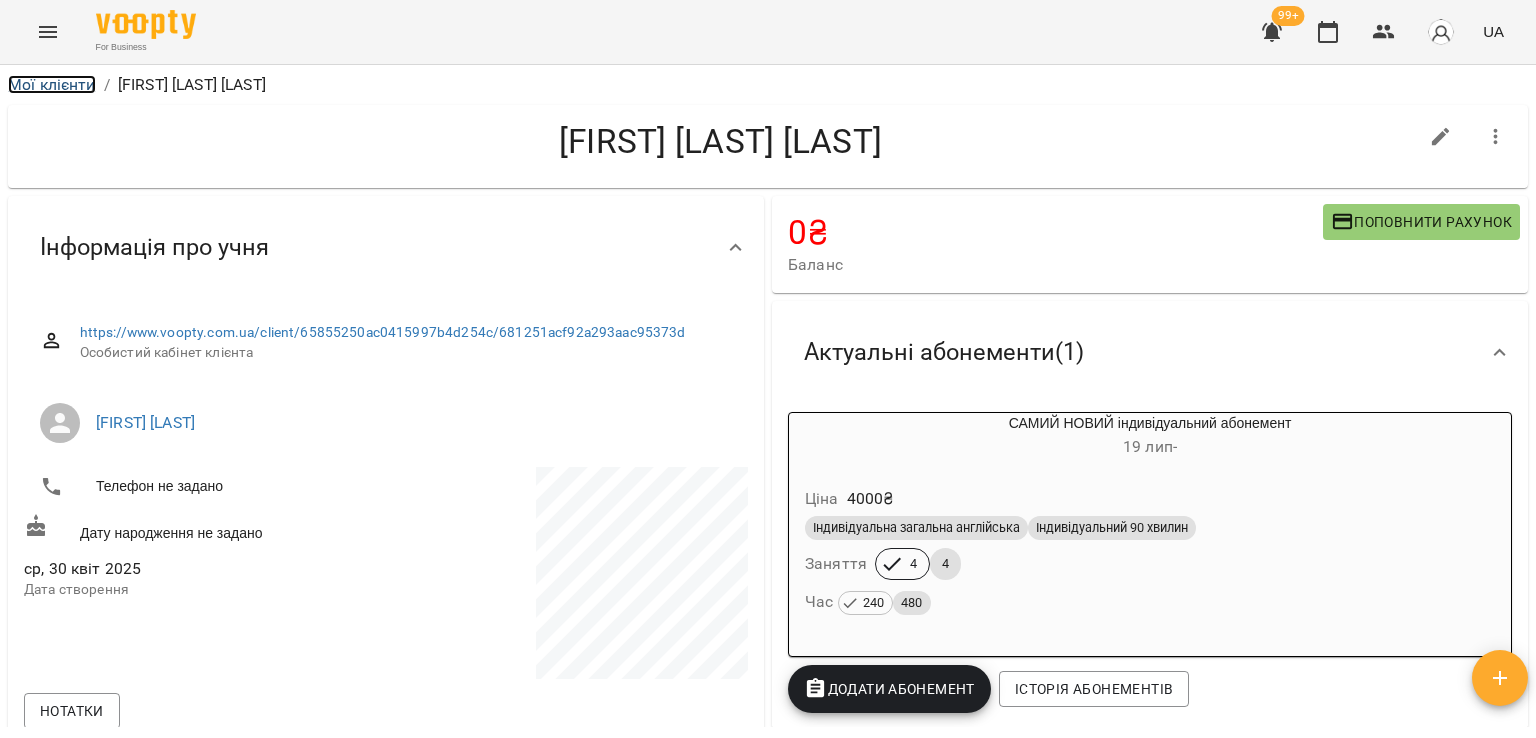 click on "Мої клієнти" at bounding box center (52, 84) 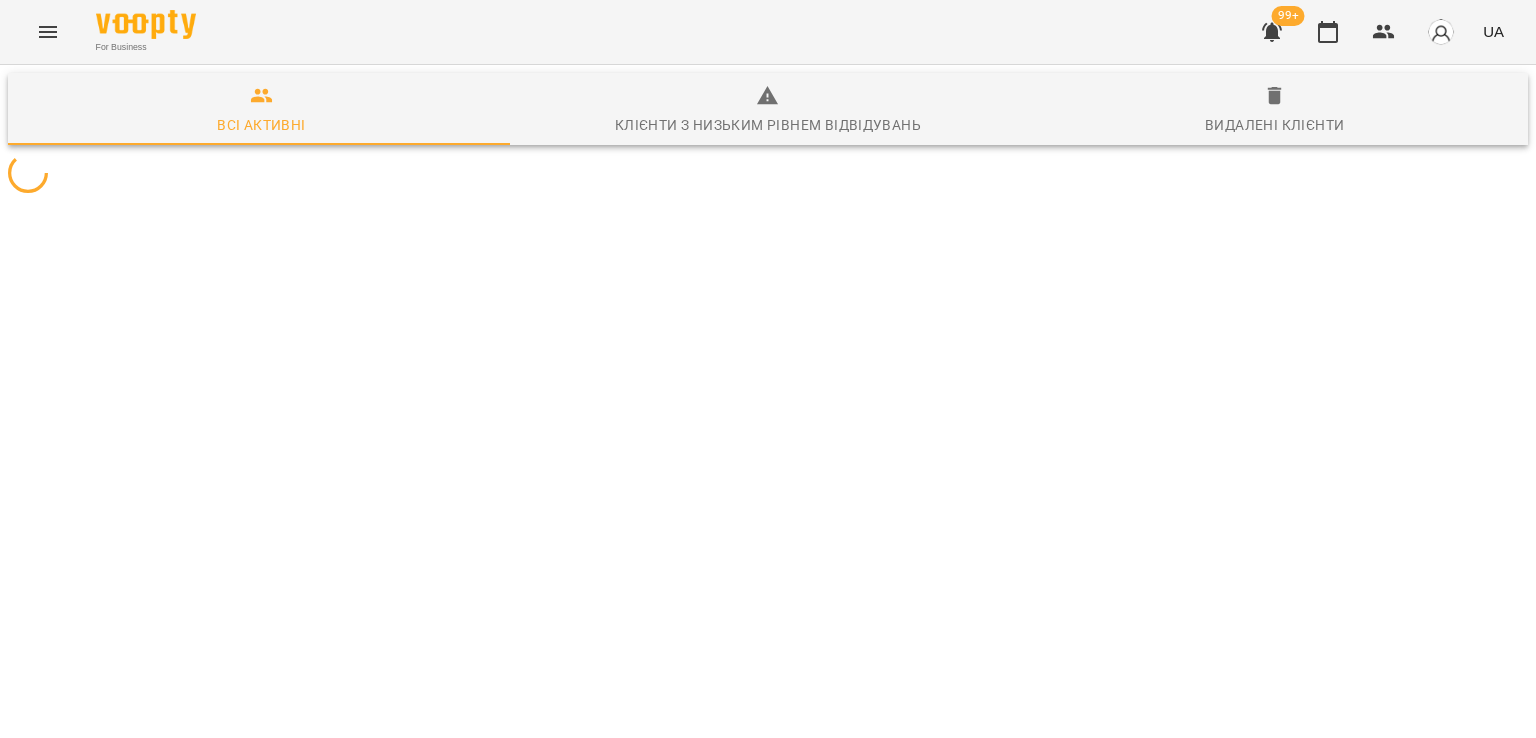 scroll, scrollTop: 0, scrollLeft: 0, axis: both 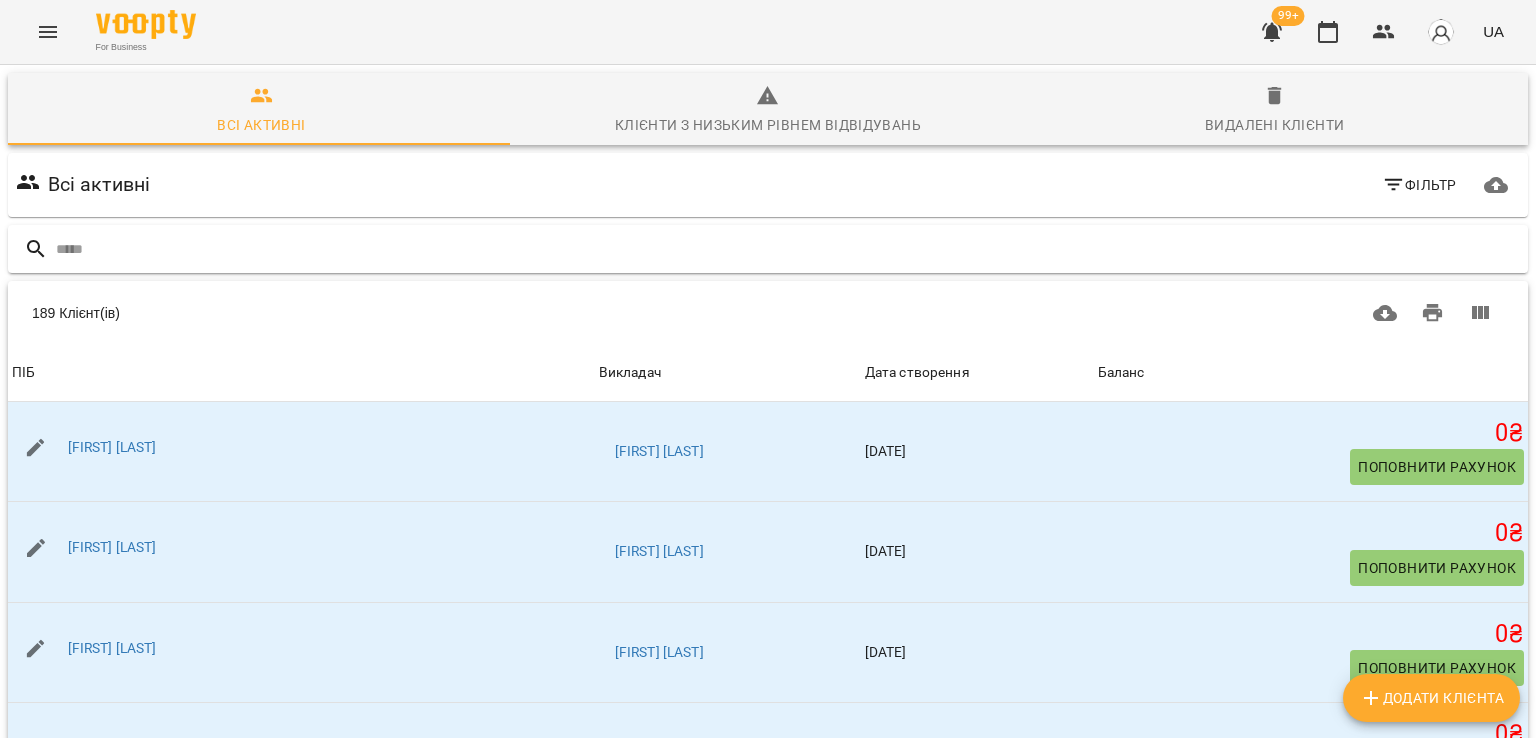 click at bounding box center (788, 249) 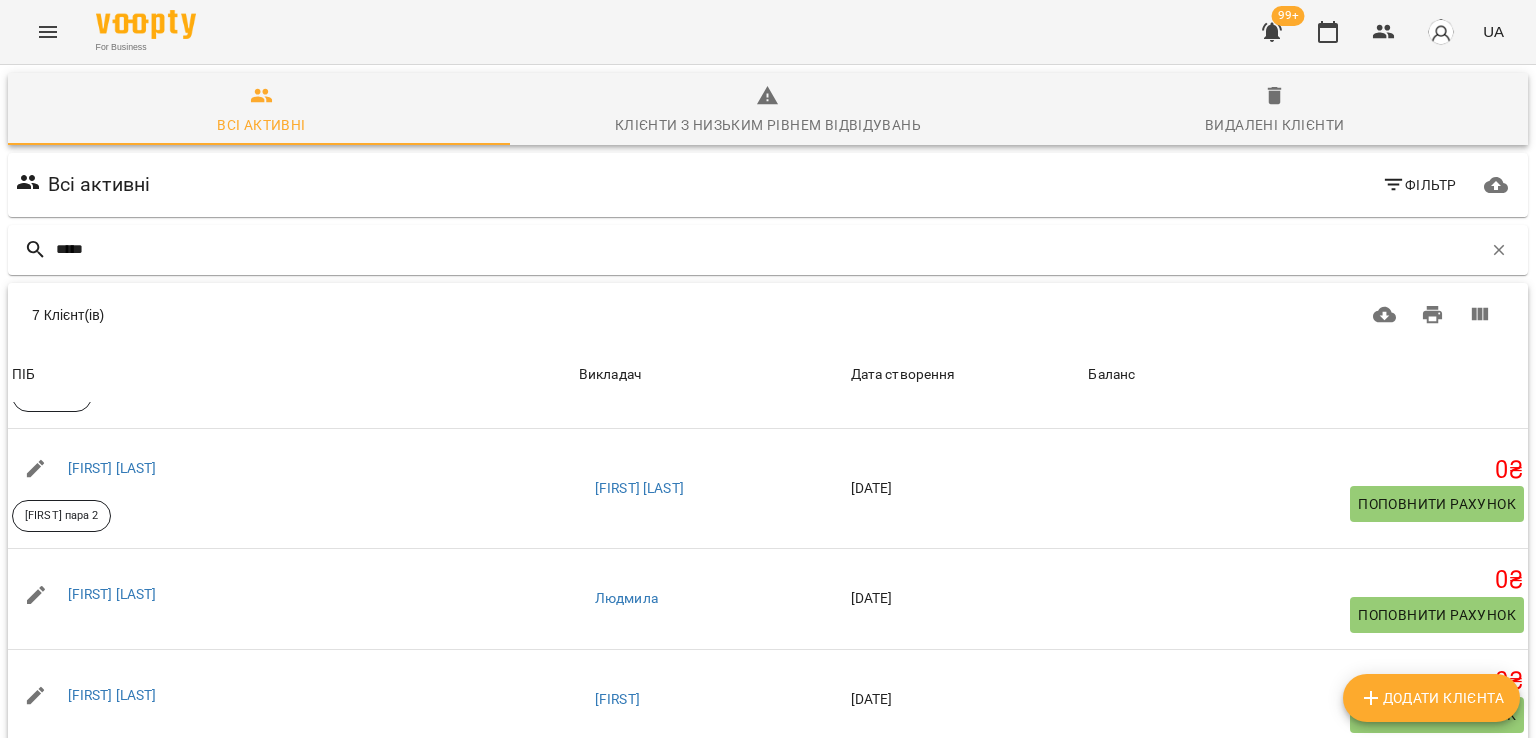 scroll, scrollTop: 319, scrollLeft: 0, axis: vertical 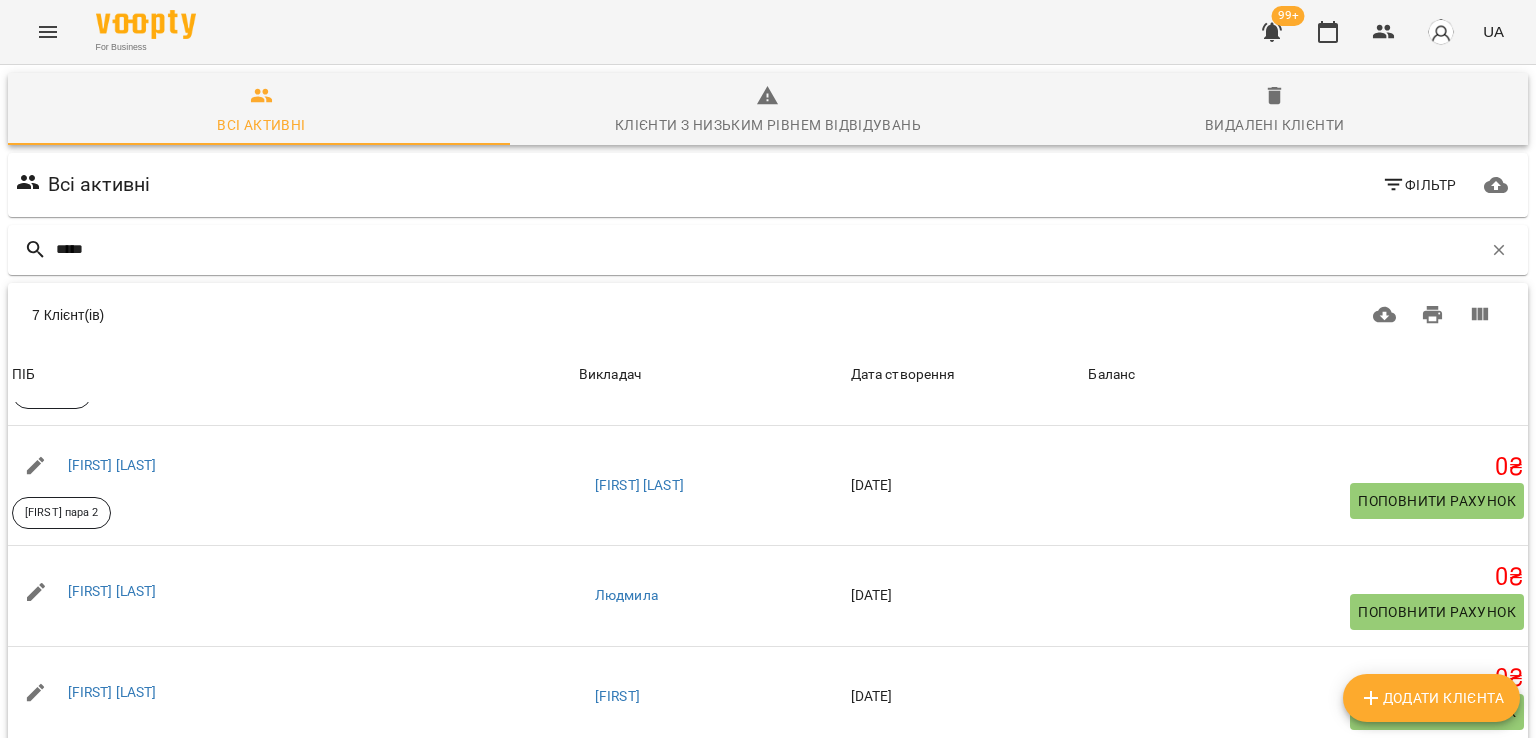 type on "****" 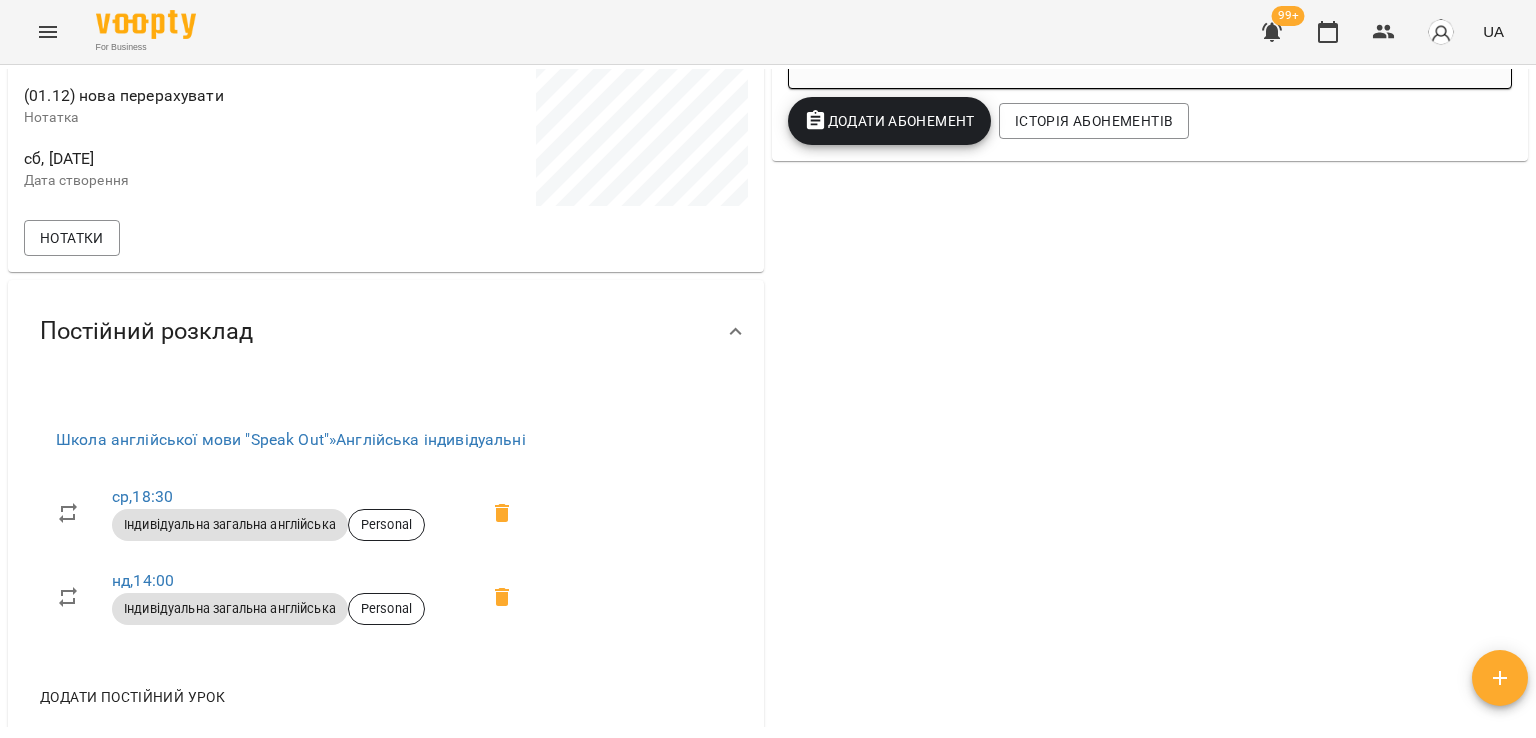 scroll, scrollTop: 700, scrollLeft: 0, axis: vertical 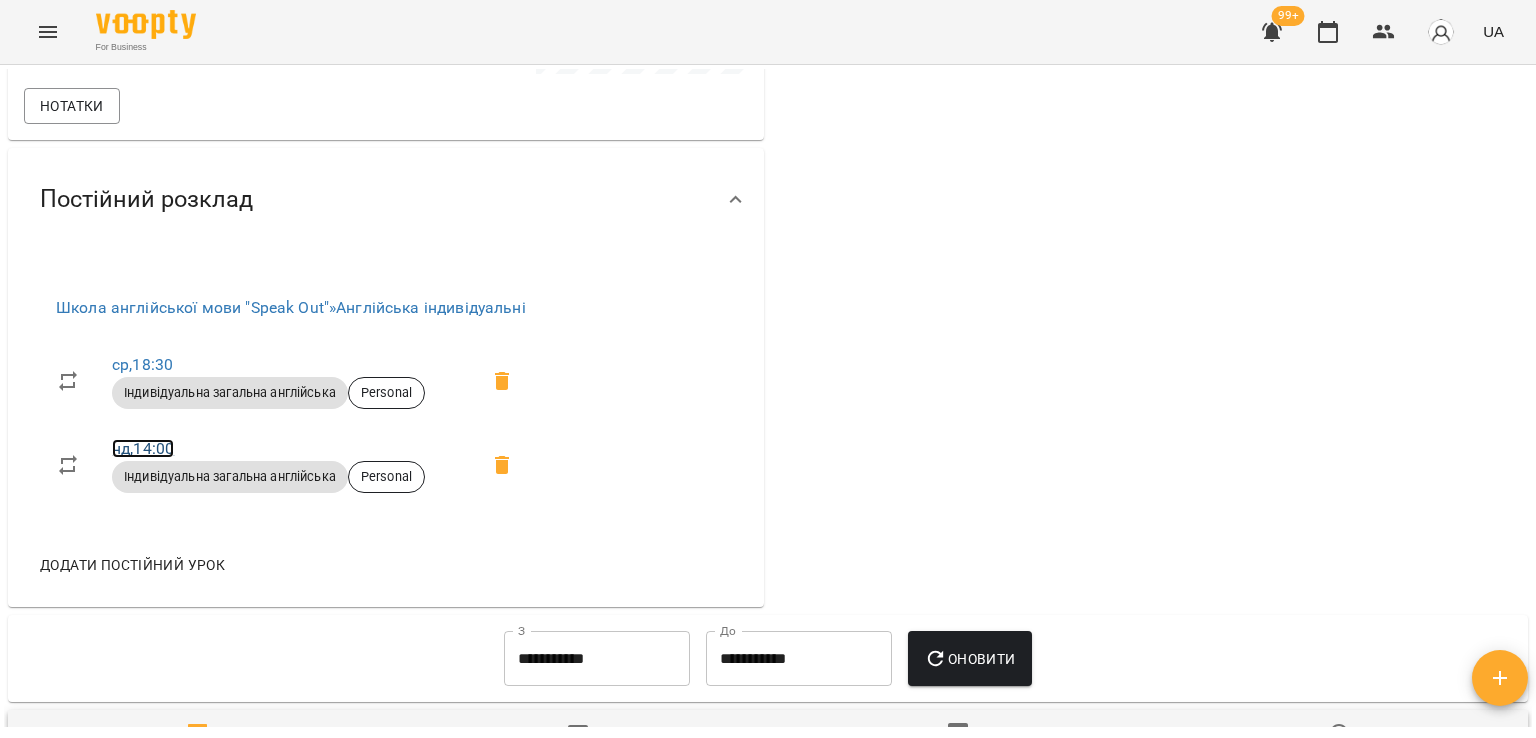 click on "нд ,  [TIME]" at bounding box center [143, 448] 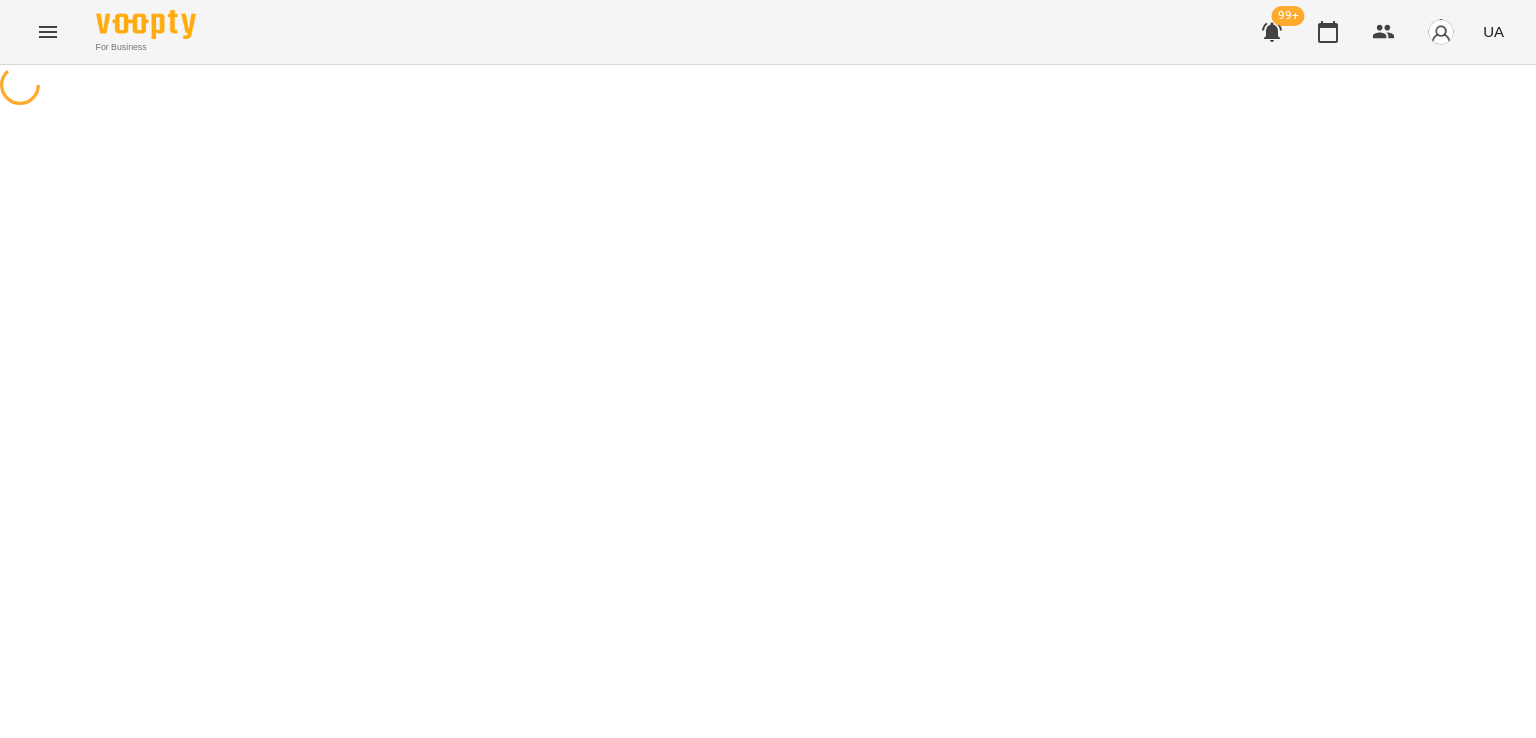 select on "*" 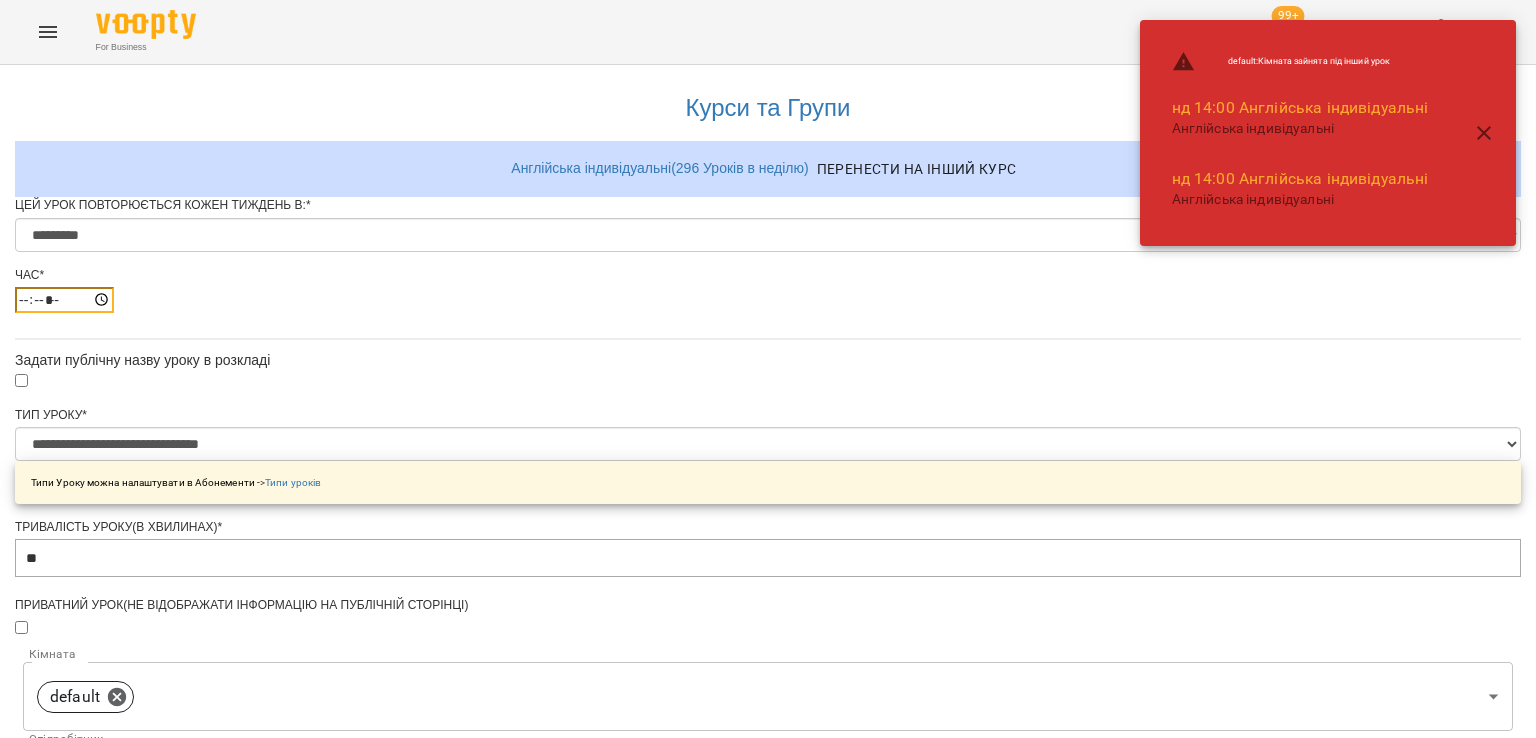 click on "*****" at bounding box center [64, 300] 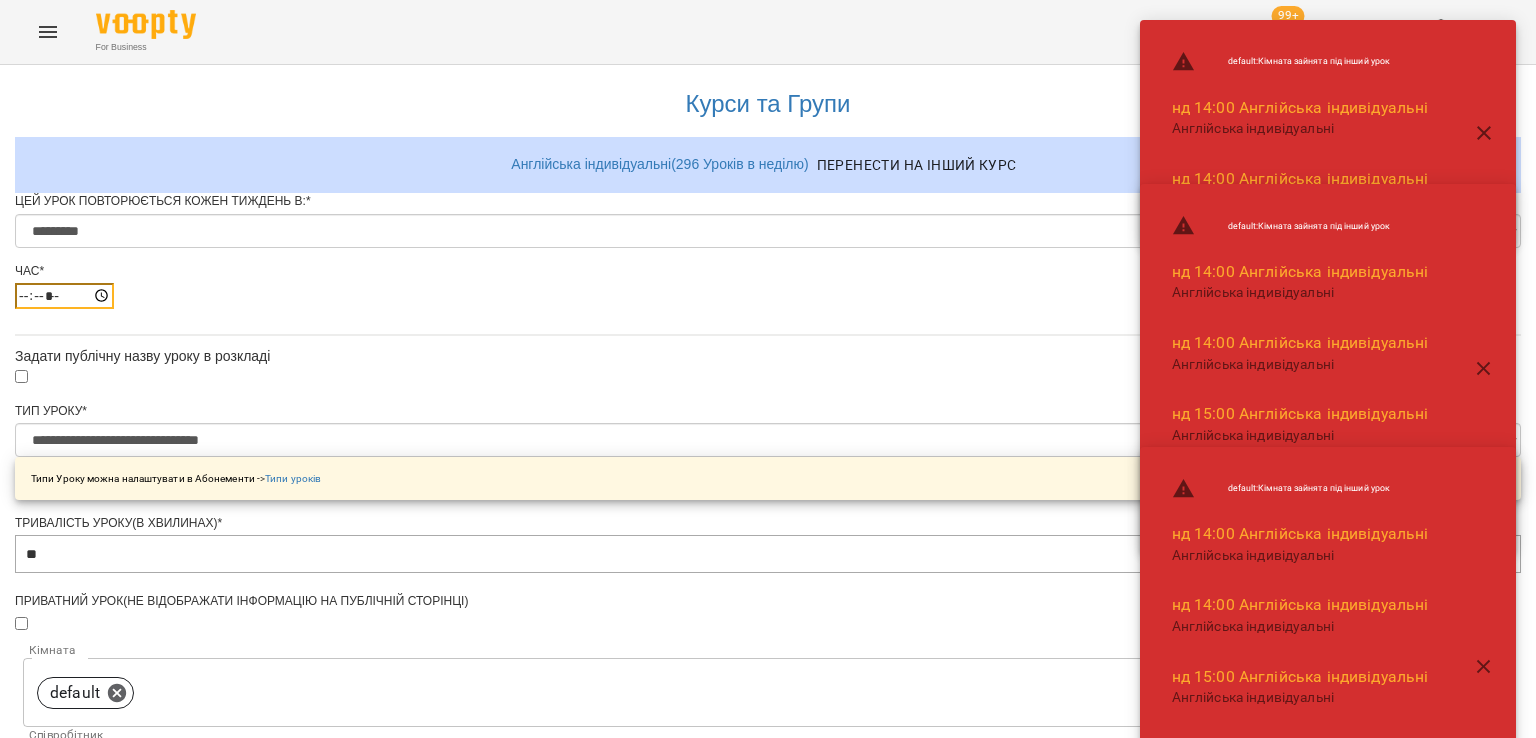 scroll, scrollTop: 788, scrollLeft: 0, axis: vertical 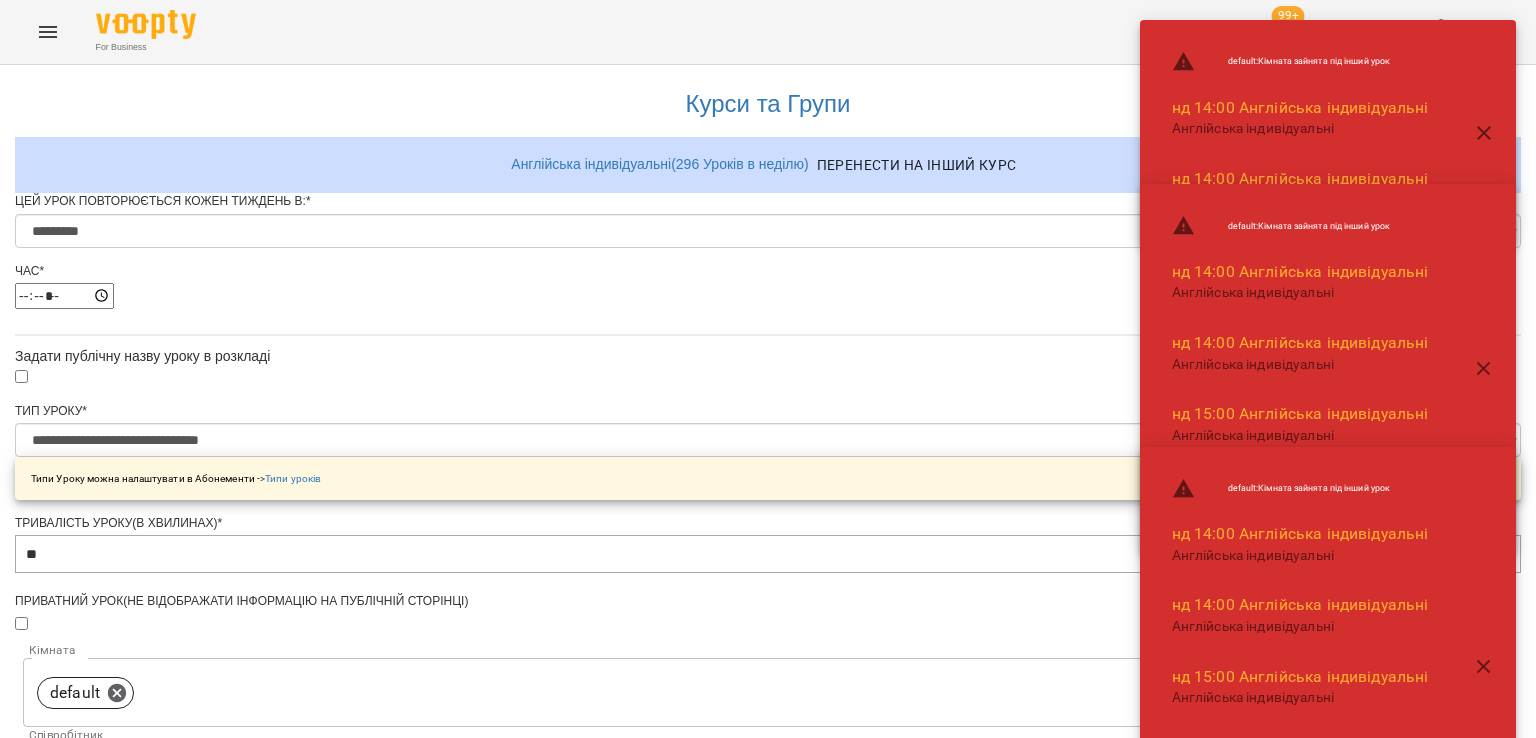click on "Зберегти" at bounding box center [768, 1316] 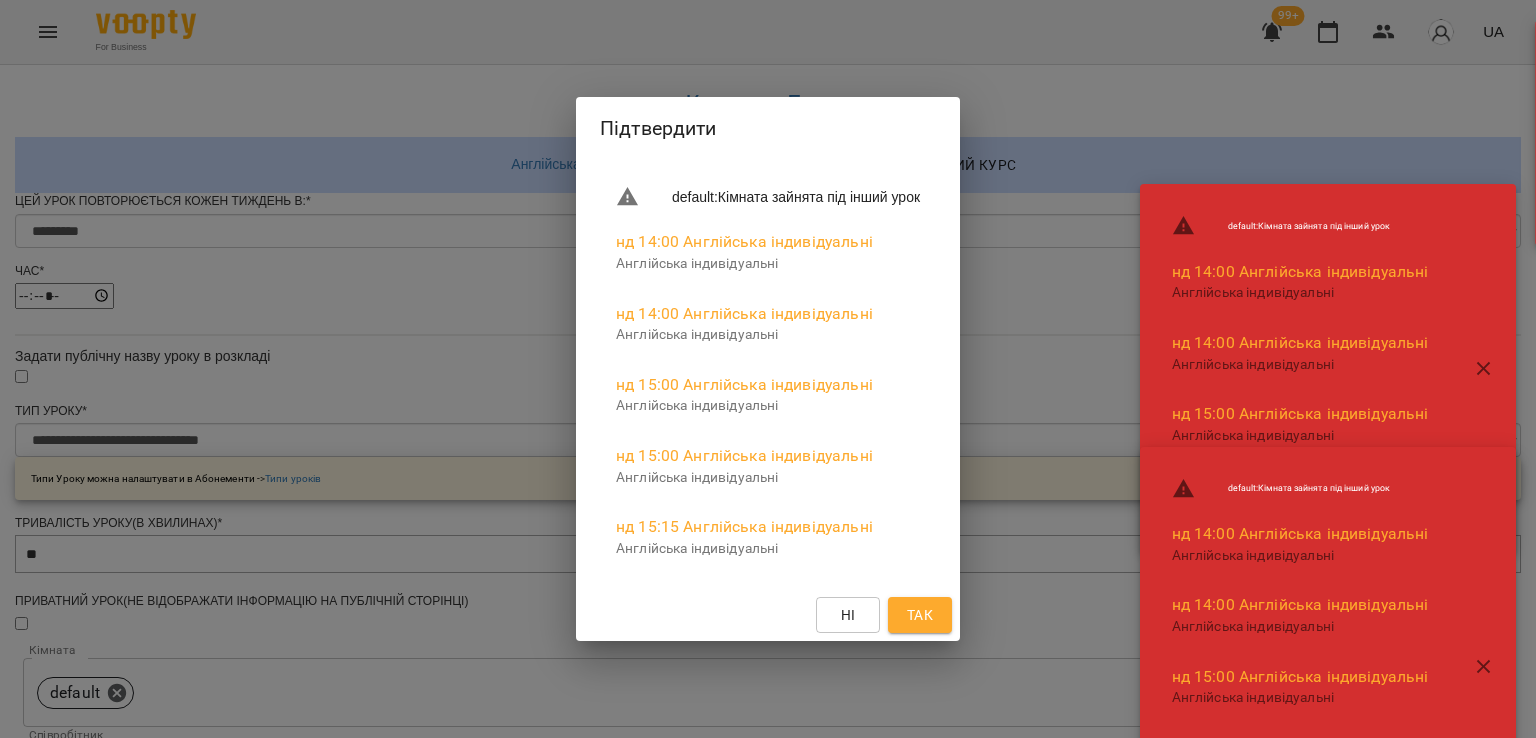 click on "Так" at bounding box center (920, 615) 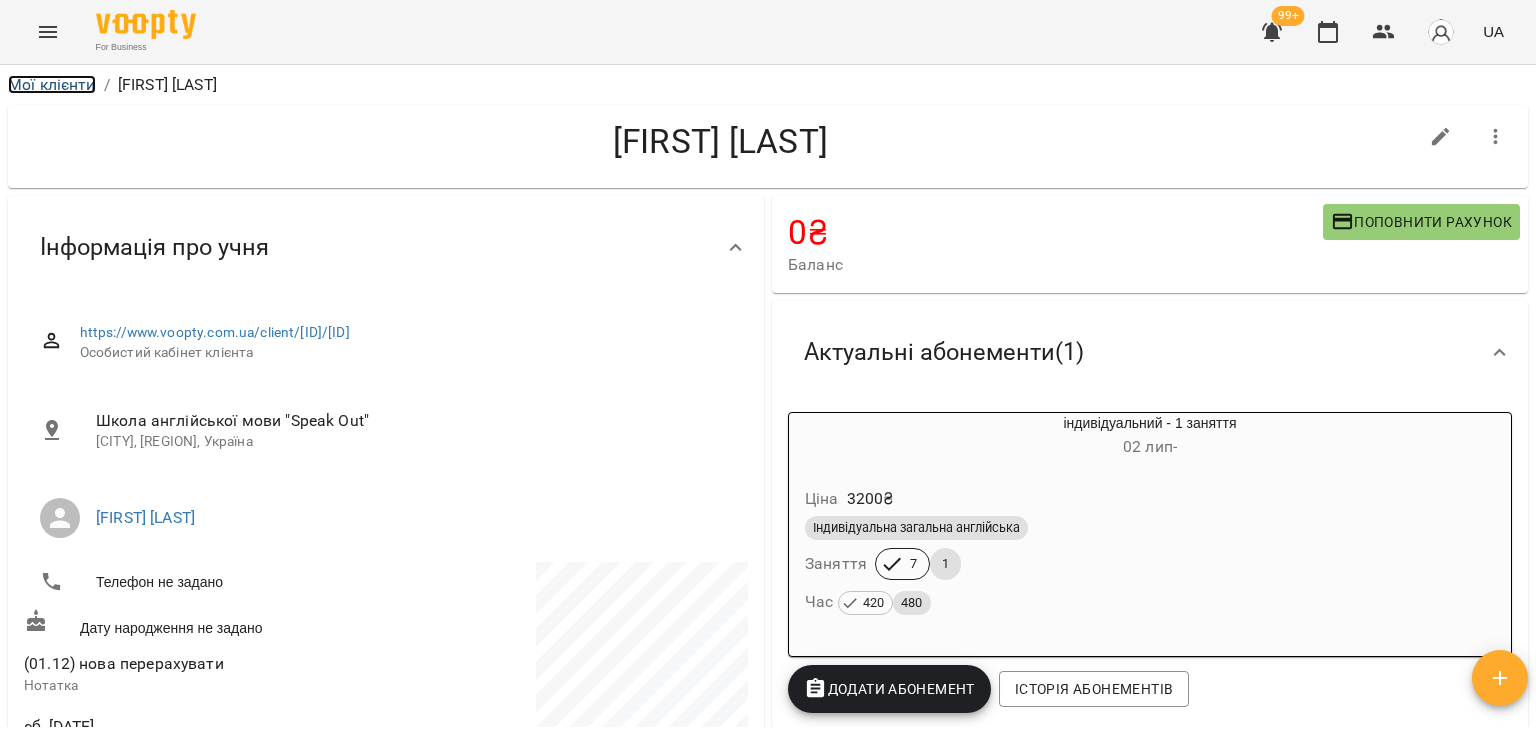 click on "Мої клієнти" at bounding box center [52, 84] 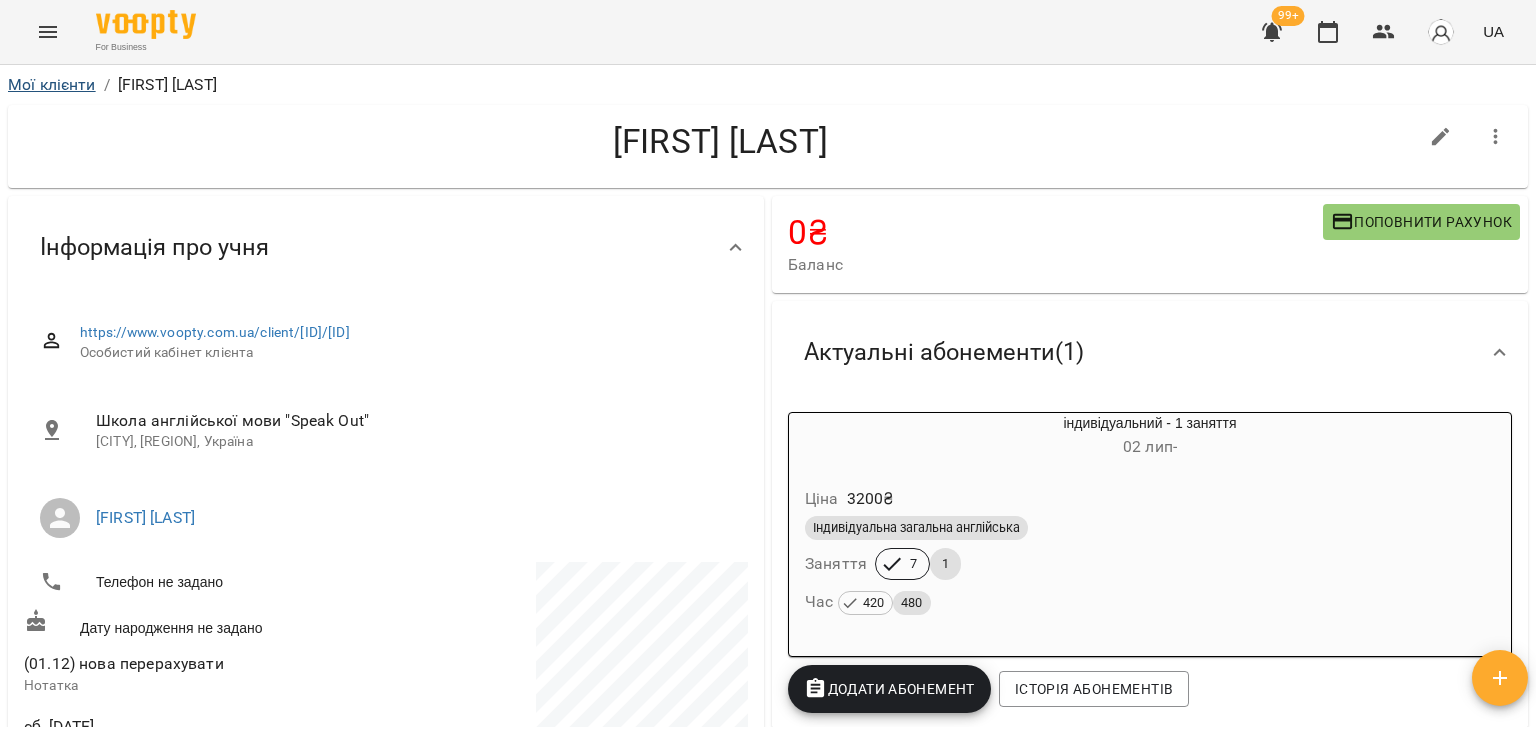 scroll, scrollTop: 0, scrollLeft: 0, axis: both 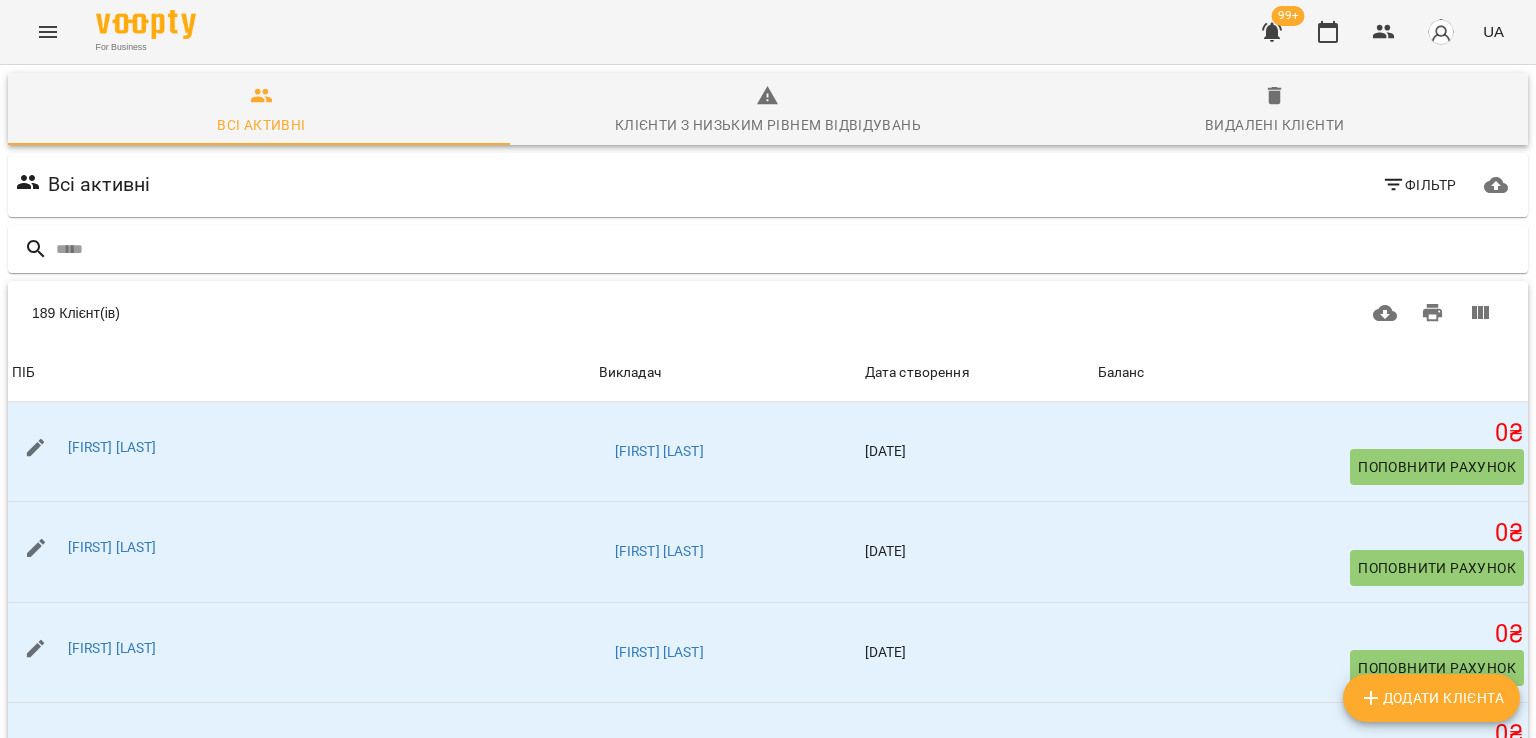 click 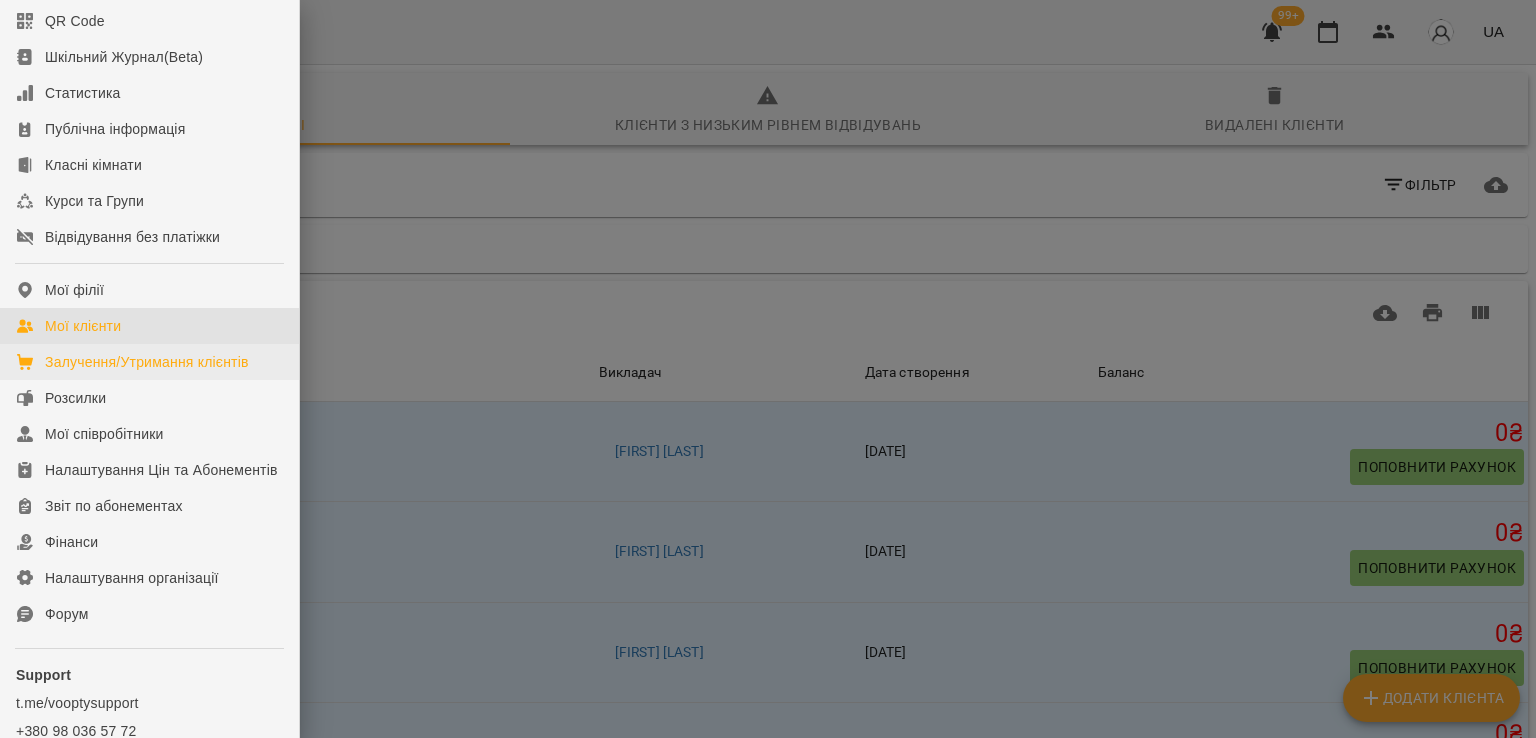 scroll, scrollTop: 274, scrollLeft: 0, axis: vertical 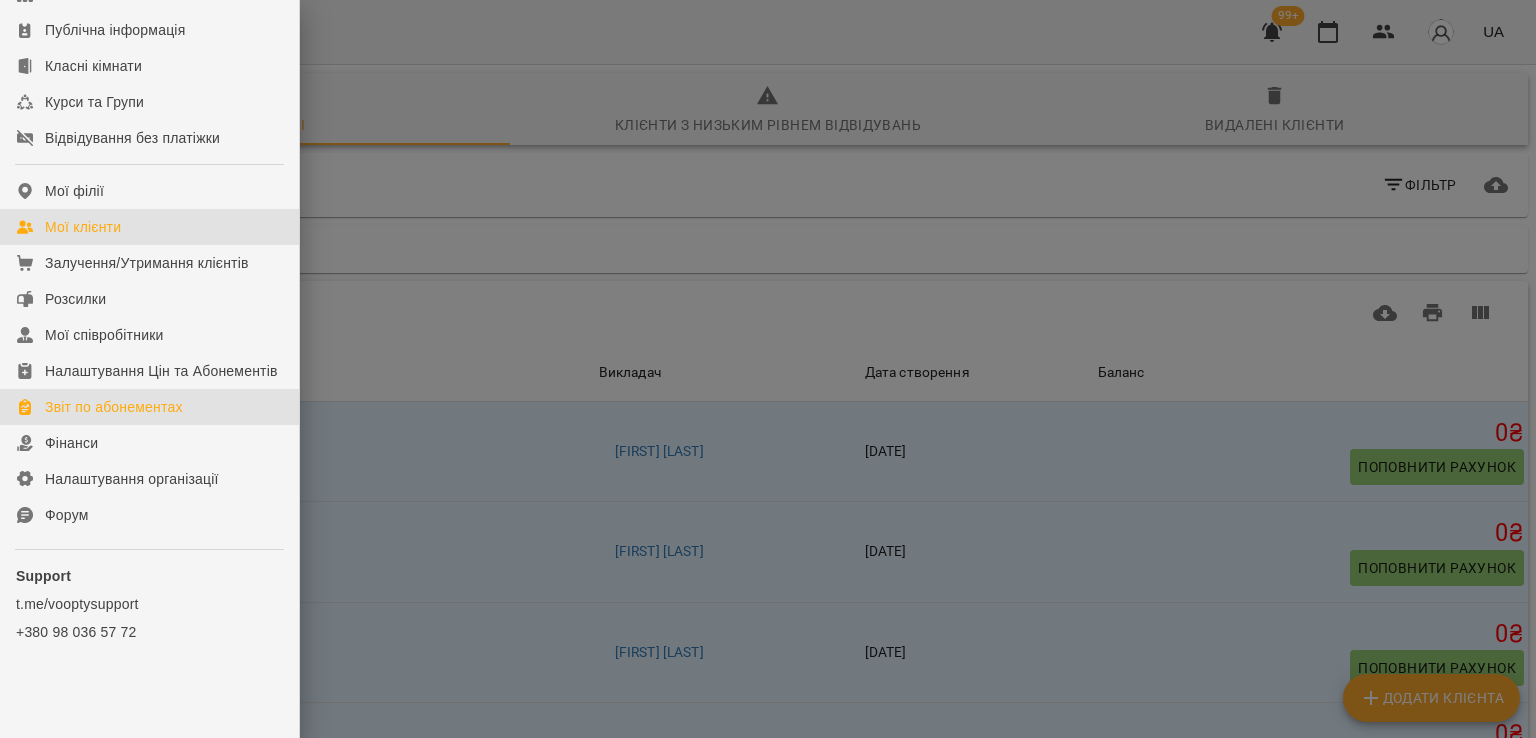click on "Звіт по абонементах" at bounding box center [149, 407] 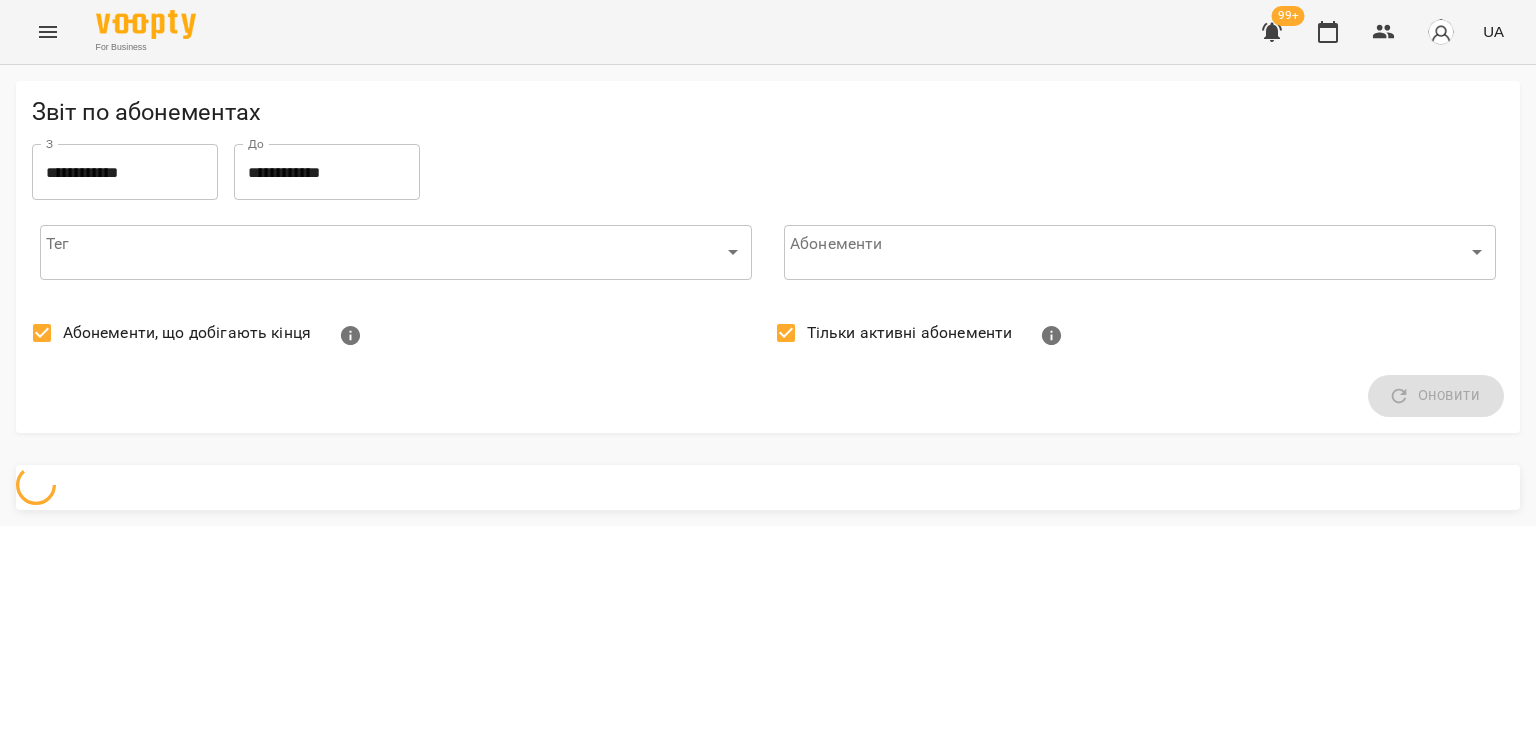 click on "Абонементи, що добігають кінця" at bounding box center [187, 333] 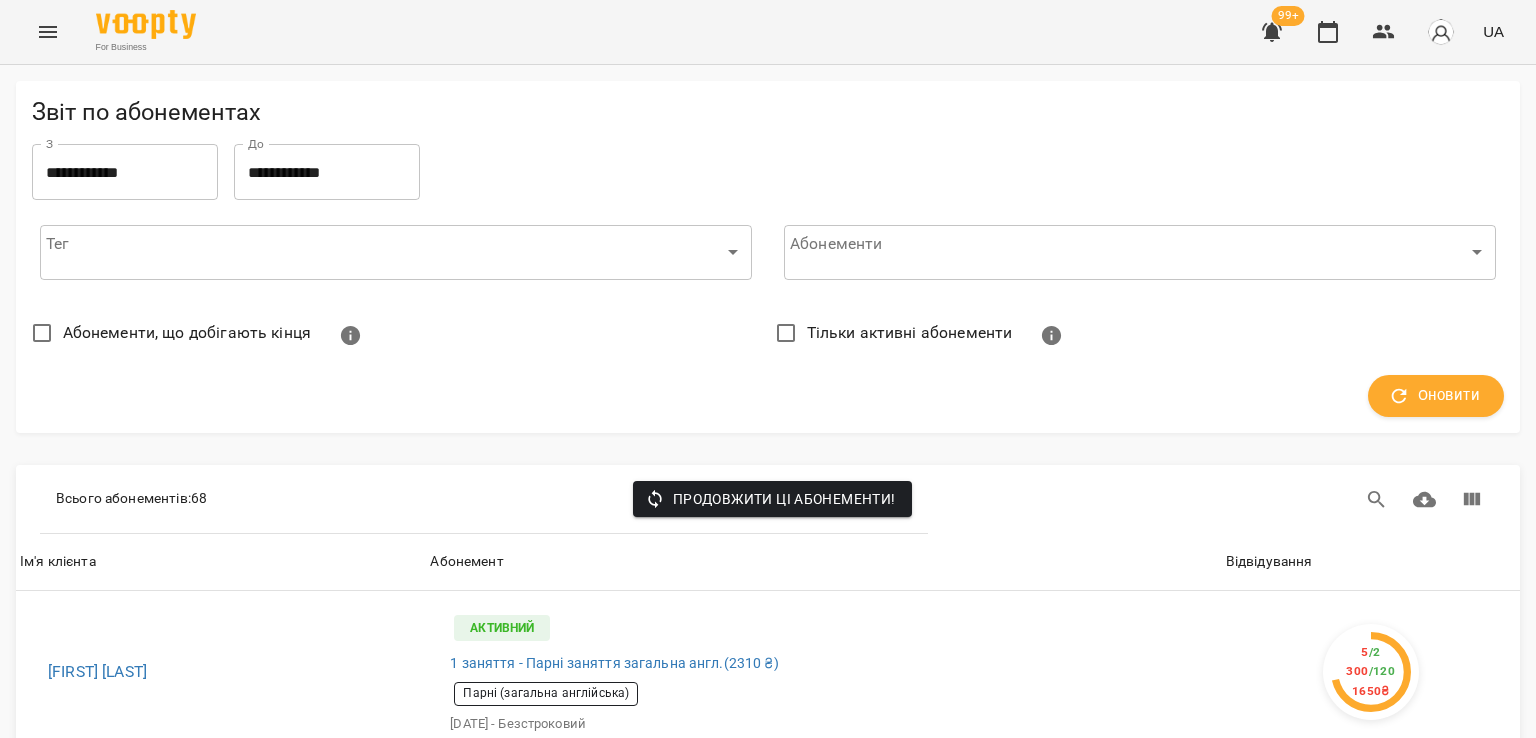 click on "Оновити" at bounding box center [1436, 396] 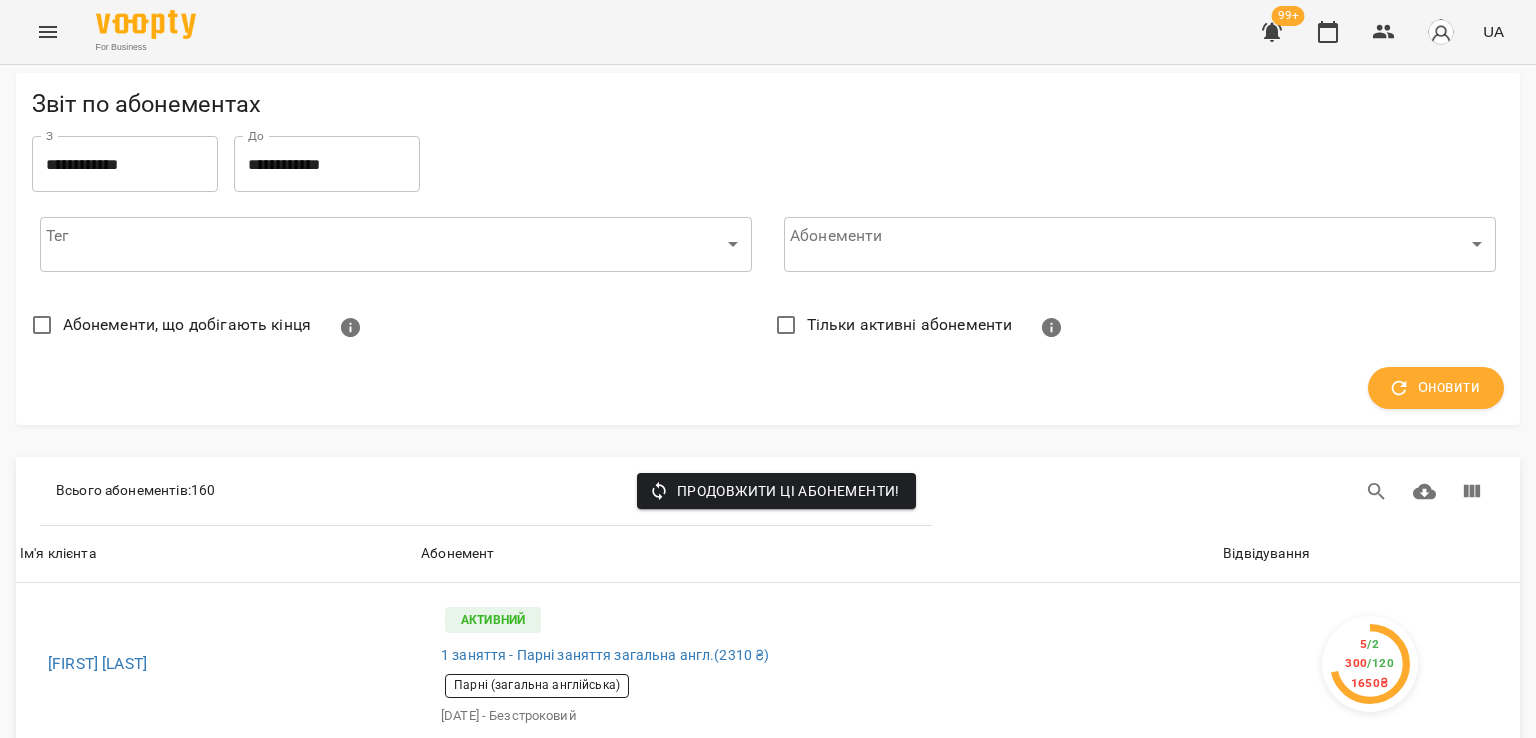 scroll, scrollTop: 200, scrollLeft: 0, axis: vertical 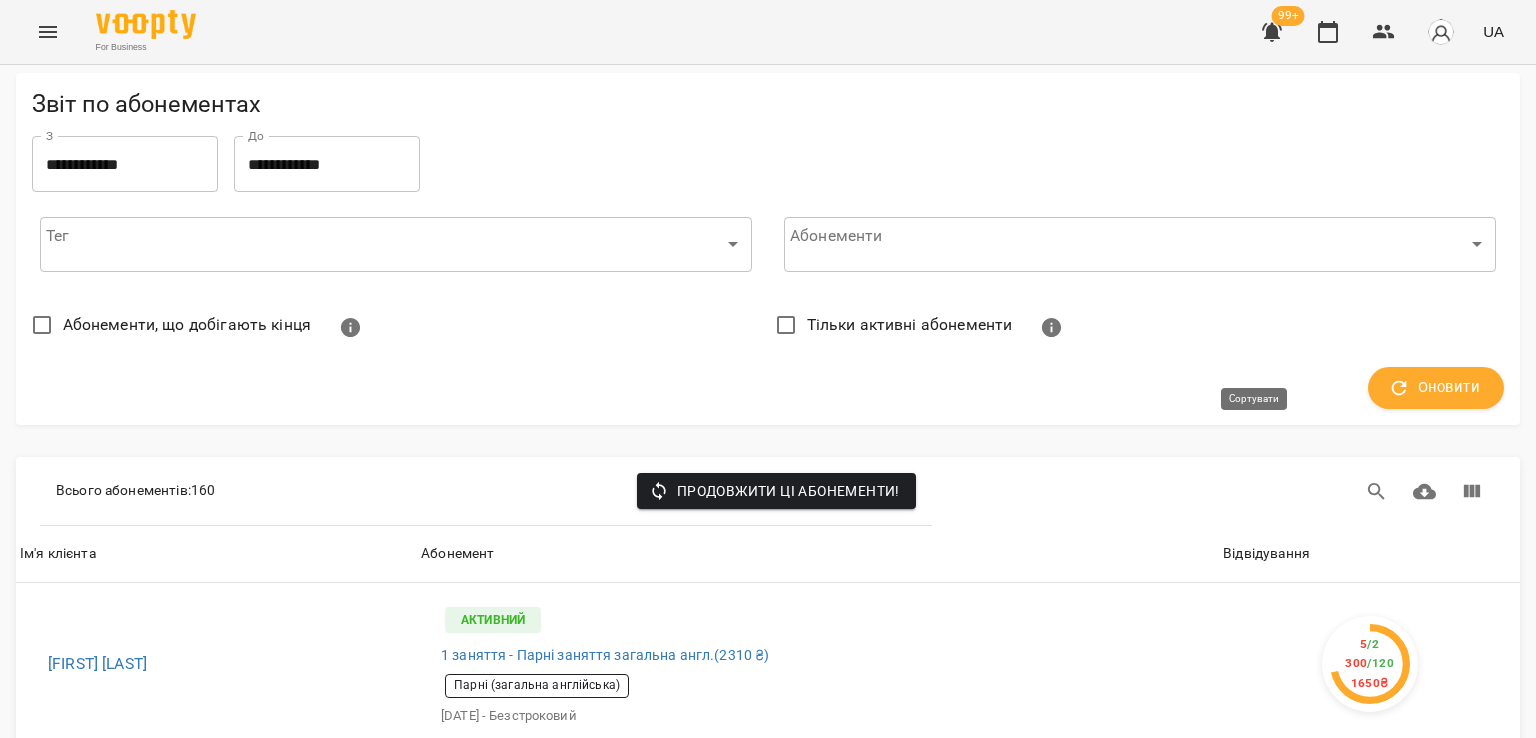 click on "Відвідування" at bounding box center (1266, 554) 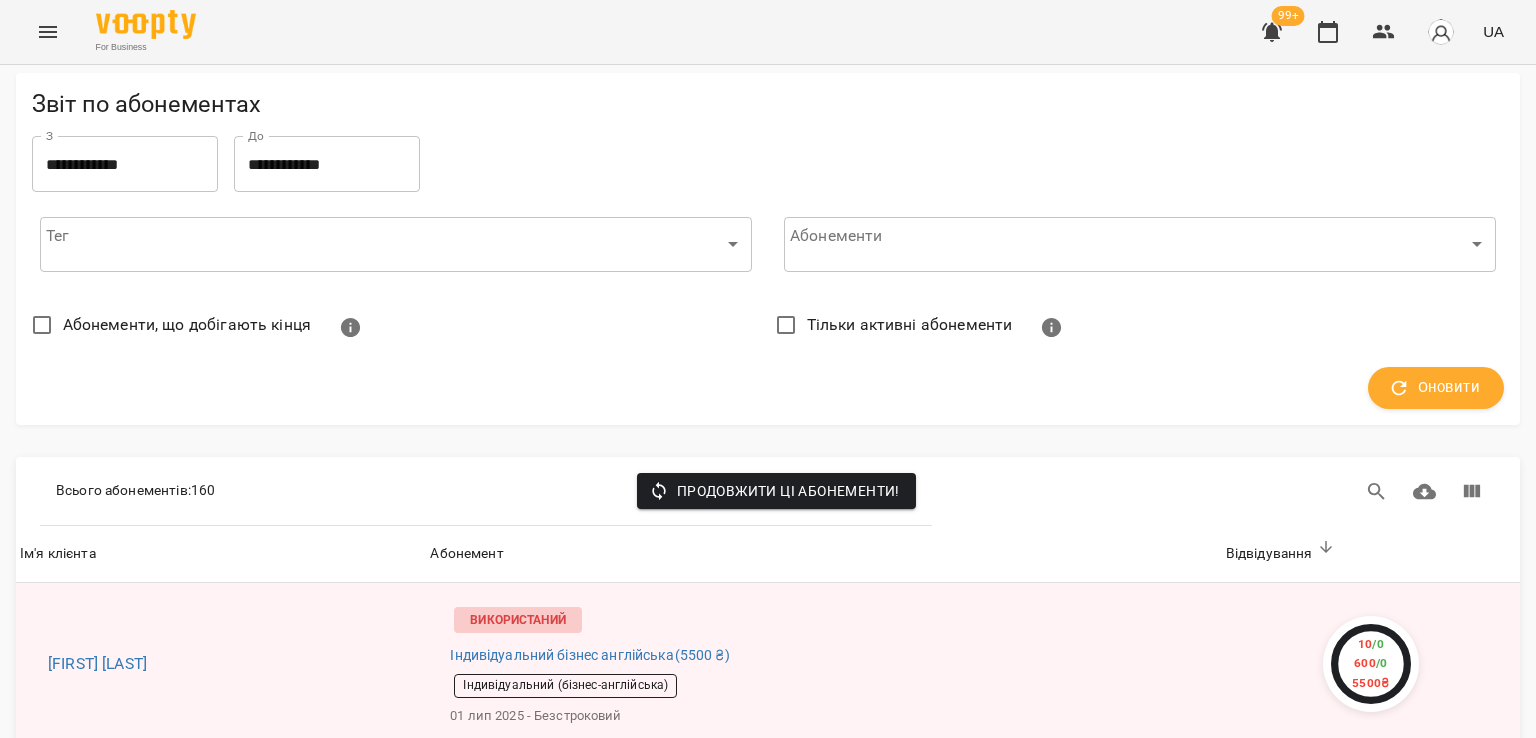 scroll, scrollTop: 800, scrollLeft: 0, axis: vertical 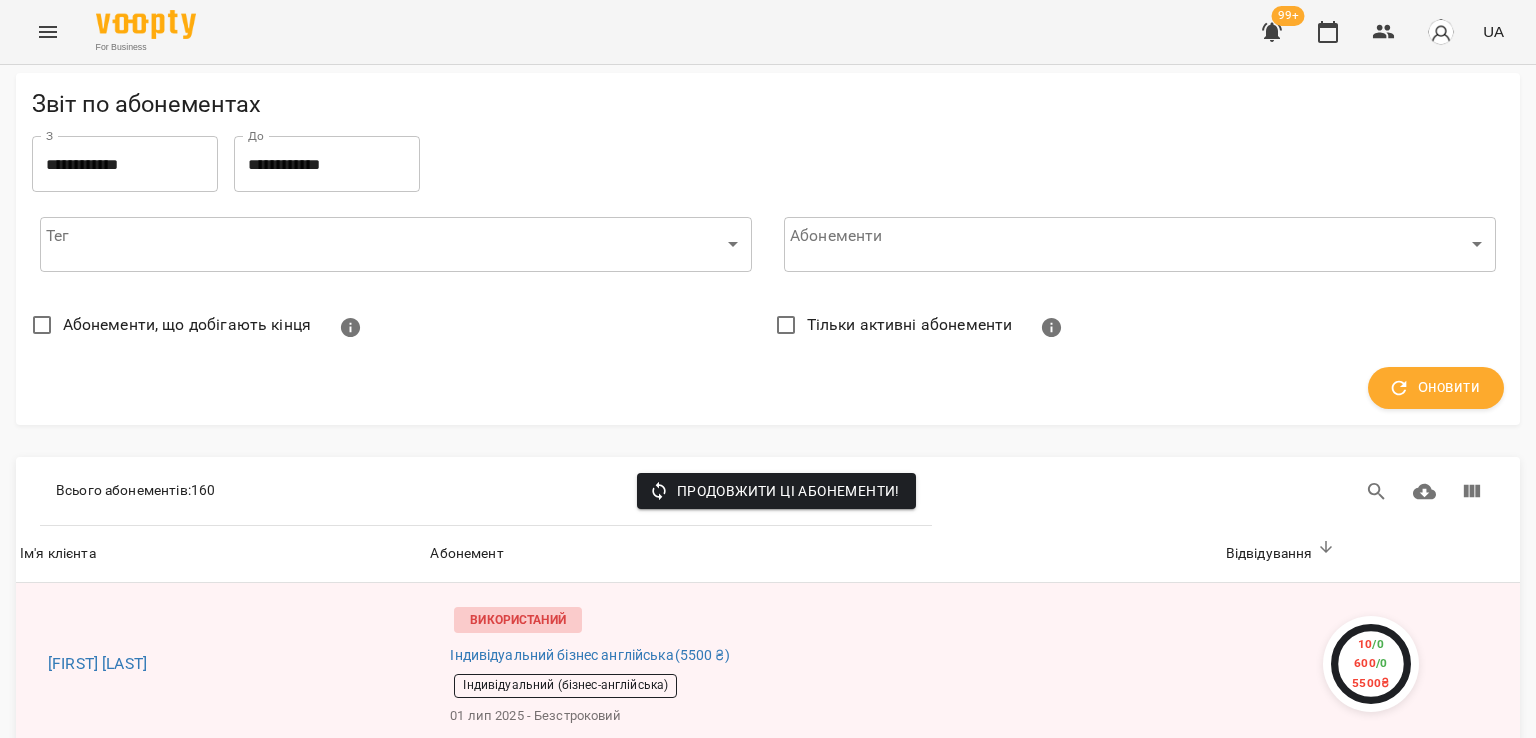 click at bounding box center [48, 32] 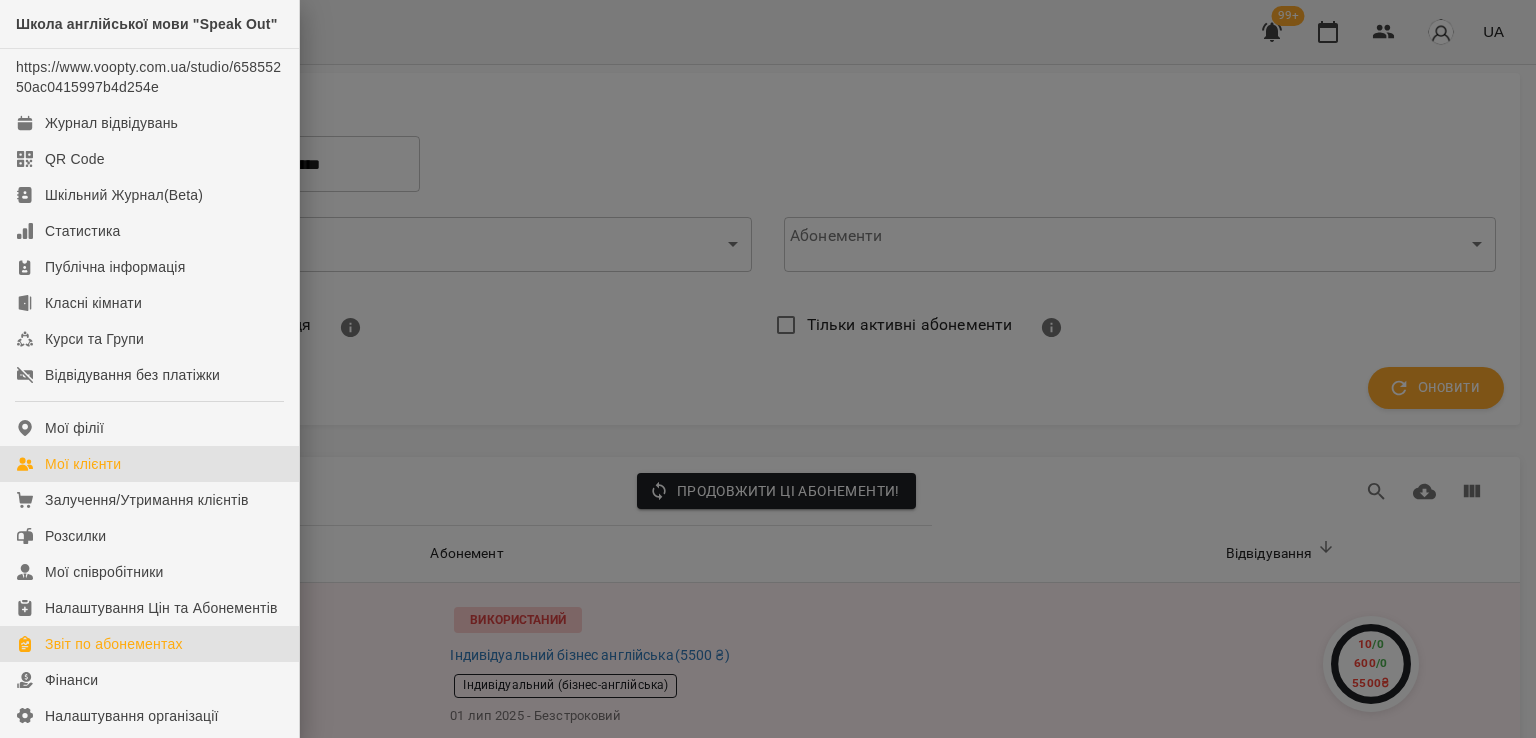 click on "Мої клієнти" at bounding box center [83, 464] 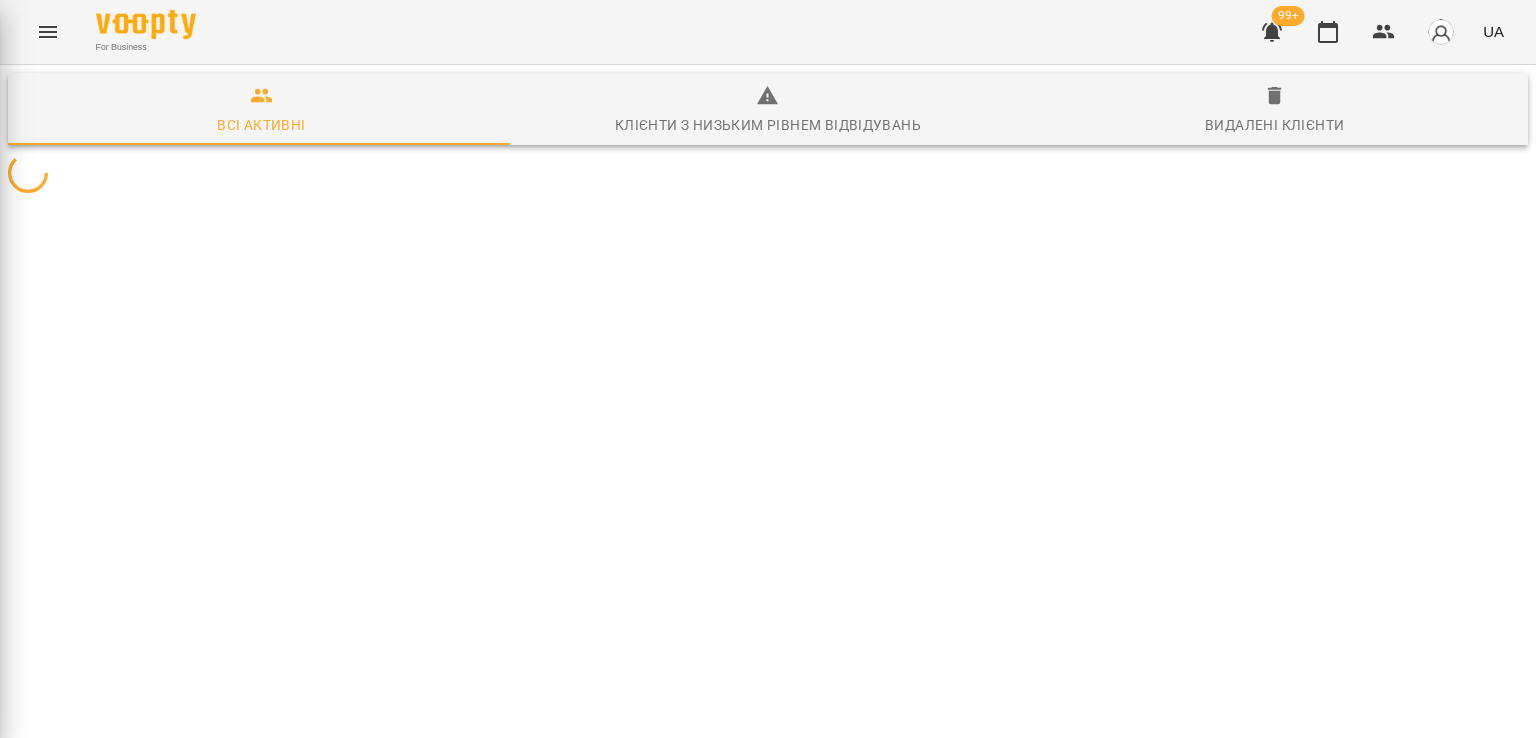 scroll, scrollTop: 0, scrollLeft: 0, axis: both 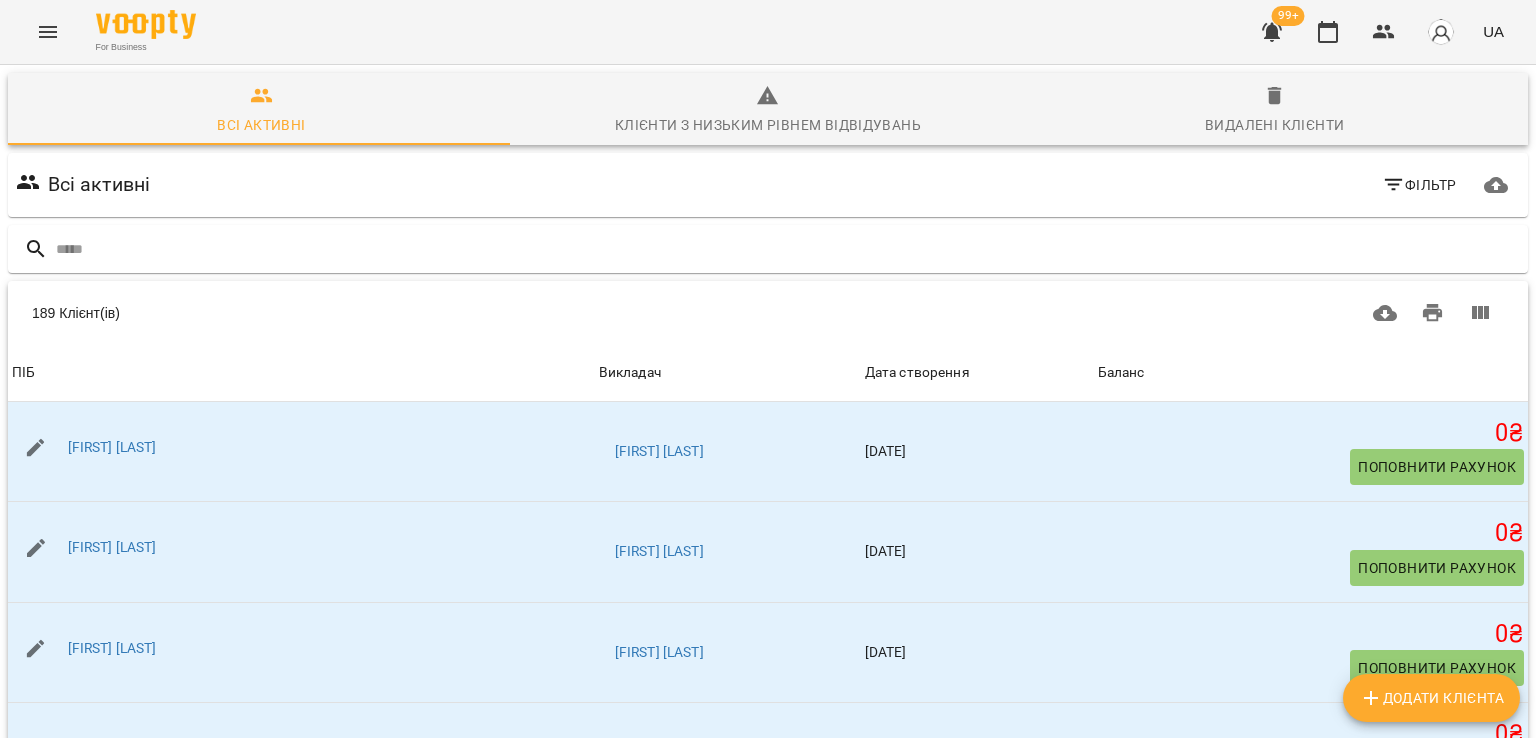 click on "Фільтр" at bounding box center [1419, 185] 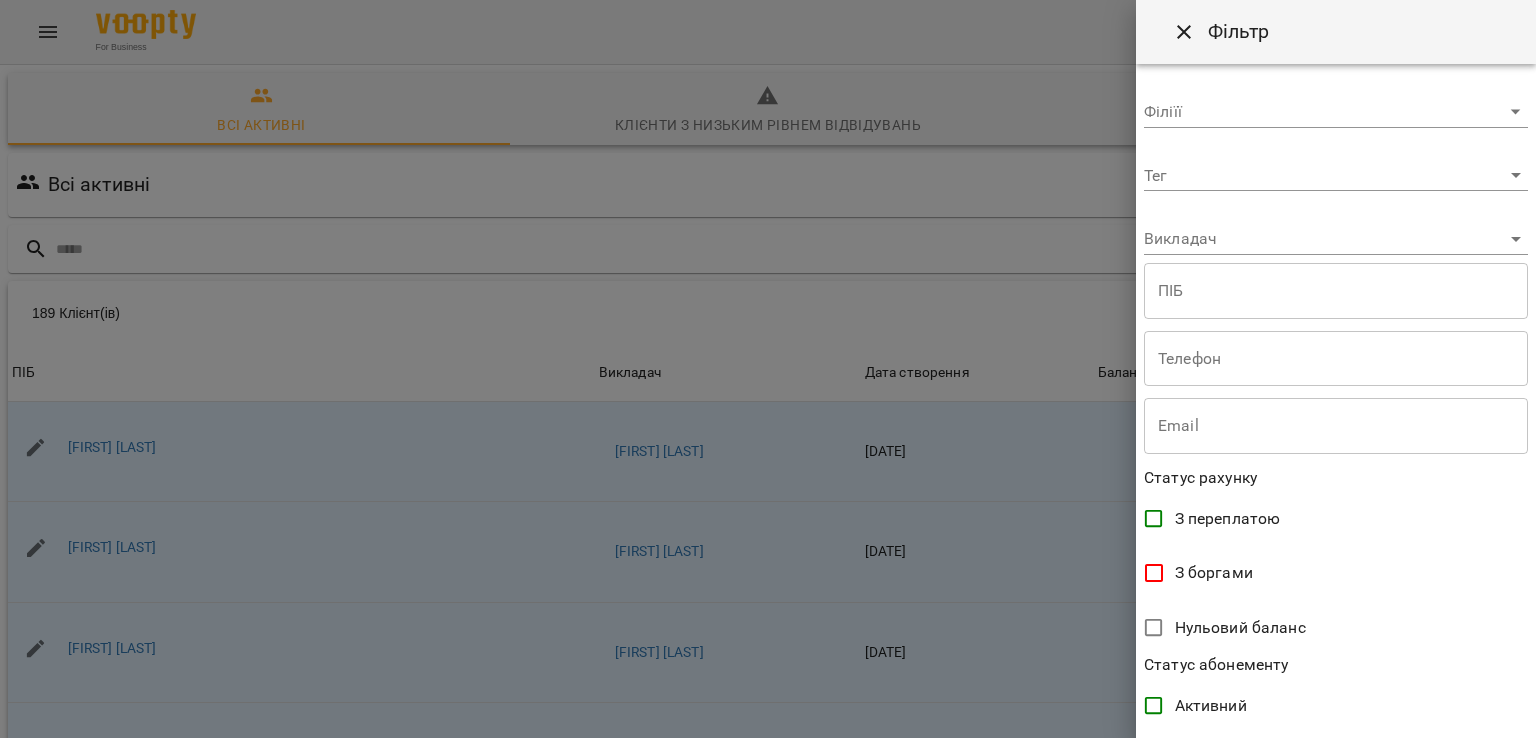 click on "For Business 99+ UA Всі активні Клієнти з низьким рівнем відвідувань Видалені клієнти   Всі активні Фільтр 189   Клієнт(ів) 189   Клієнт(ів) ПІБ Викладач Дата створення Баланс ПІБ [FIRST] [LAST] Викладач [FIRST] [LAST] Дата створення [DATE] Баланс 0 ₴ Поповнити рахунок ПІБ [FIRST] [LAST] Викладач [FIRST] [LAST] Дата створення [DATE] Баланс 0 ₴ Поповнити рахунок ПІБ [FIRST] [LAST] Викладач [FIRST] [LAST] Дата створення [DATE] Баланс 0 ₴" at bounding box center (768, 522) 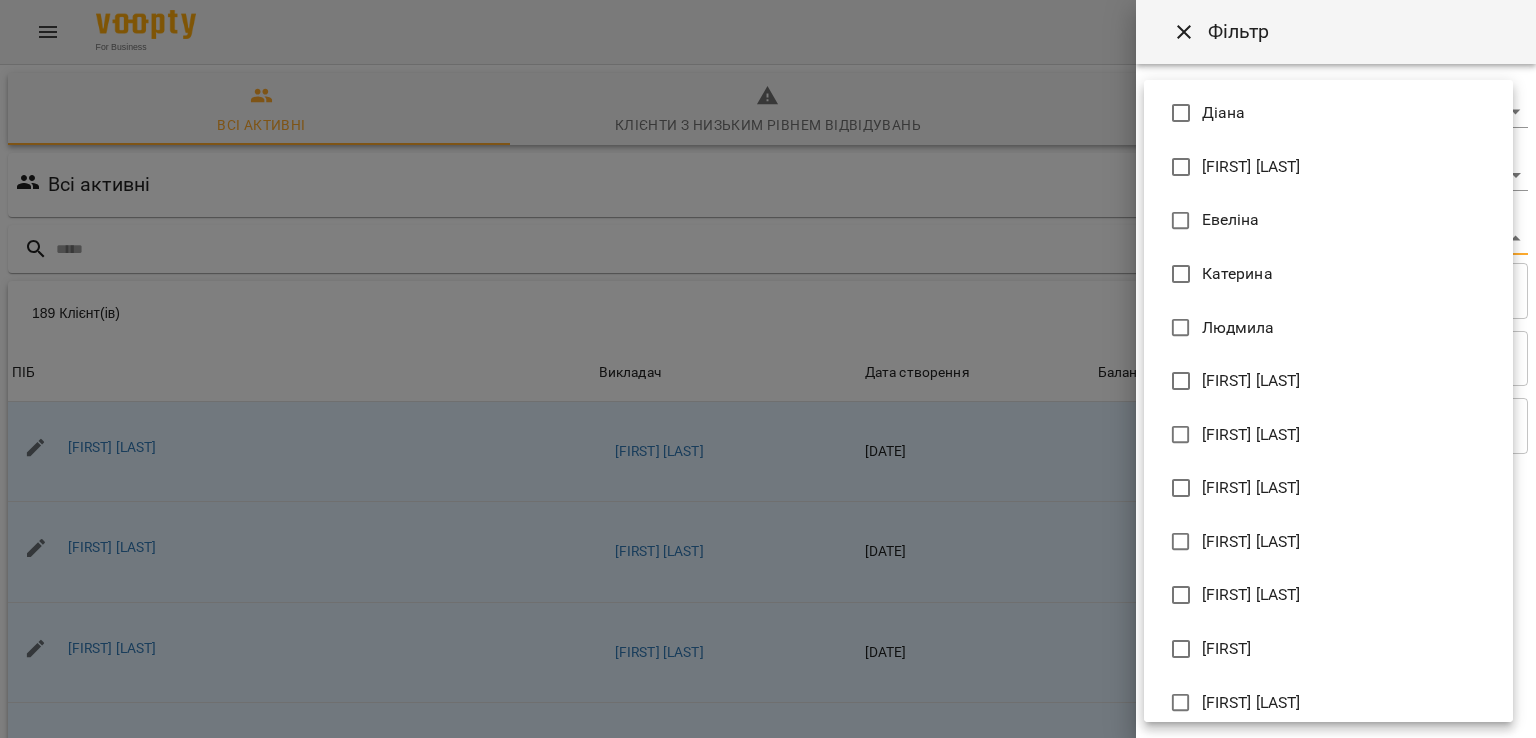 scroll, scrollTop: 392, scrollLeft: 0, axis: vertical 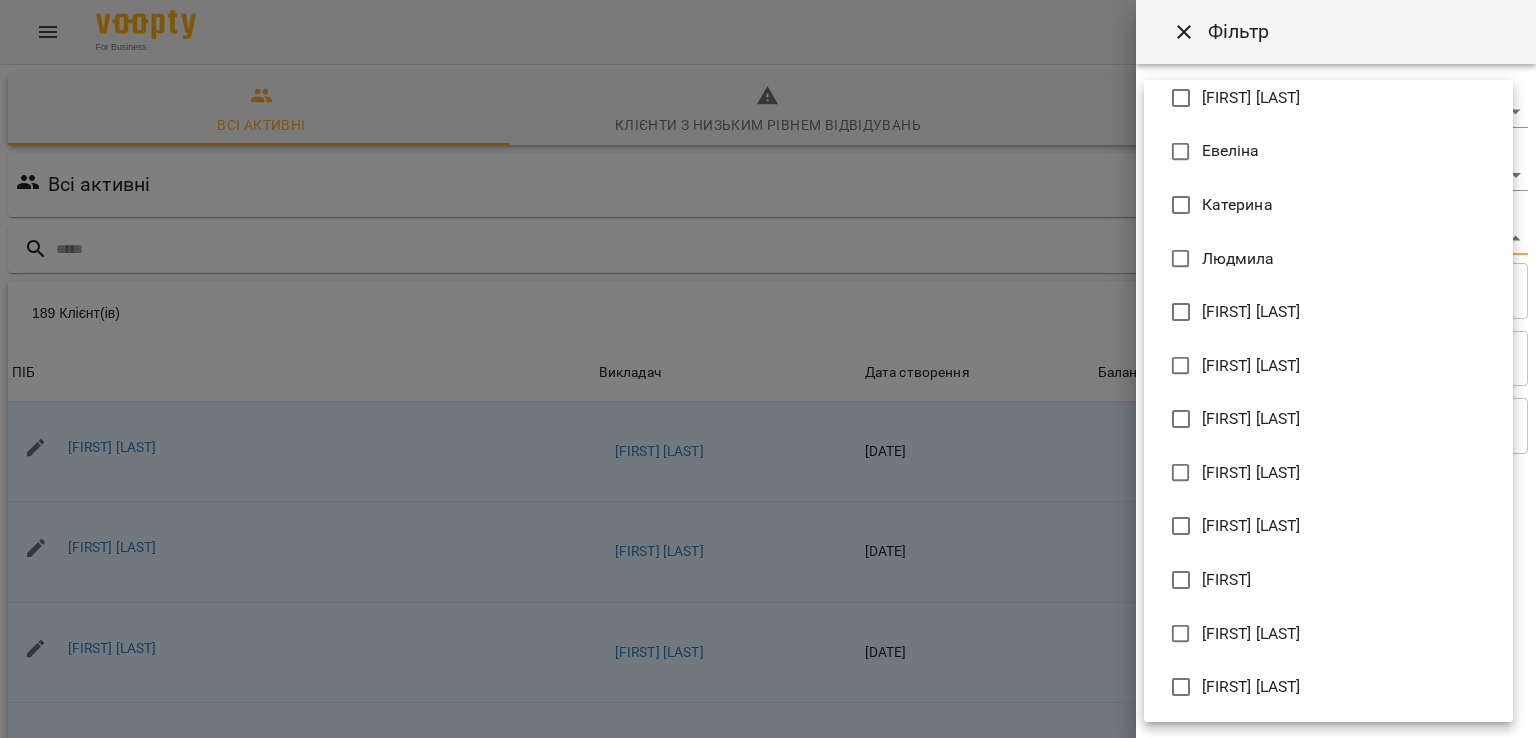 click on "[FIRST] [LAST]" at bounding box center [1328, 312] 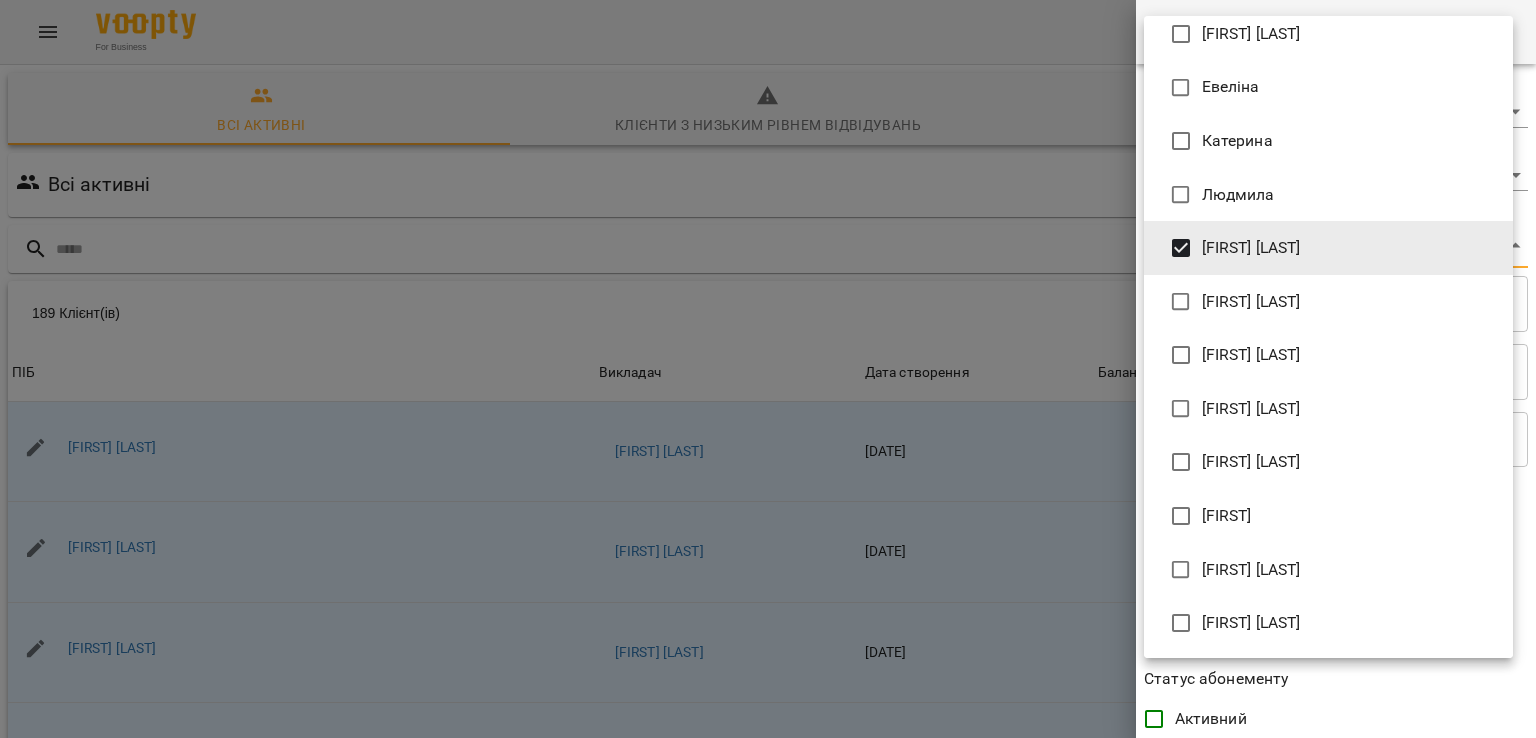 click at bounding box center [768, 369] 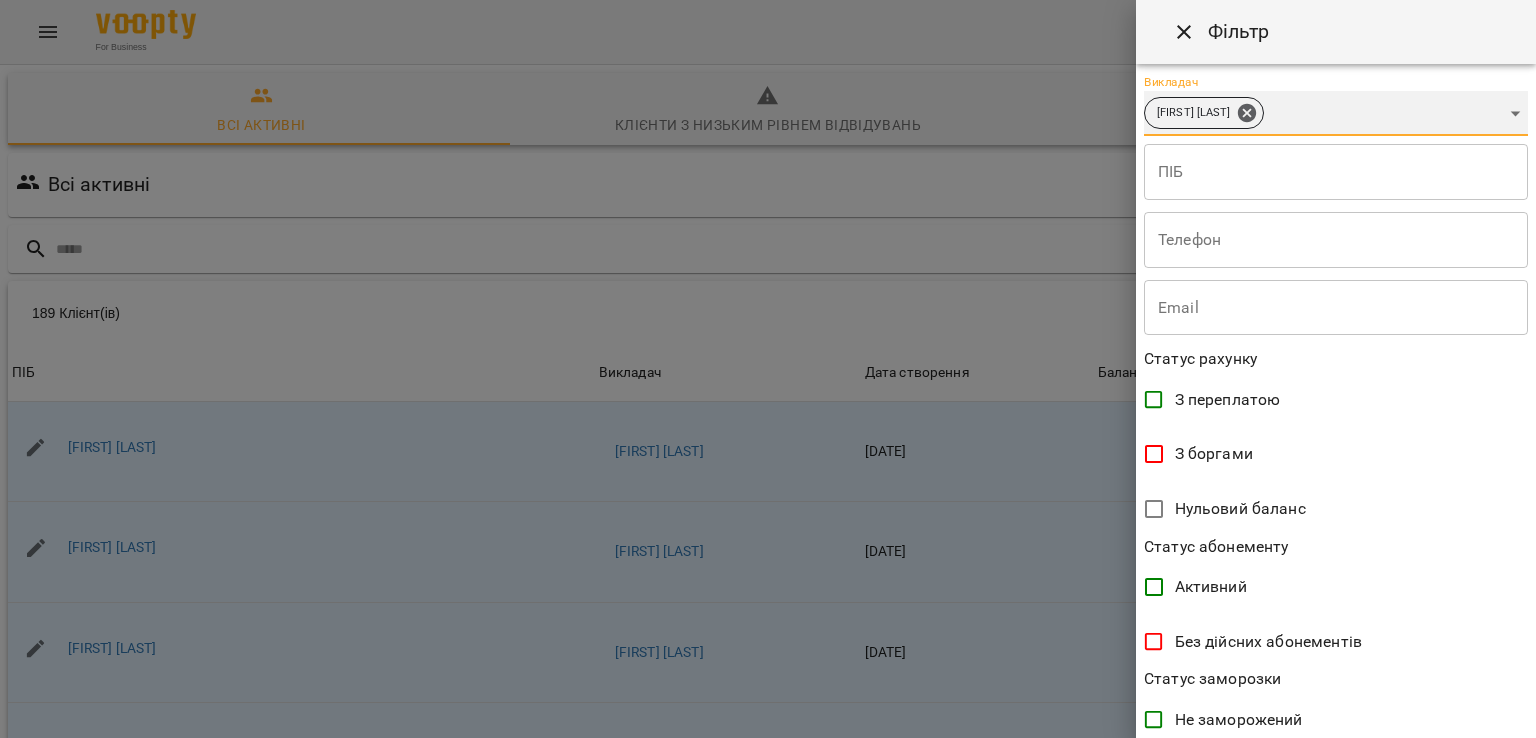 scroll, scrollTop: 389, scrollLeft: 0, axis: vertical 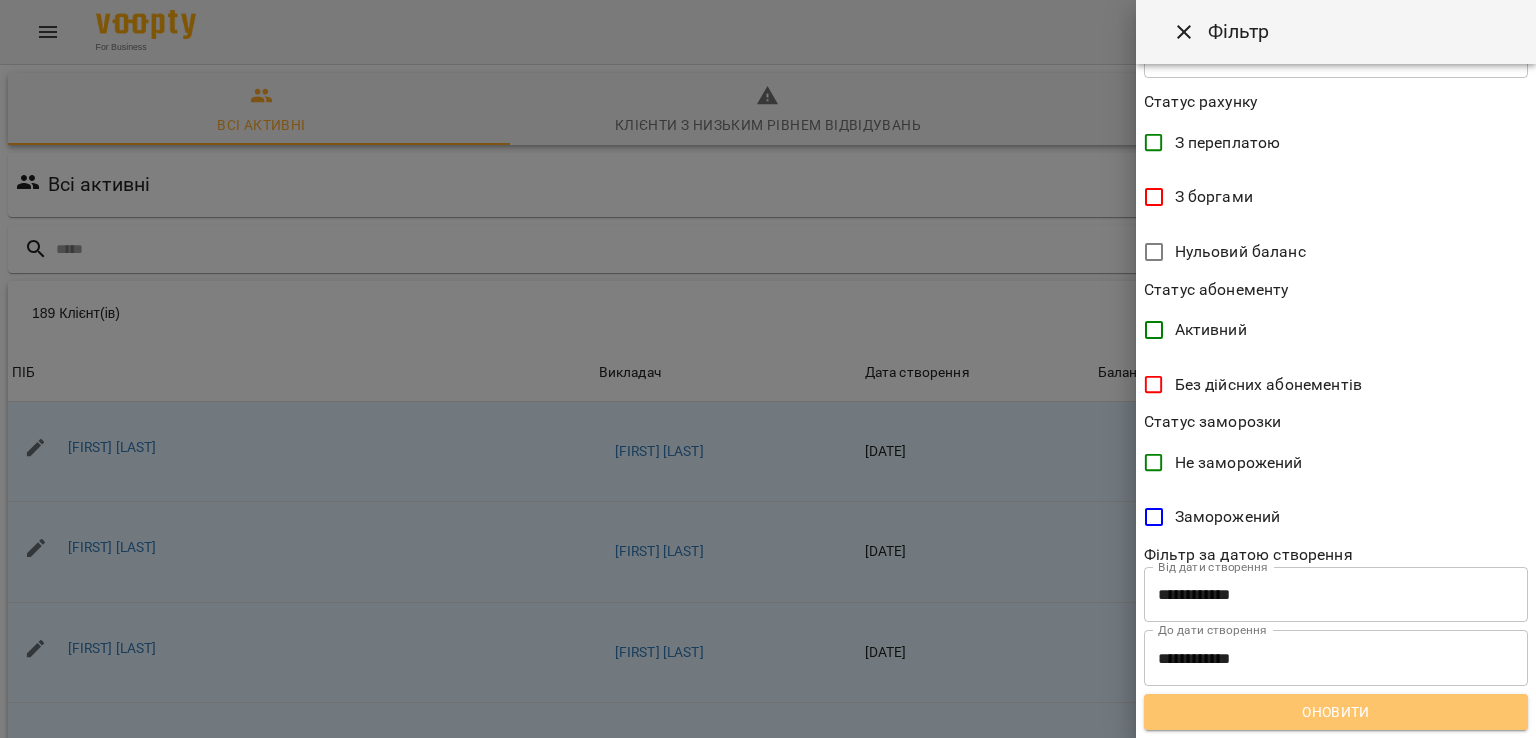 click on "Оновити" at bounding box center [1336, 712] 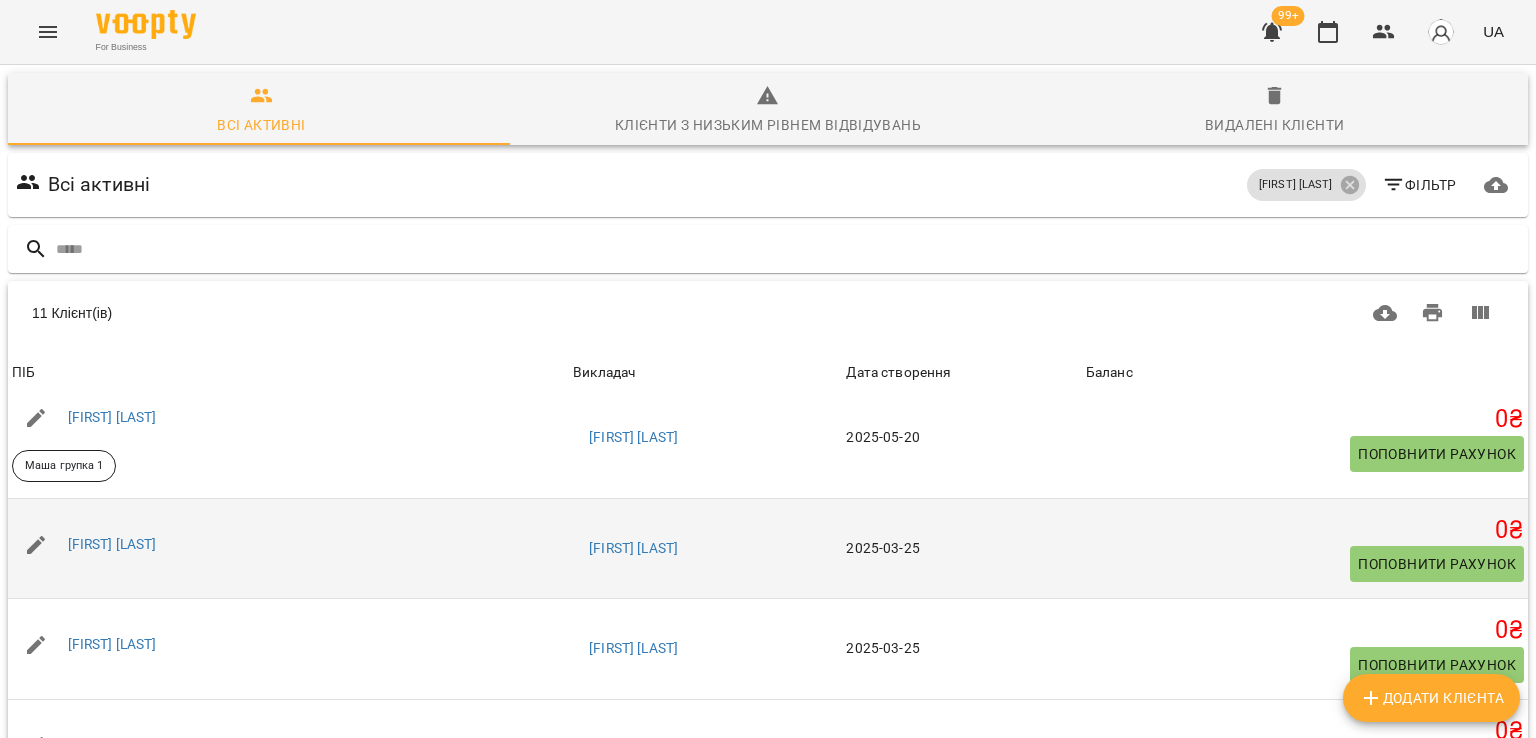 scroll, scrollTop: 400, scrollLeft: 0, axis: vertical 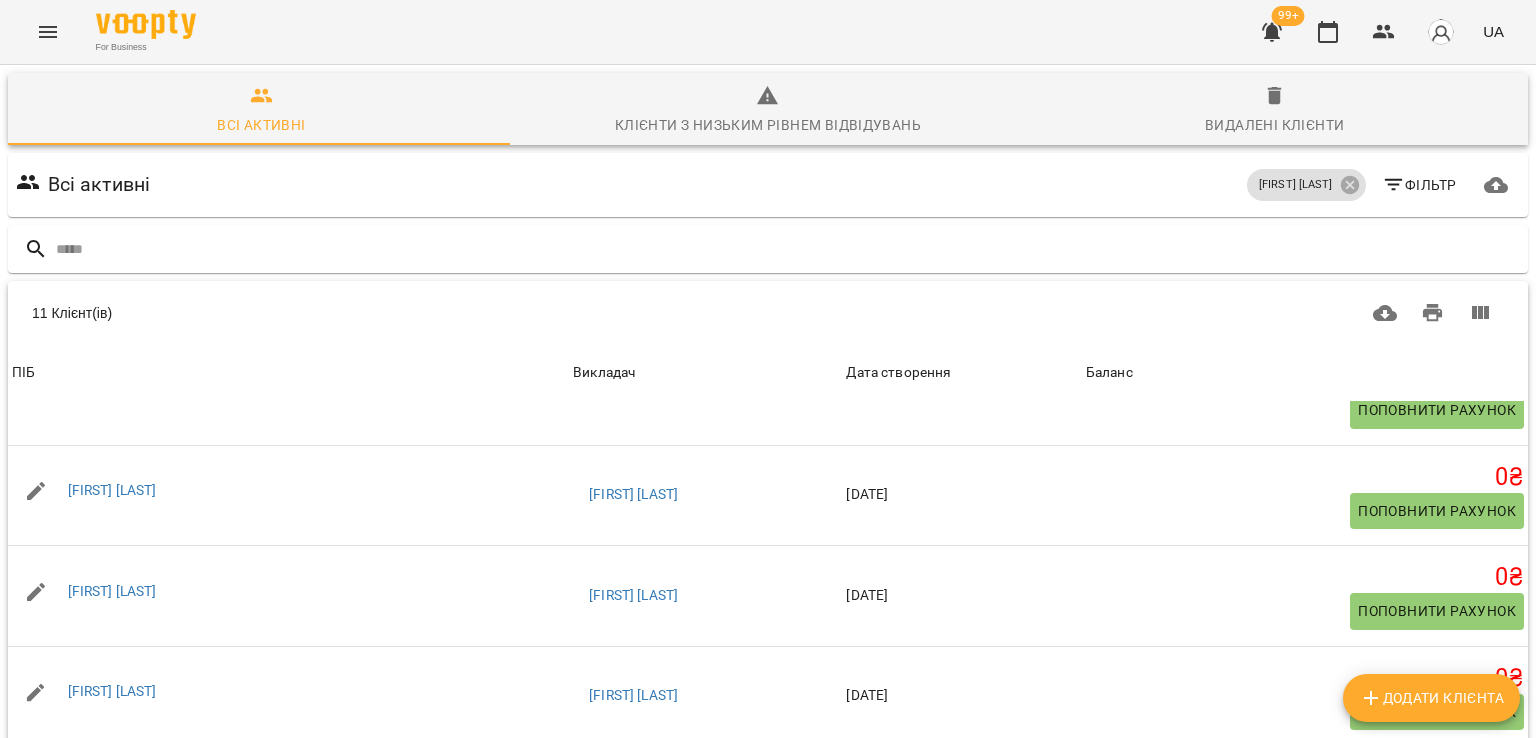 click at bounding box center (48, 32) 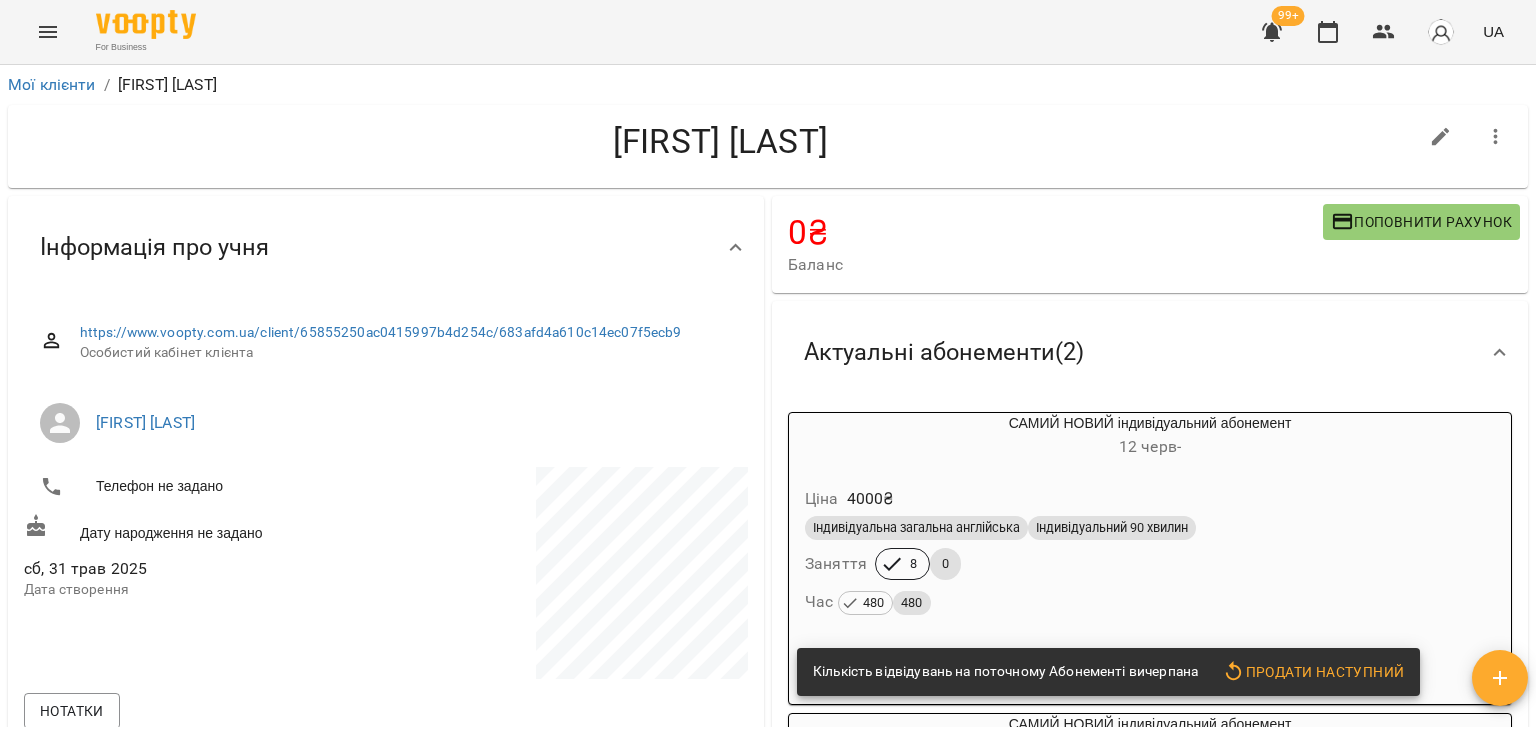 scroll, scrollTop: 0, scrollLeft: 0, axis: both 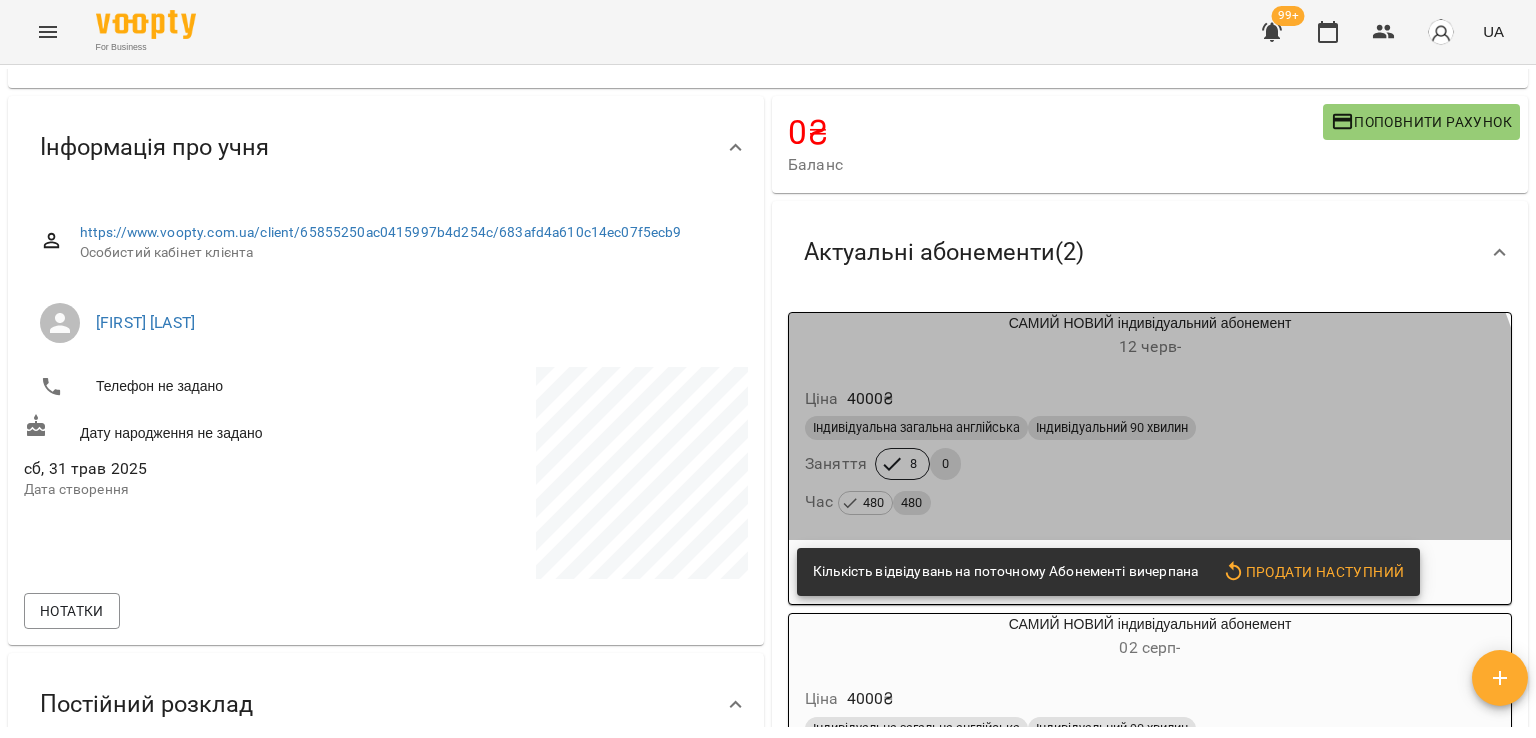 click on "Індивідуальна загальна англійська  Індивідуальний 90 хвилин Заняття 8 0 Час   480 480" at bounding box center (1150, 466) 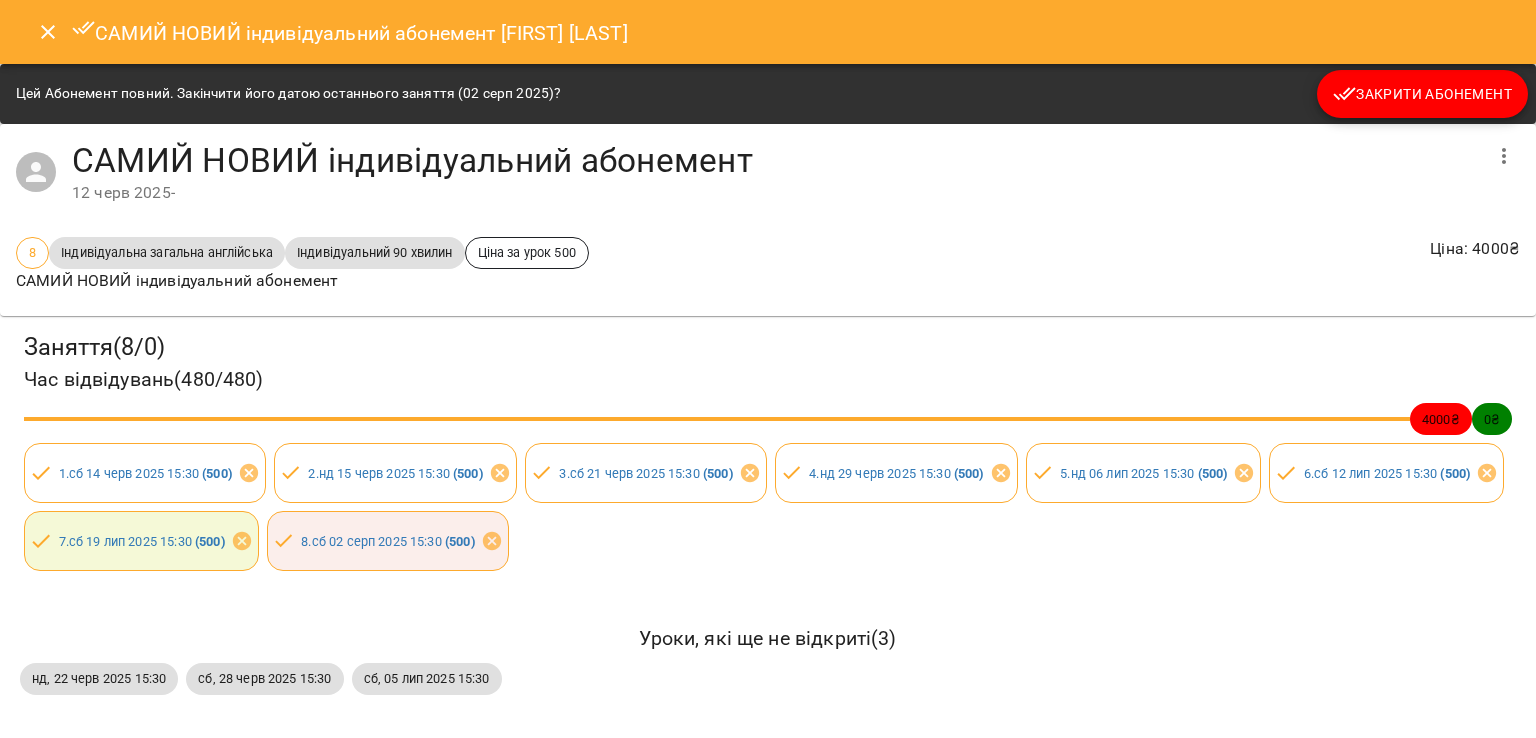 click on "Закрити Абонемент" at bounding box center (1422, 94) 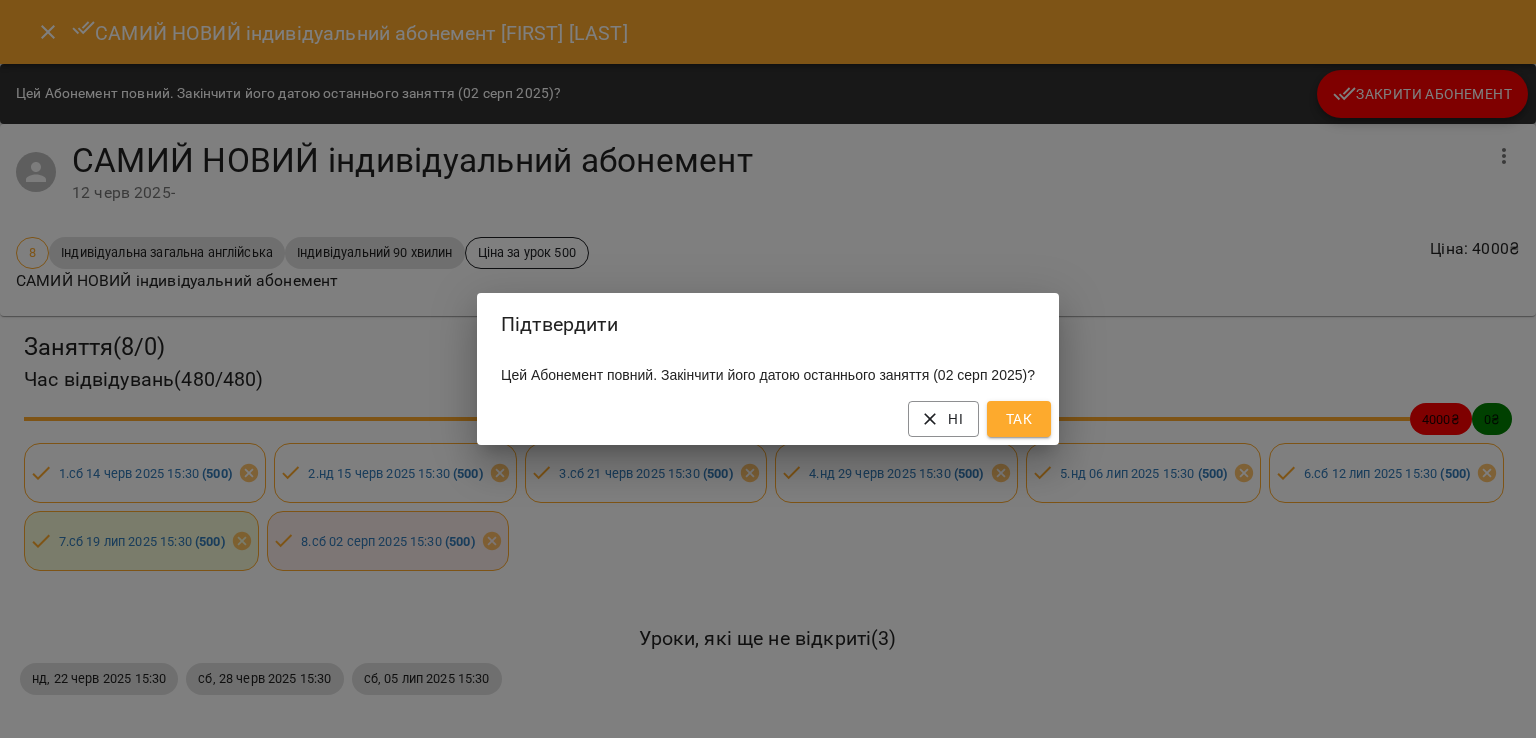 click on "Так" at bounding box center [1019, 419] 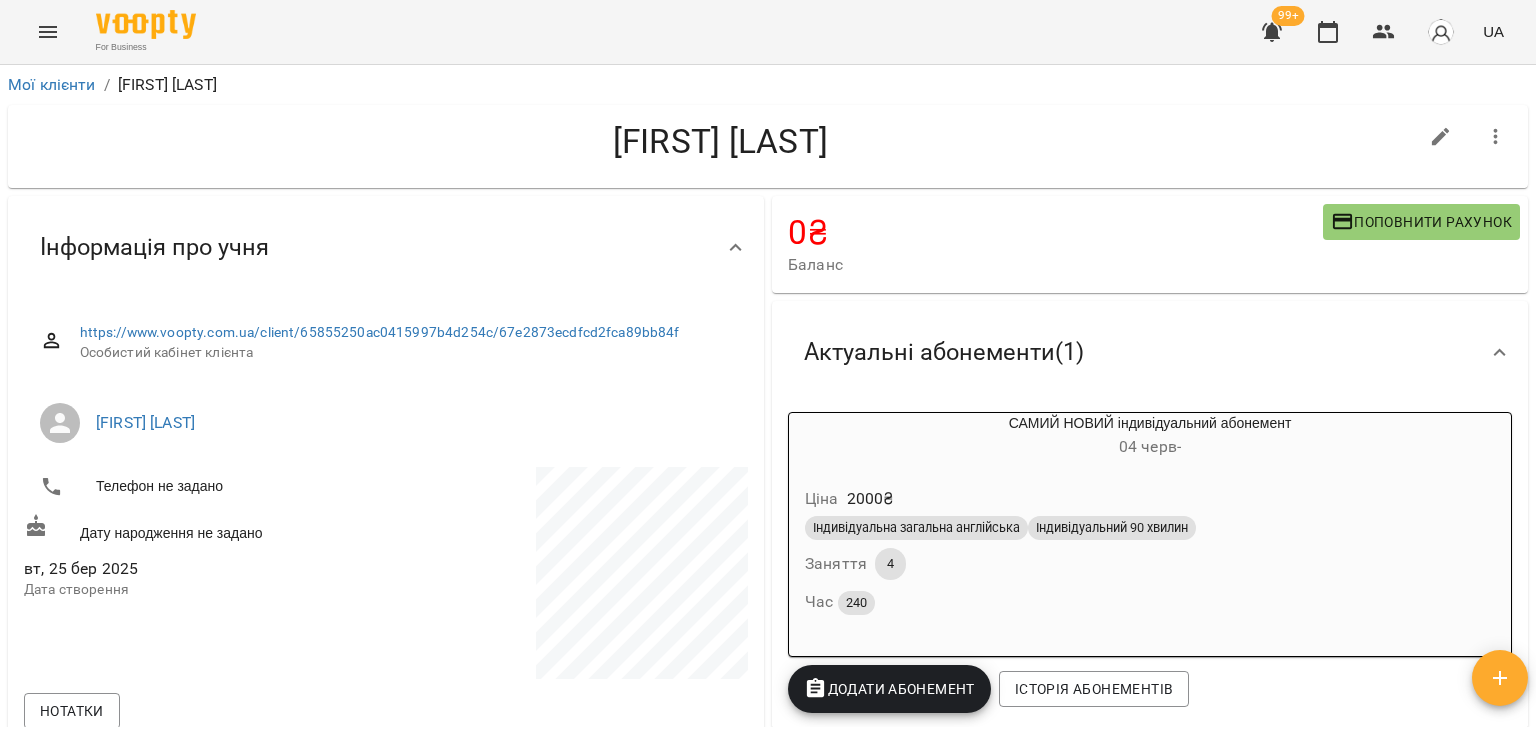 scroll, scrollTop: 0, scrollLeft: 0, axis: both 